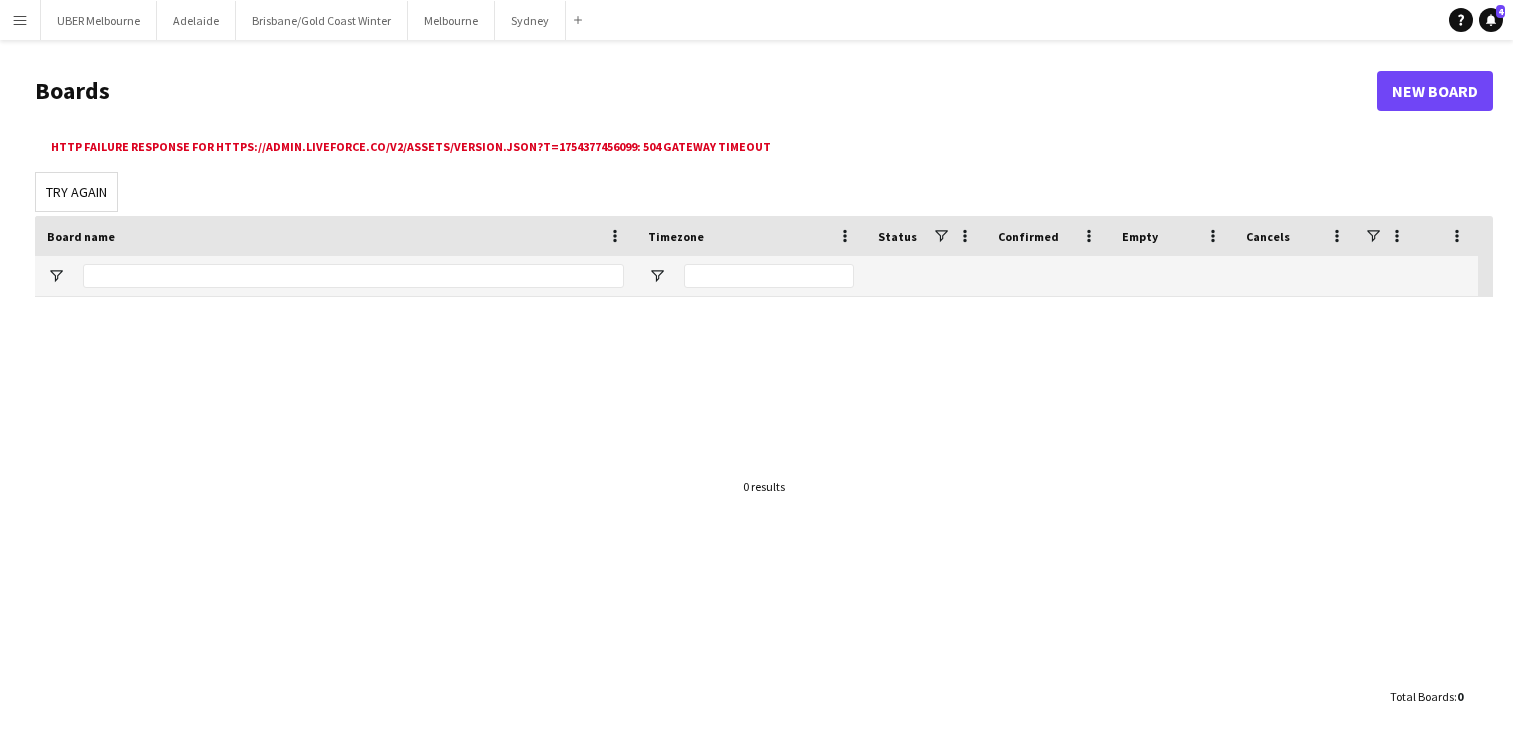 scroll, scrollTop: 0, scrollLeft: 0, axis: both 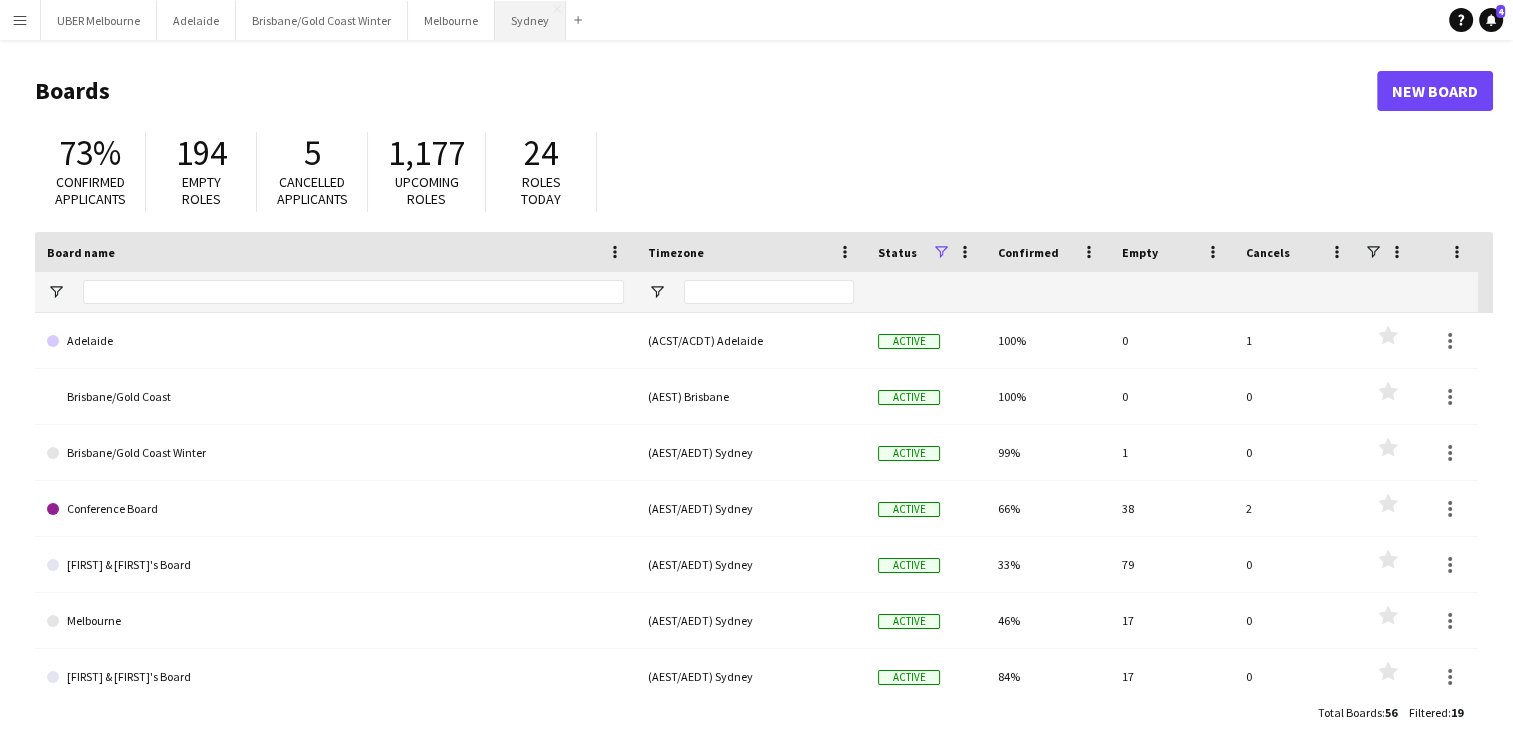 click on "Sydney
Close" at bounding box center [530, 20] 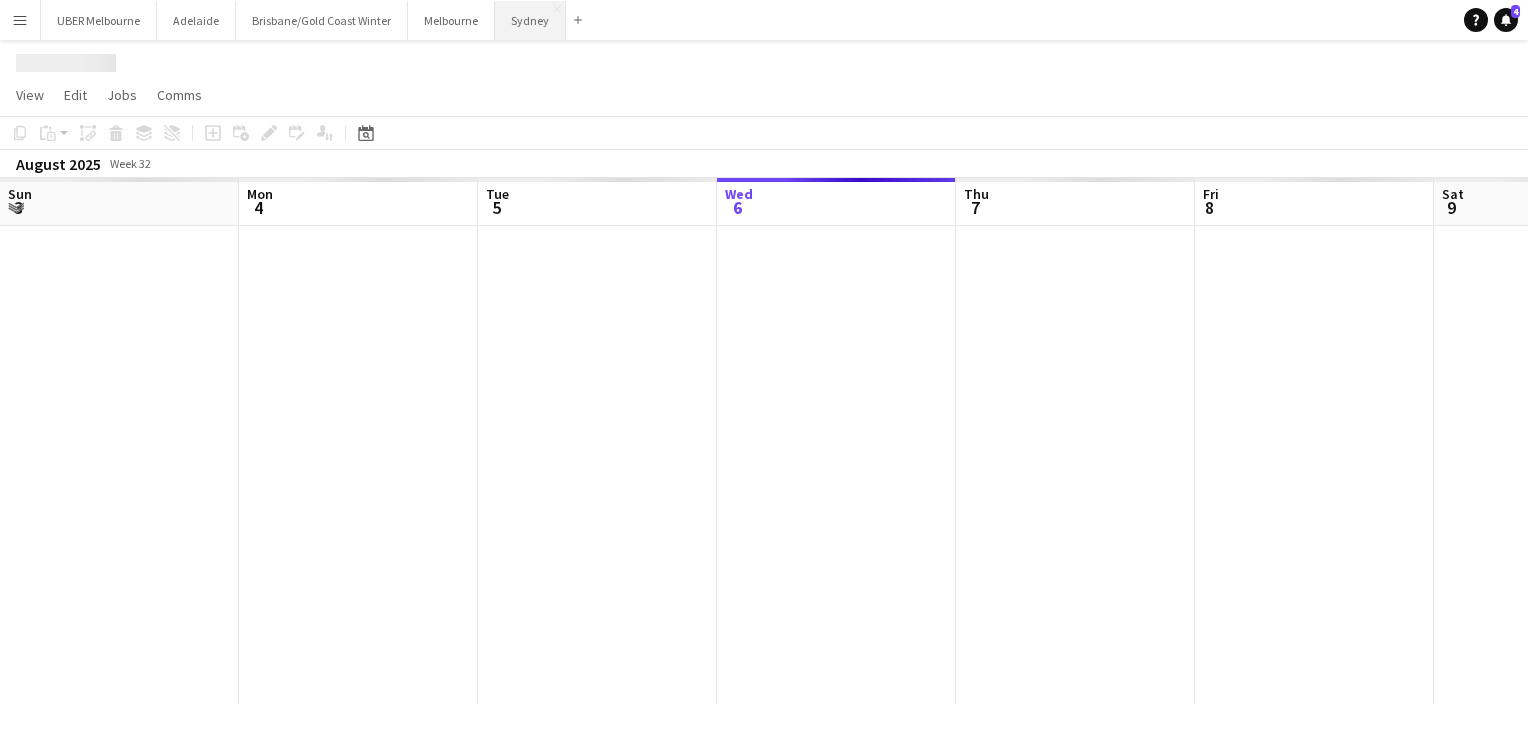 scroll, scrollTop: 0, scrollLeft: 478, axis: horizontal 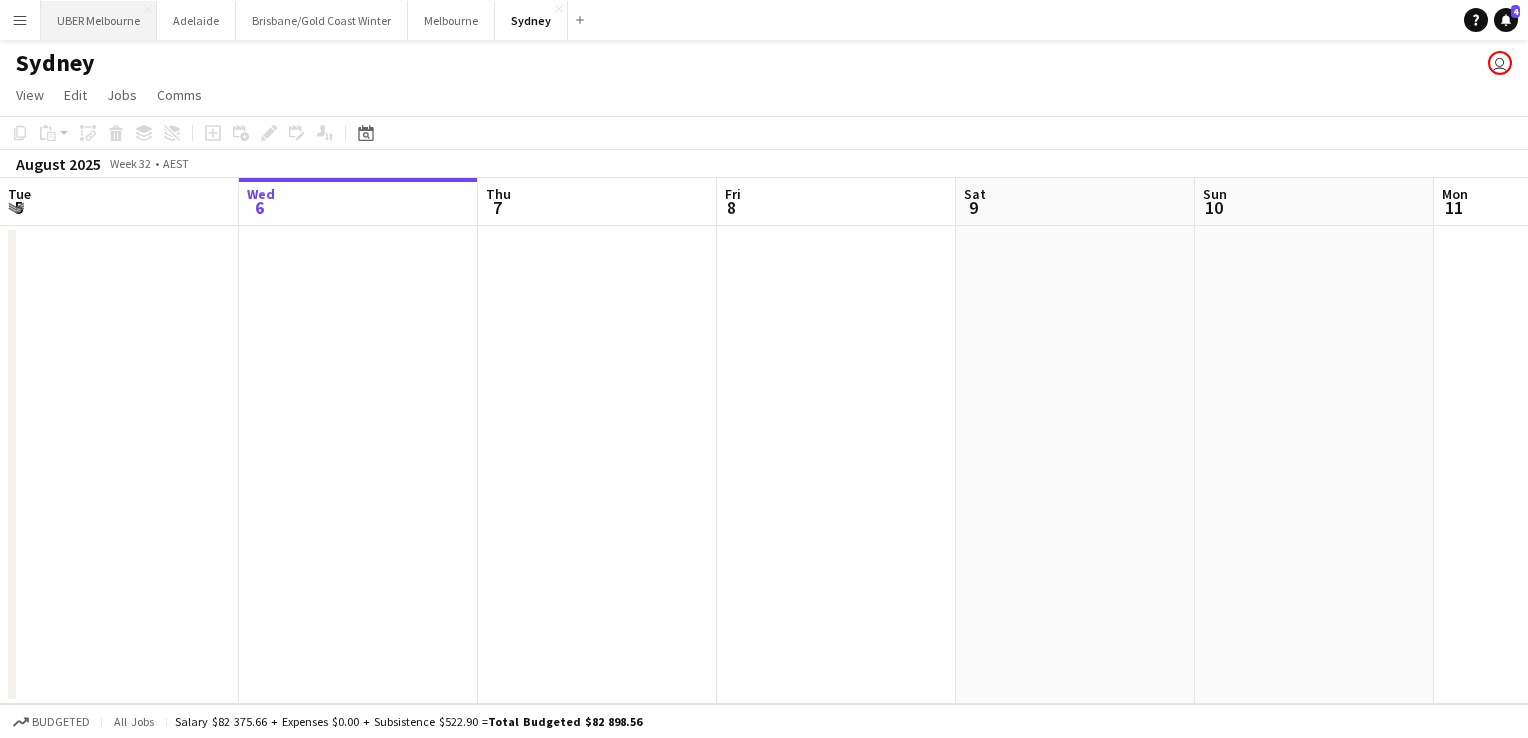 click on "UBER [CITY]
Close" at bounding box center [99, 20] 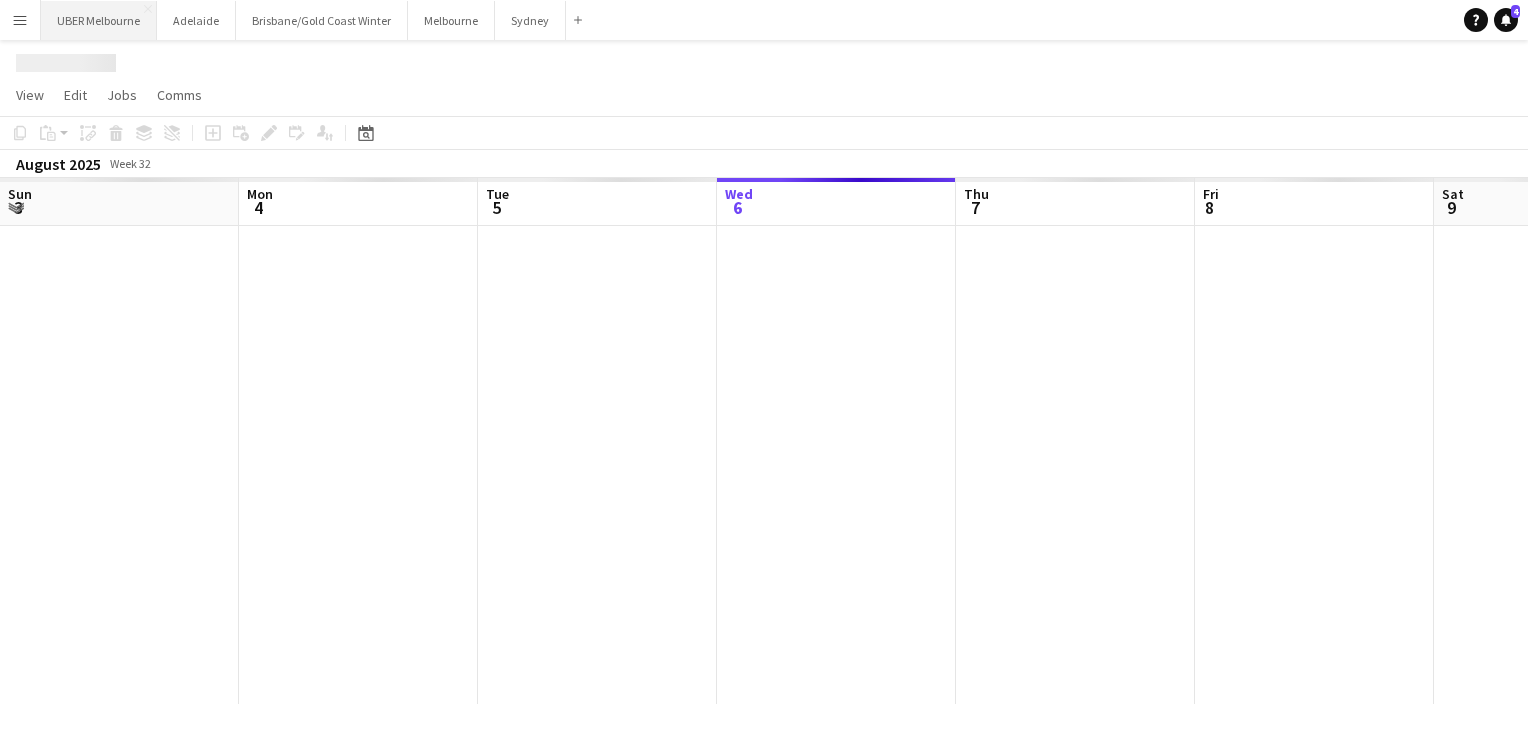 scroll, scrollTop: 0, scrollLeft: 478, axis: horizontal 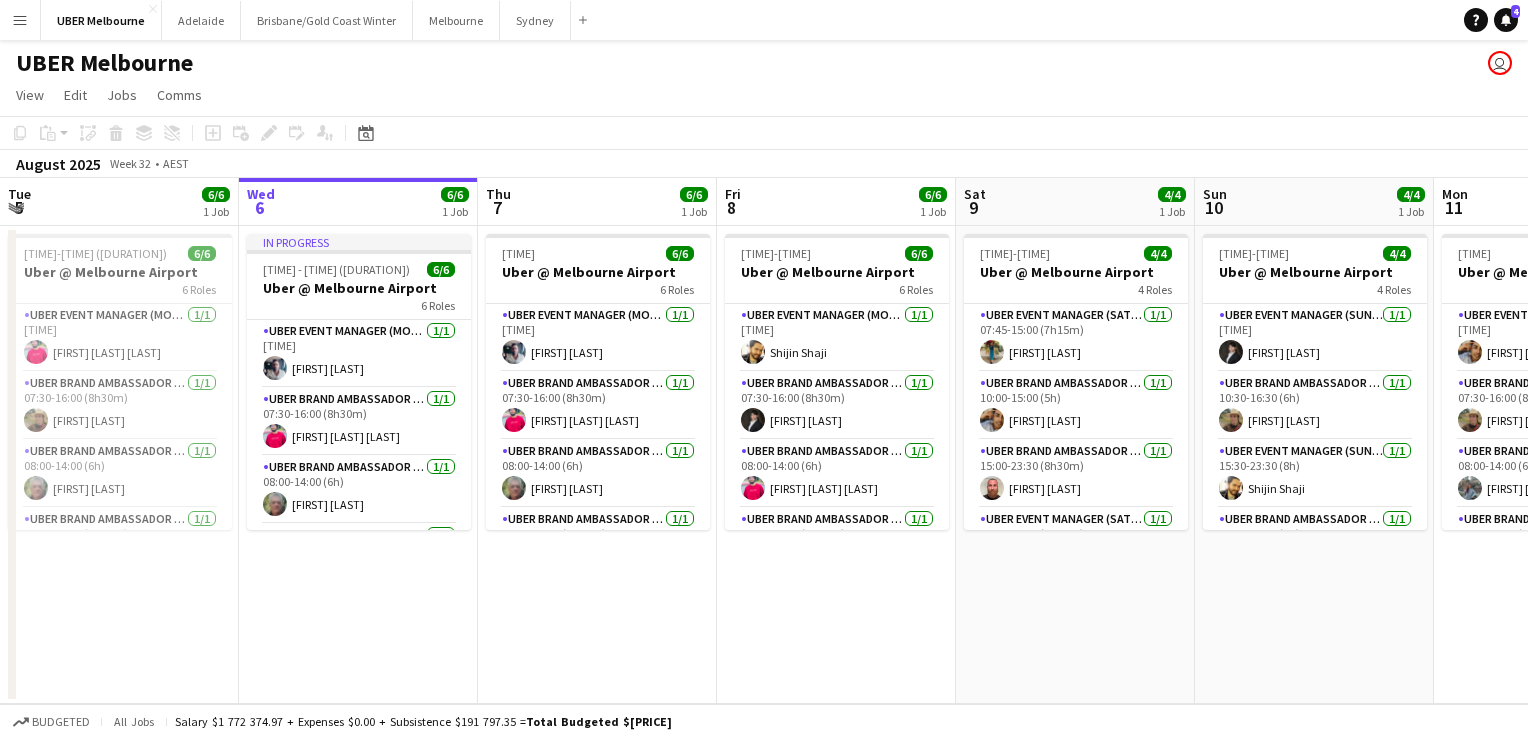 click on "Menu" at bounding box center [20, 20] 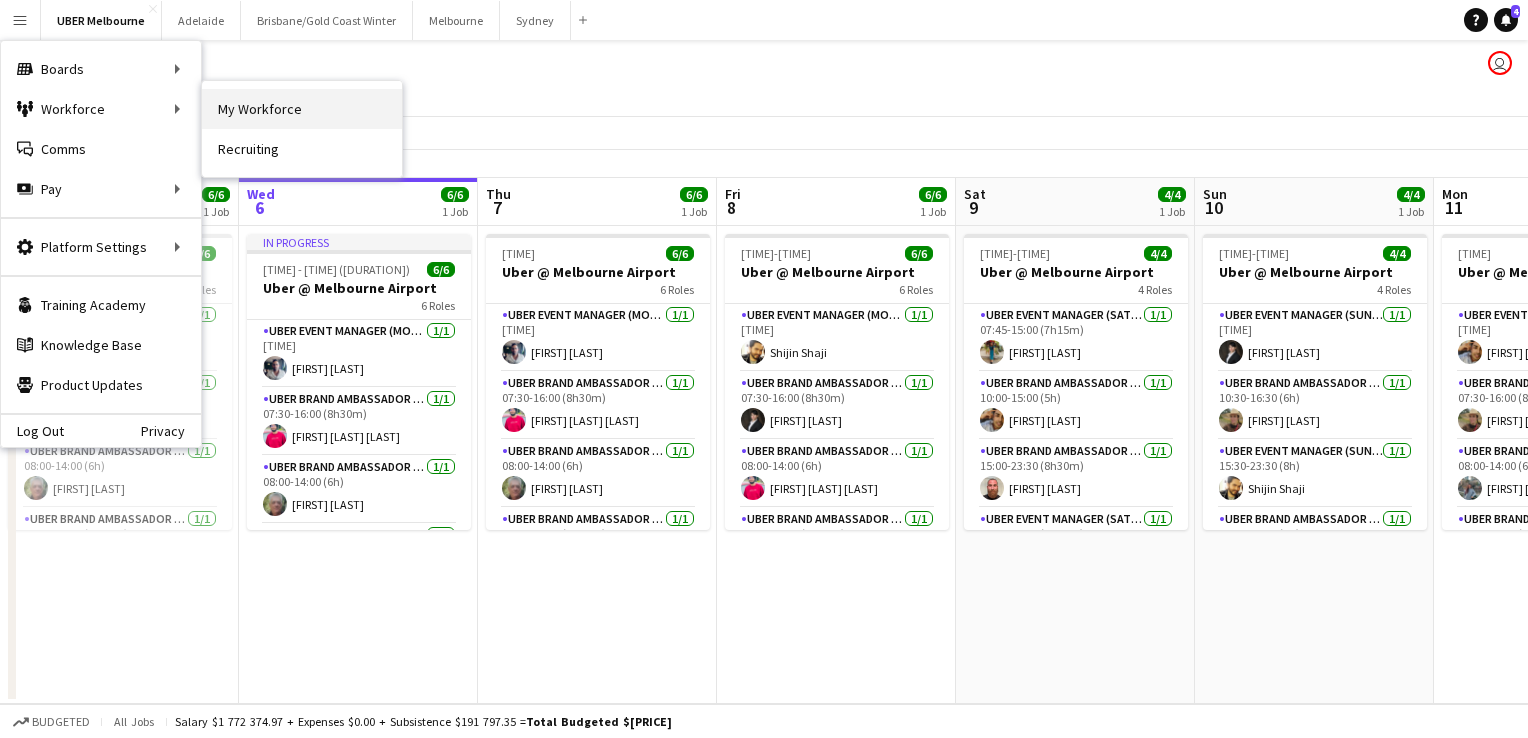 click on "My Workforce" at bounding box center (302, 109) 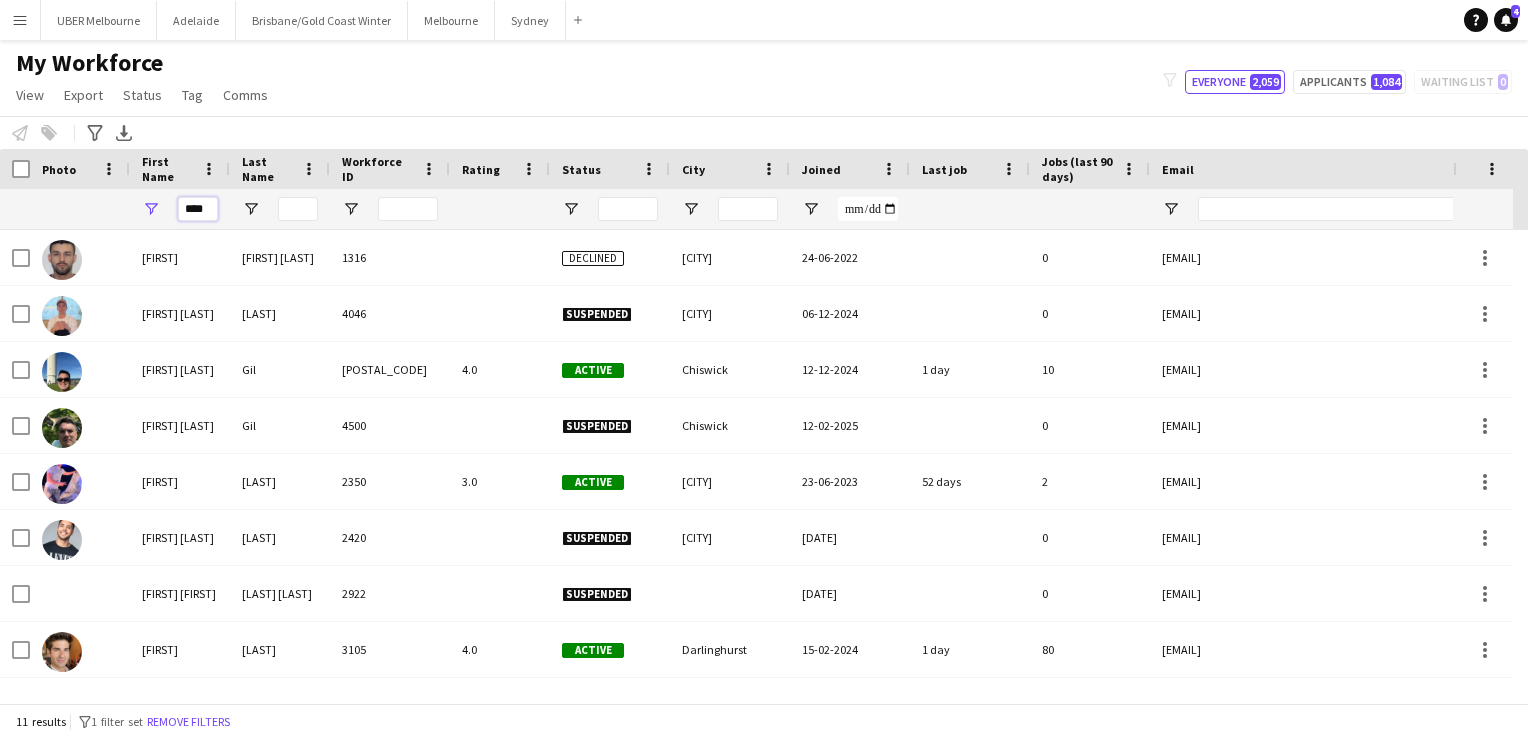 drag, startPoint x: 206, startPoint y: 207, endPoint x: 180, endPoint y: 210, distance: 26.172504 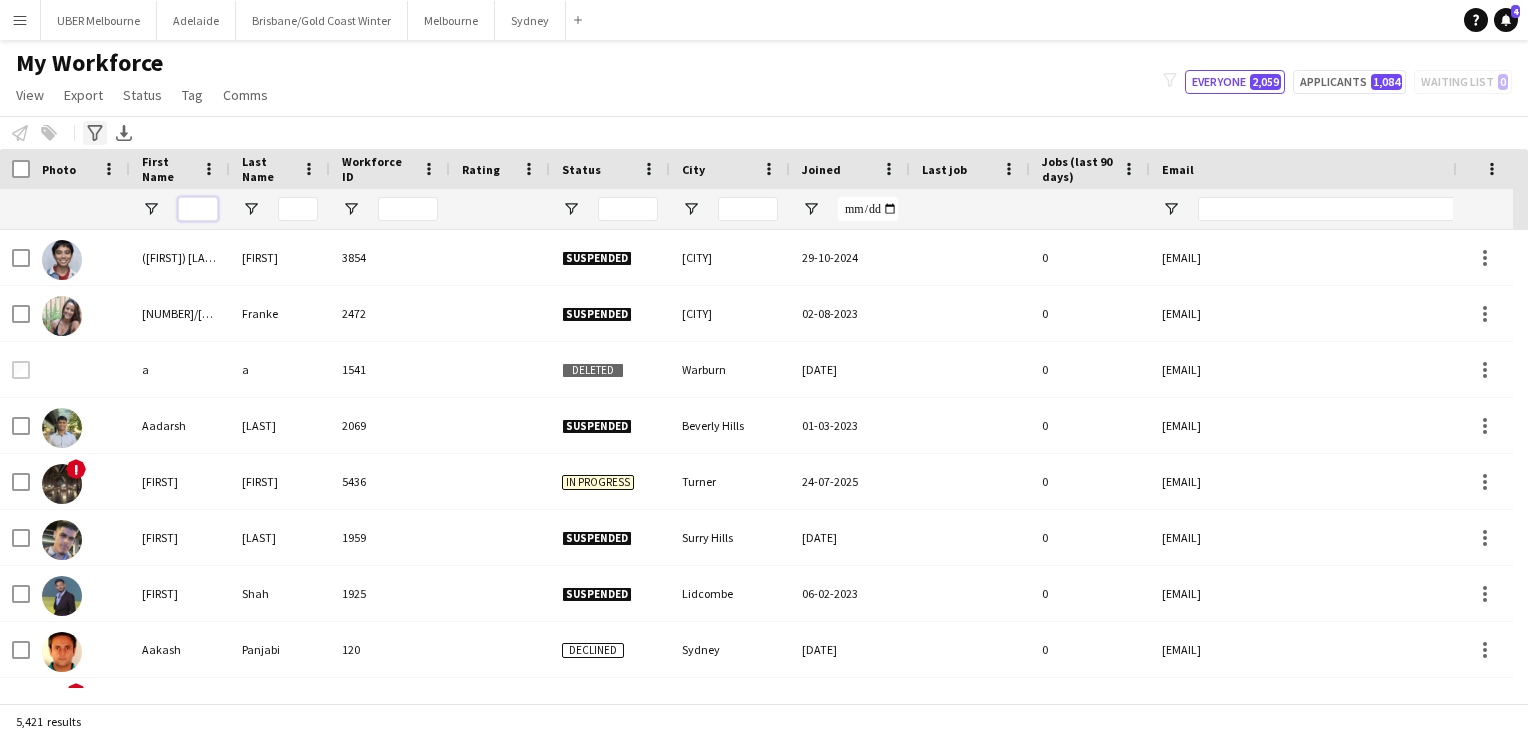 type 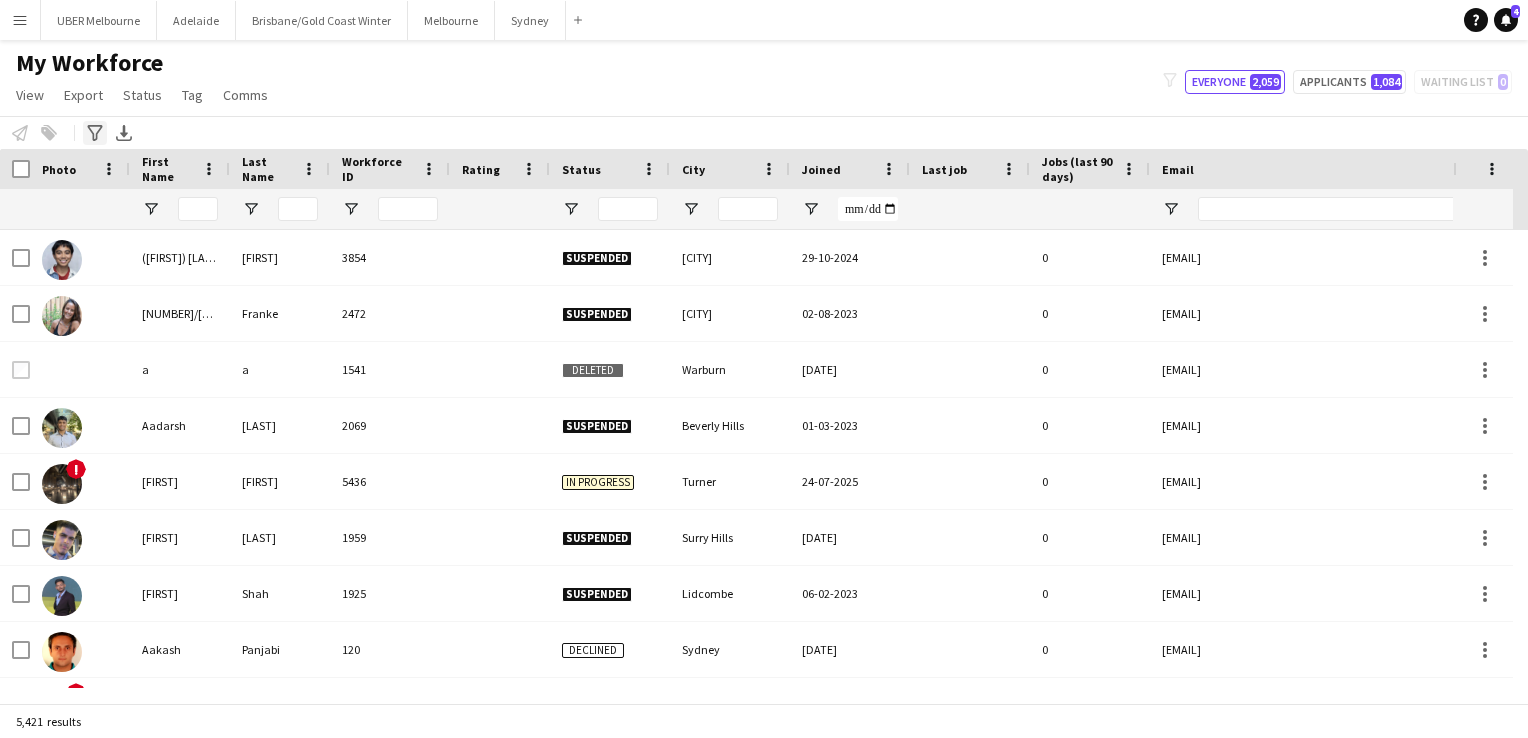 click 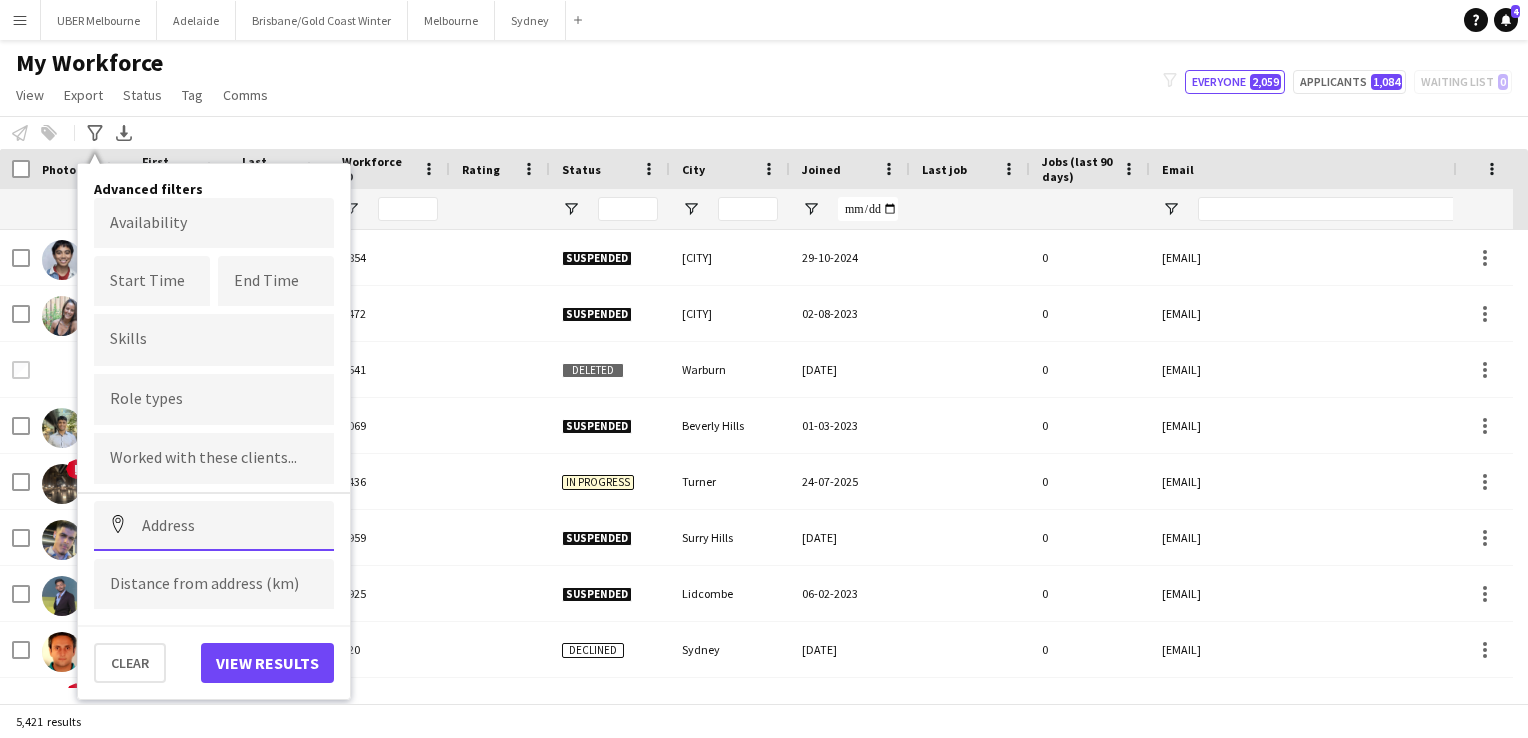 click at bounding box center (214, 526) 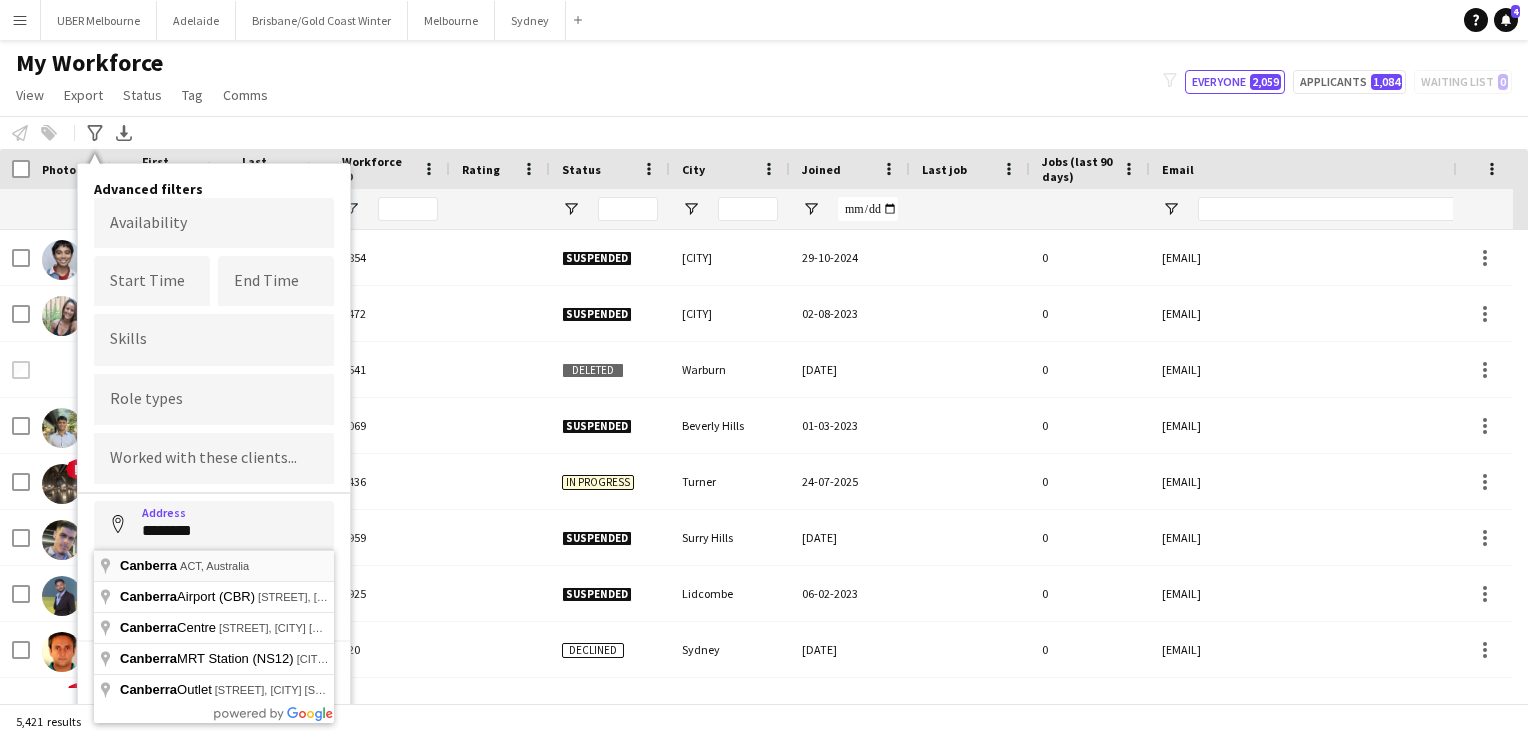type on "**********" 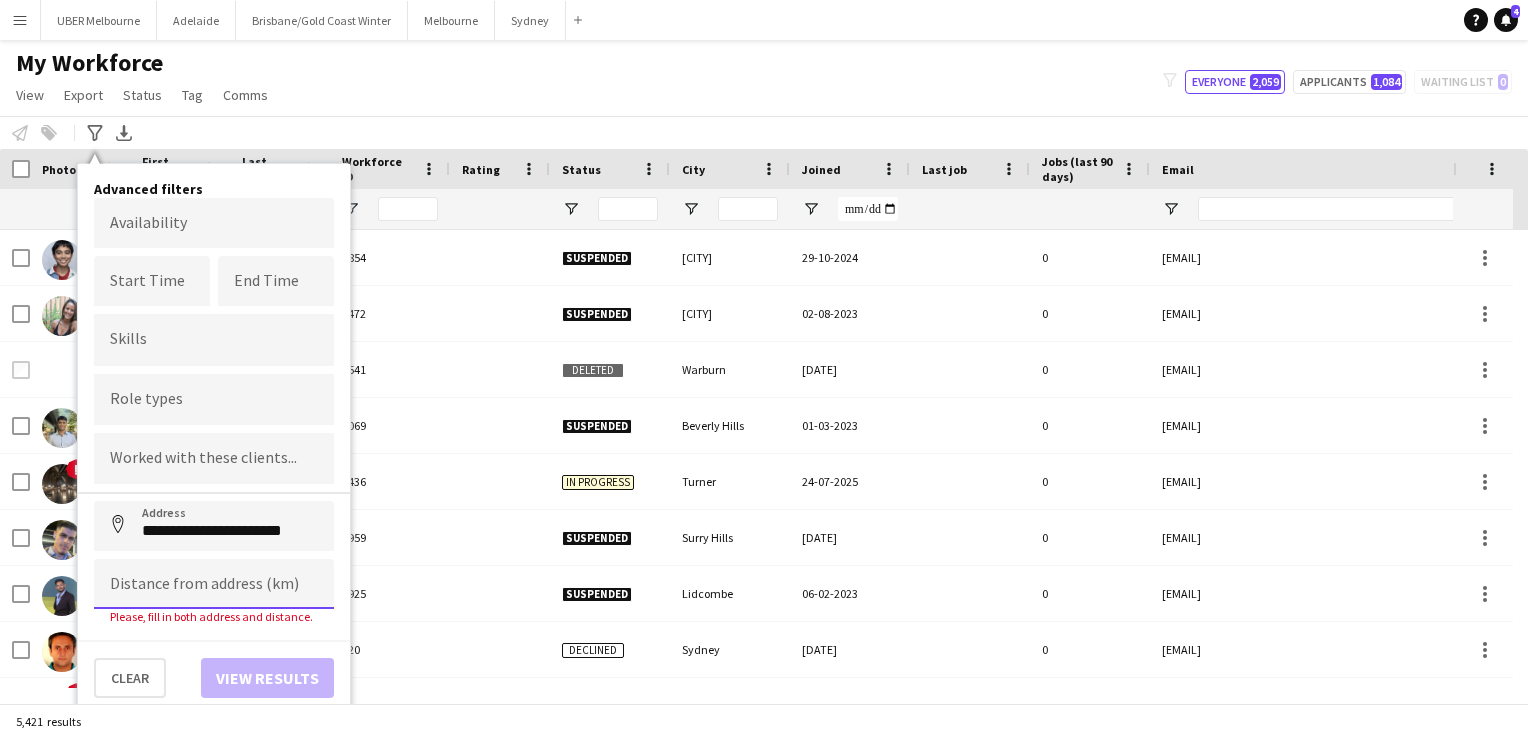 click at bounding box center (214, 584) 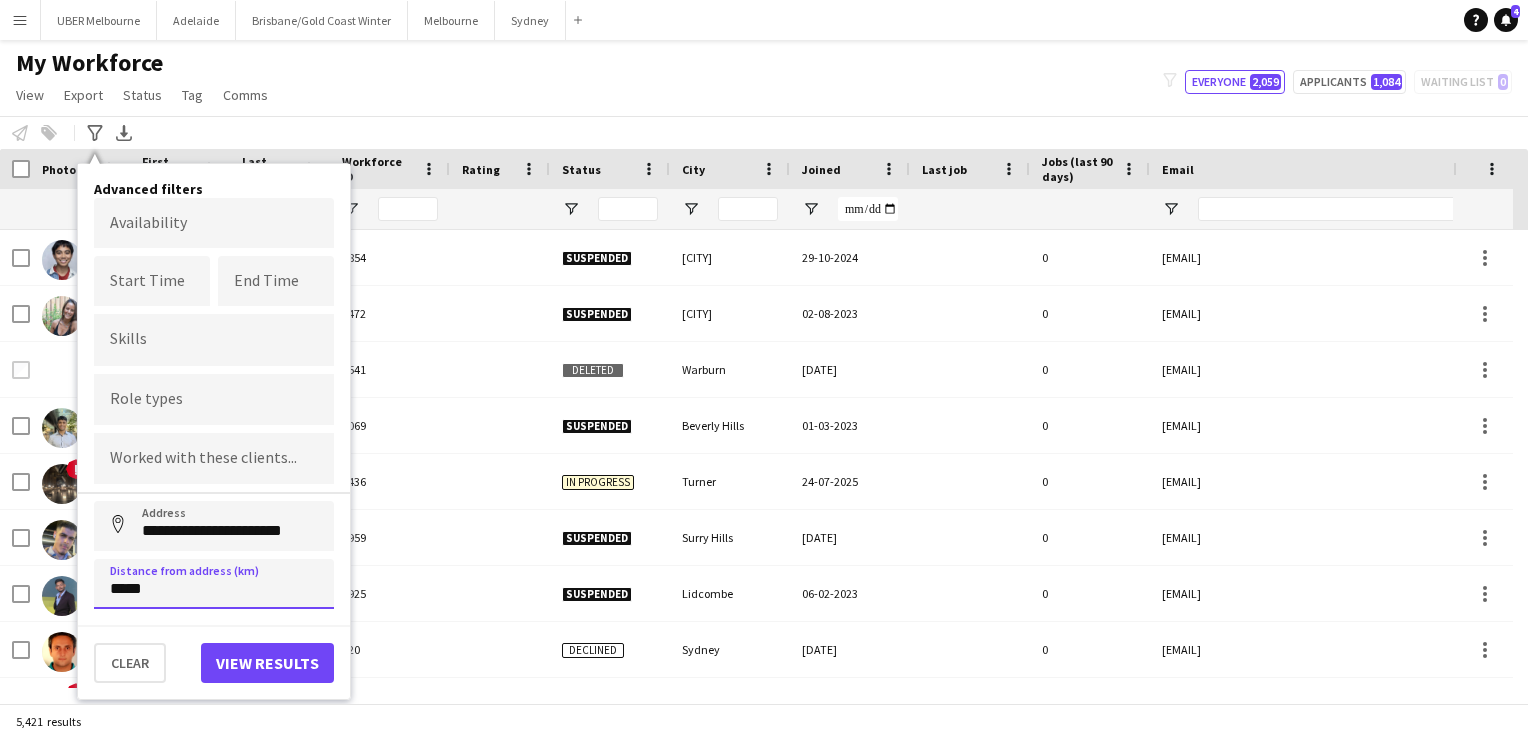 type on "*****" 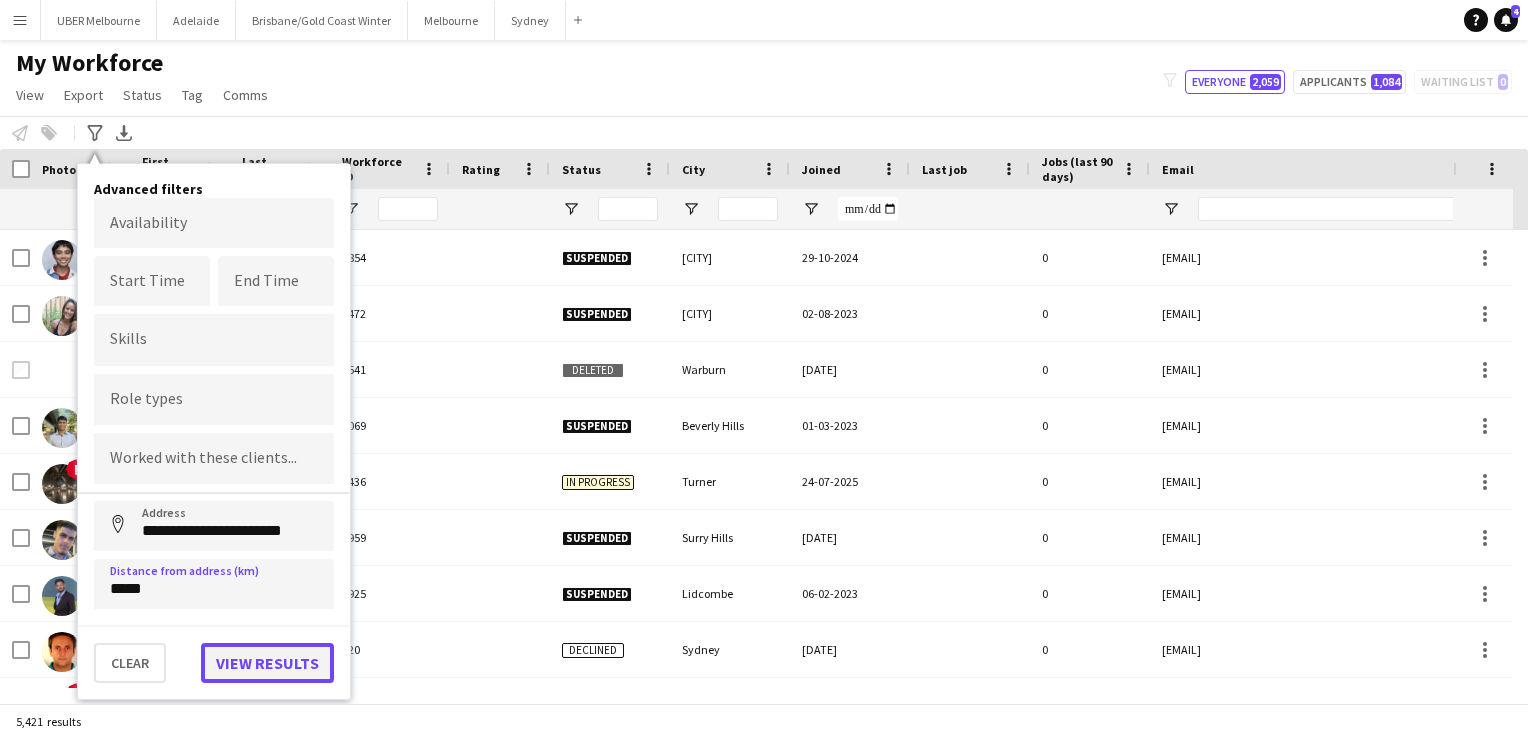 click on "View results" at bounding box center (267, 663) 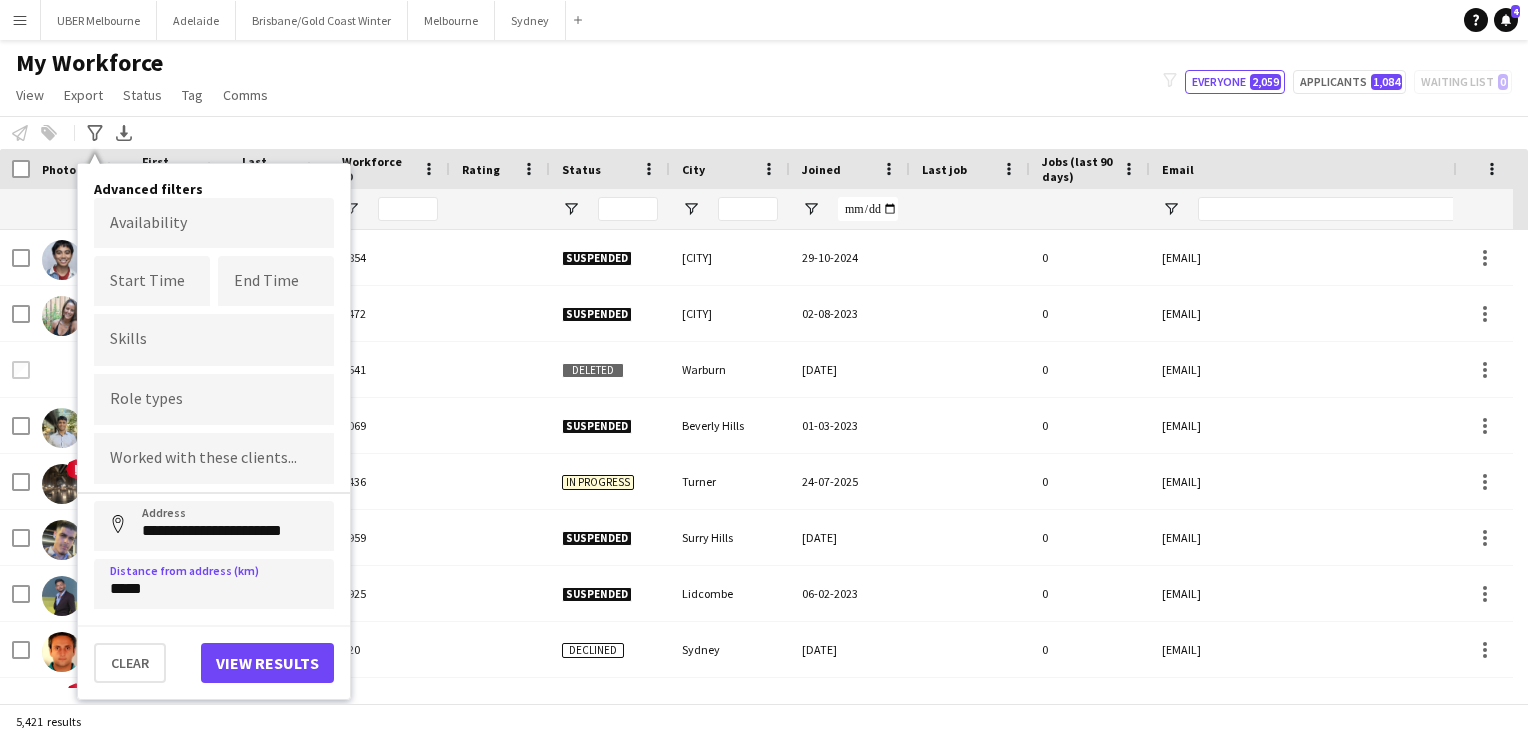 type on "**********" 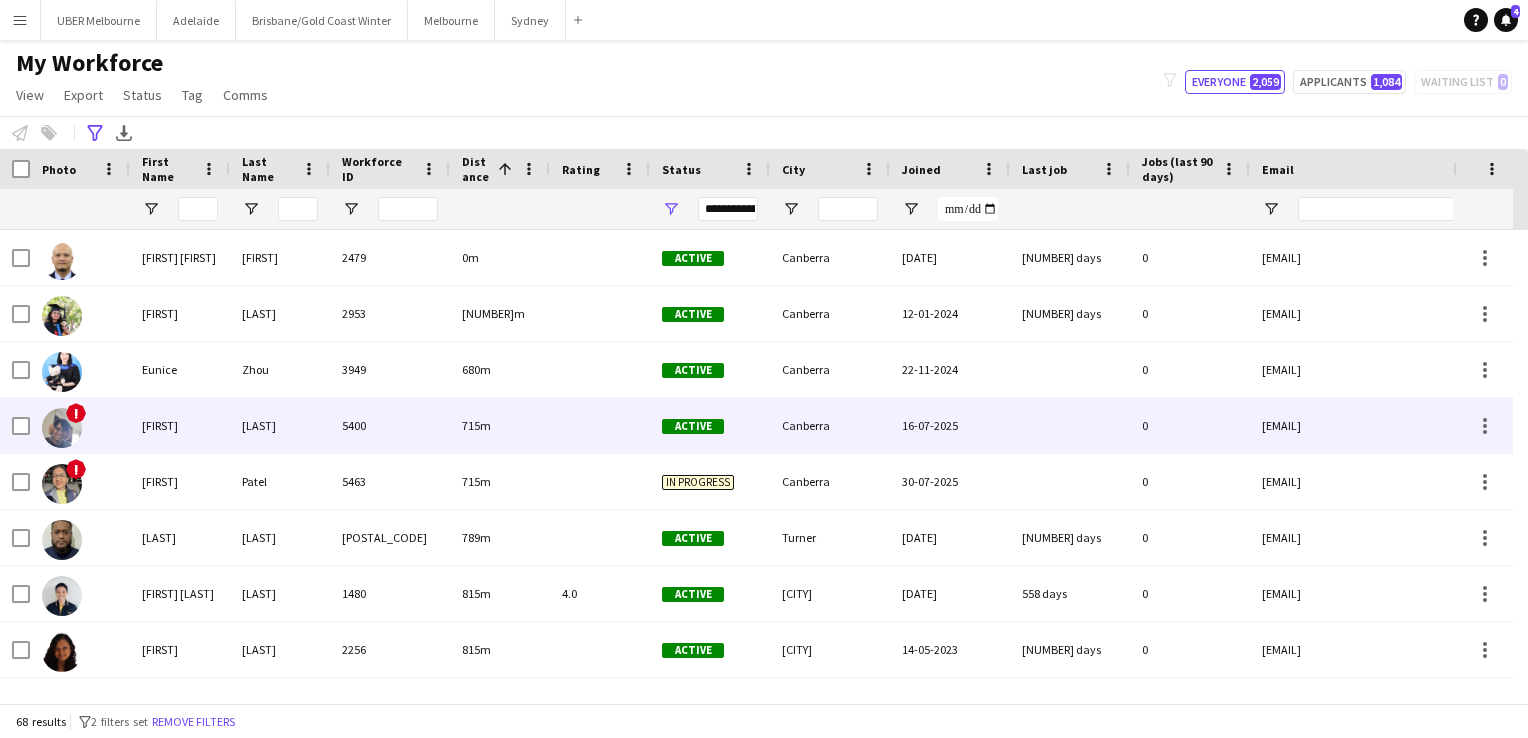 scroll, scrollTop: 468, scrollLeft: 0, axis: vertical 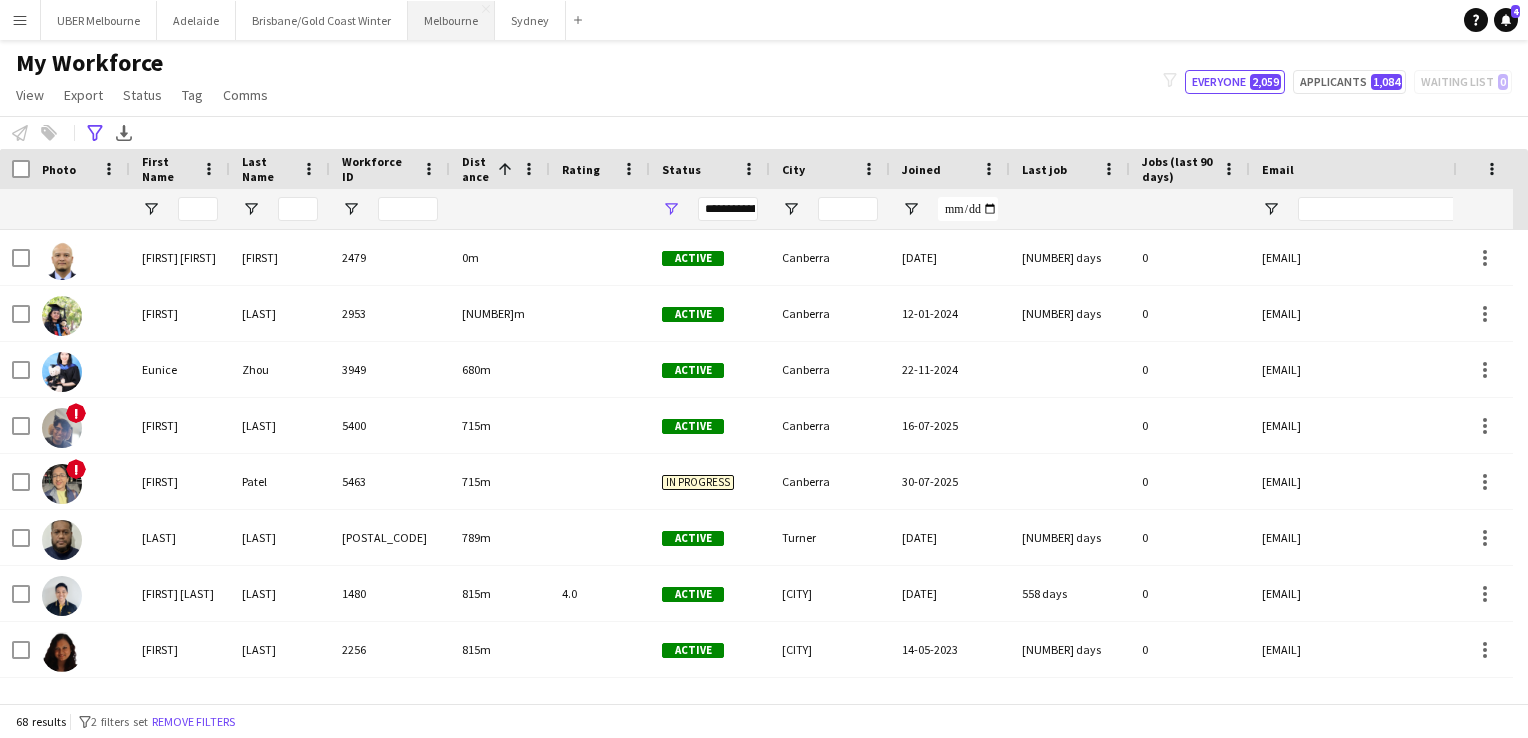 click on "Melbourne
Close" at bounding box center (451, 20) 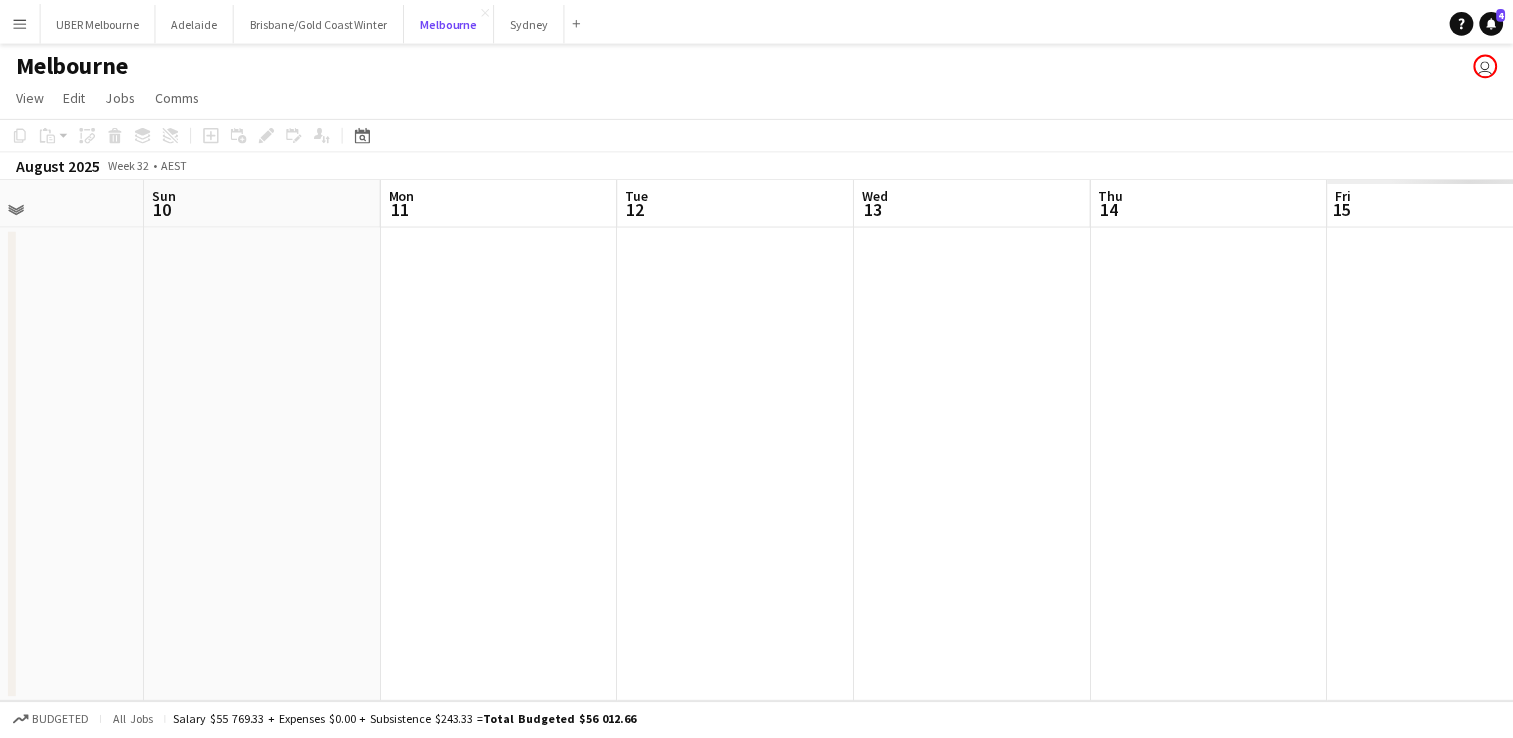 scroll, scrollTop: 0, scrollLeft: 573, axis: horizontal 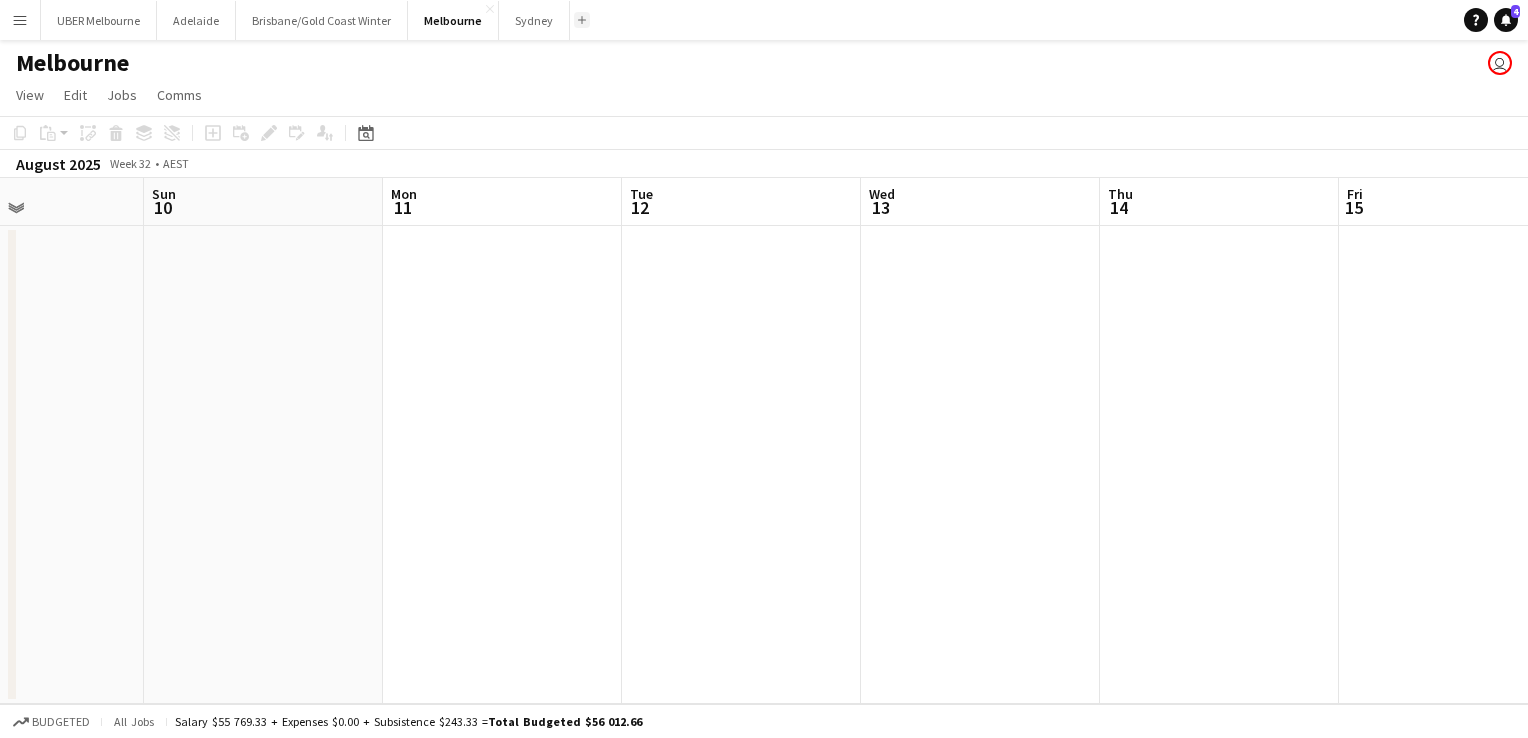 click on "Add" at bounding box center [582, 20] 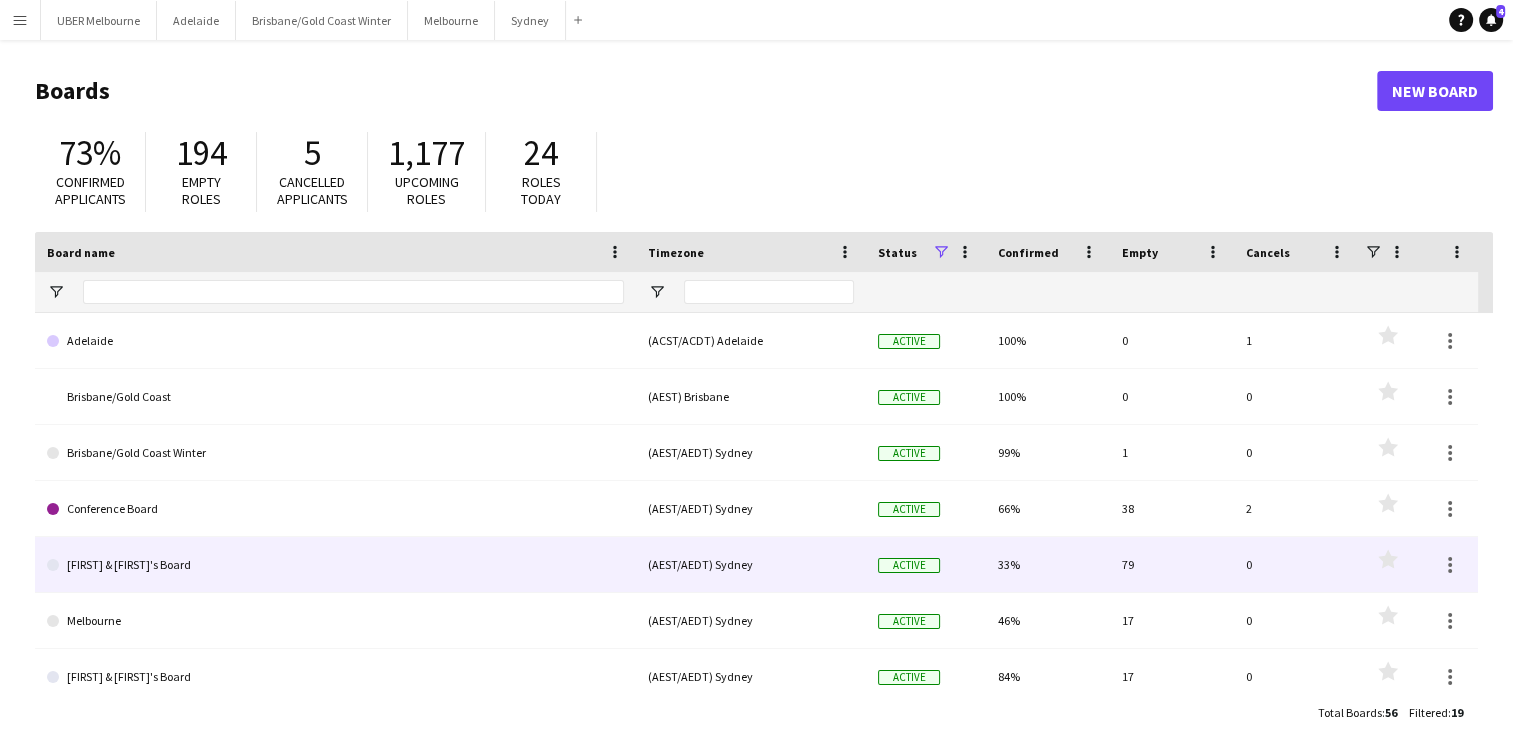 scroll, scrollTop: 123, scrollLeft: 0, axis: vertical 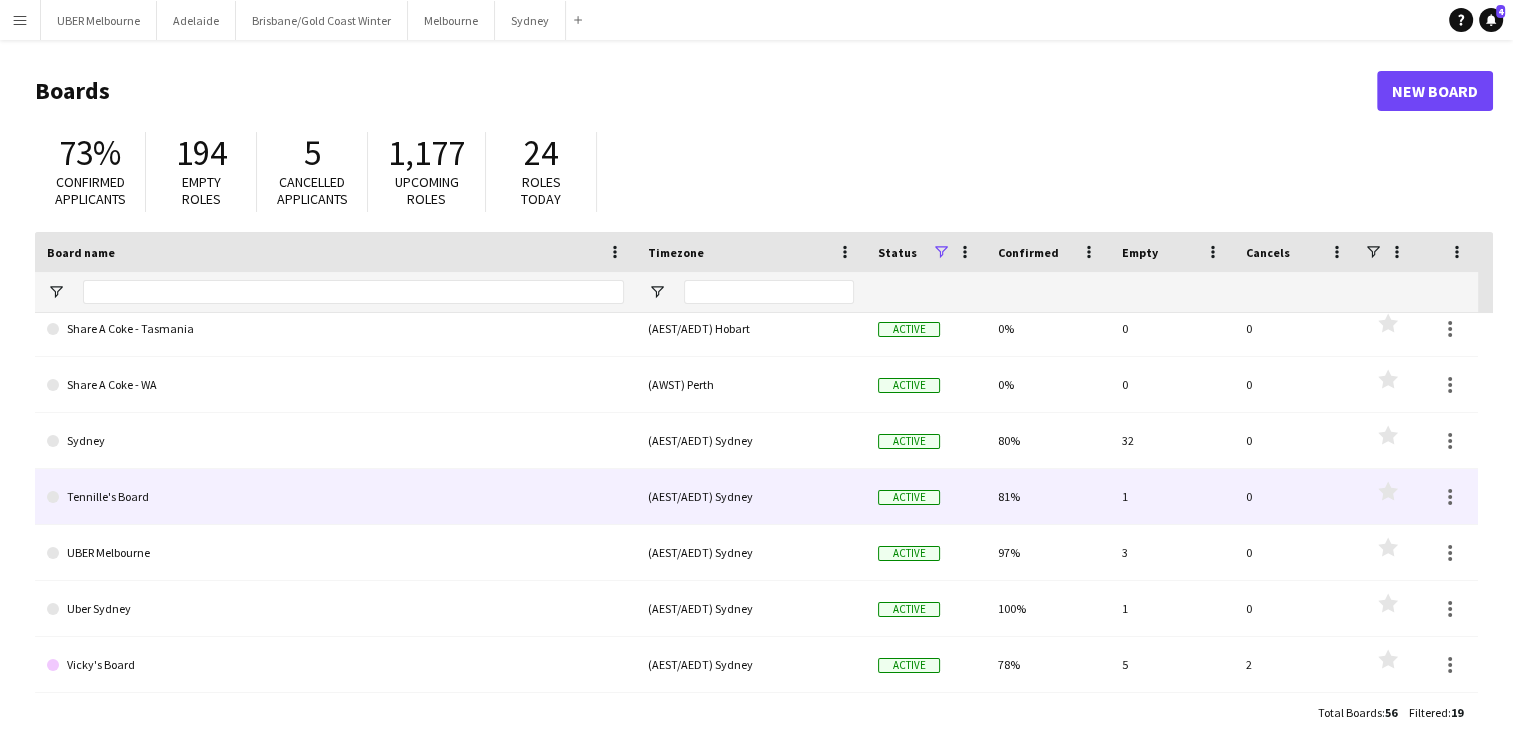 click on "Tennille's Board" 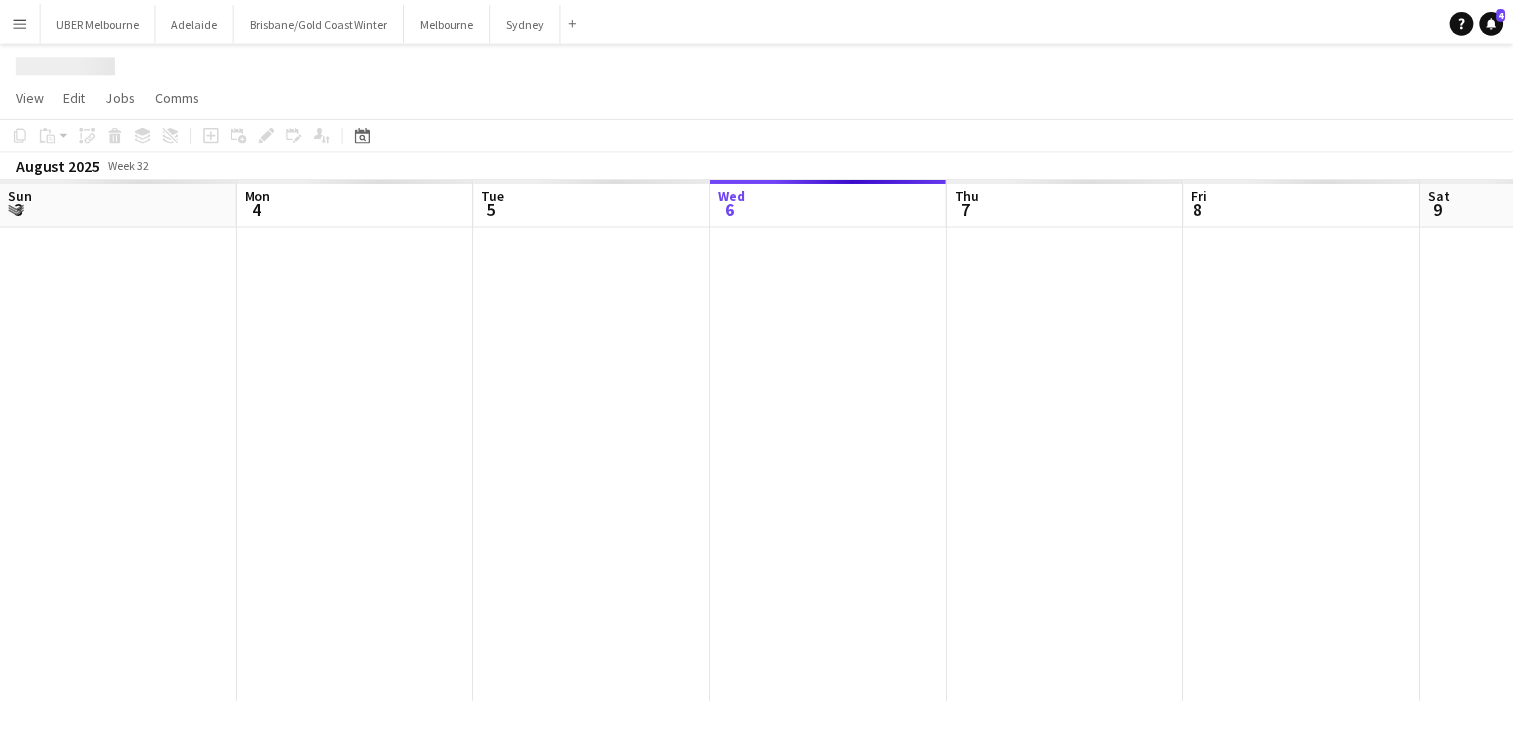scroll, scrollTop: 0, scrollLeft: 478, axis: horizontal 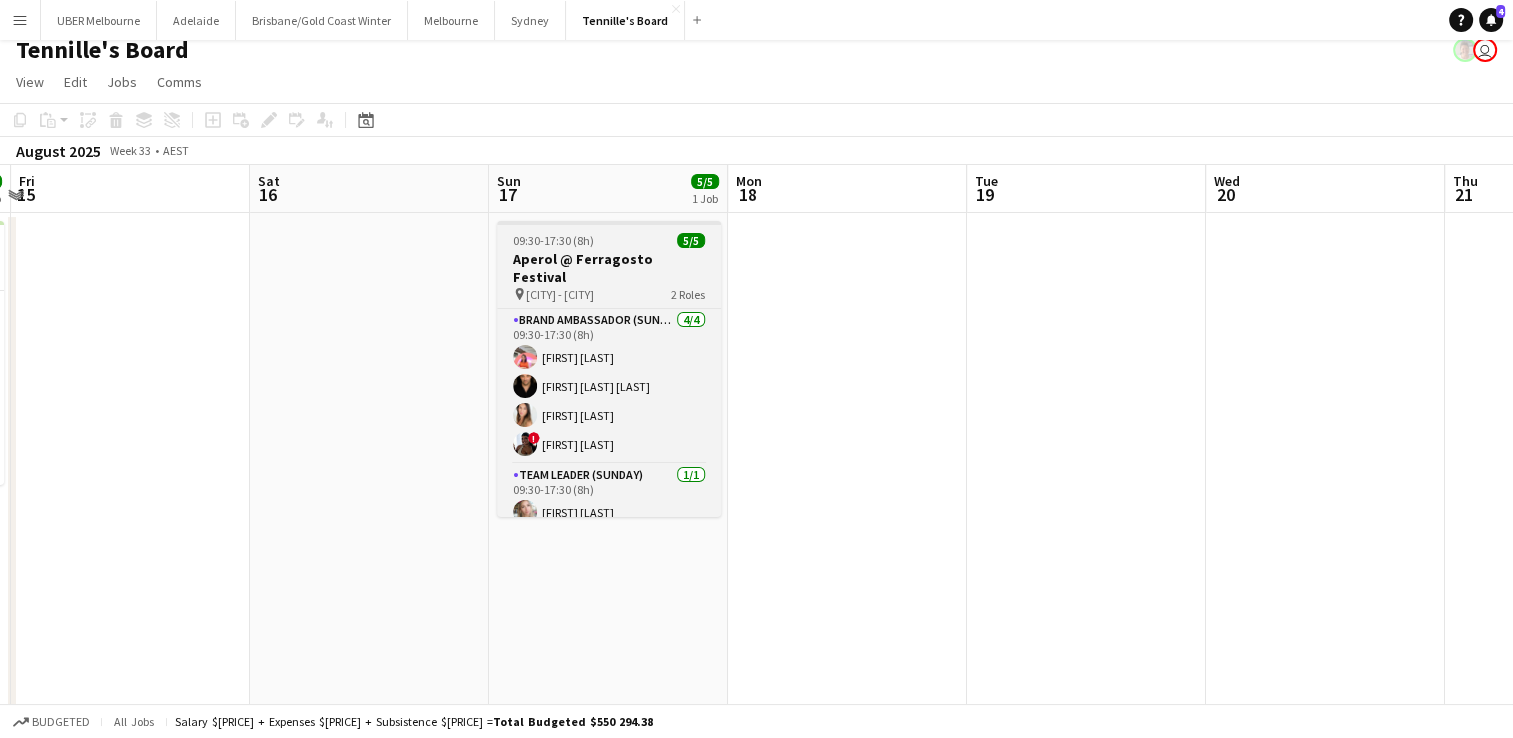 click on "[TIME]-[TIME] ([DURATION]h)    [NUMBER]/[NUMBER]  [BRAND] @ [EVENT]
pin
[CITY] - [CITY]   [NUMBER] Roles   [ROLE] ([DAY])   [NUMBER]/[NUMBER]   [TIME]-[TIME] ([DURATION]h)
[FIRST] [LAST] [FIRST] [LAST] ! [FIRST] [LAST]  [ROLE] ([DAY])   [NUMBER]/[NUMBER]   [TIME]-[TIME] ([DURATION]h)
[FIRST] [LAST]" at bounding box center (609, 369) 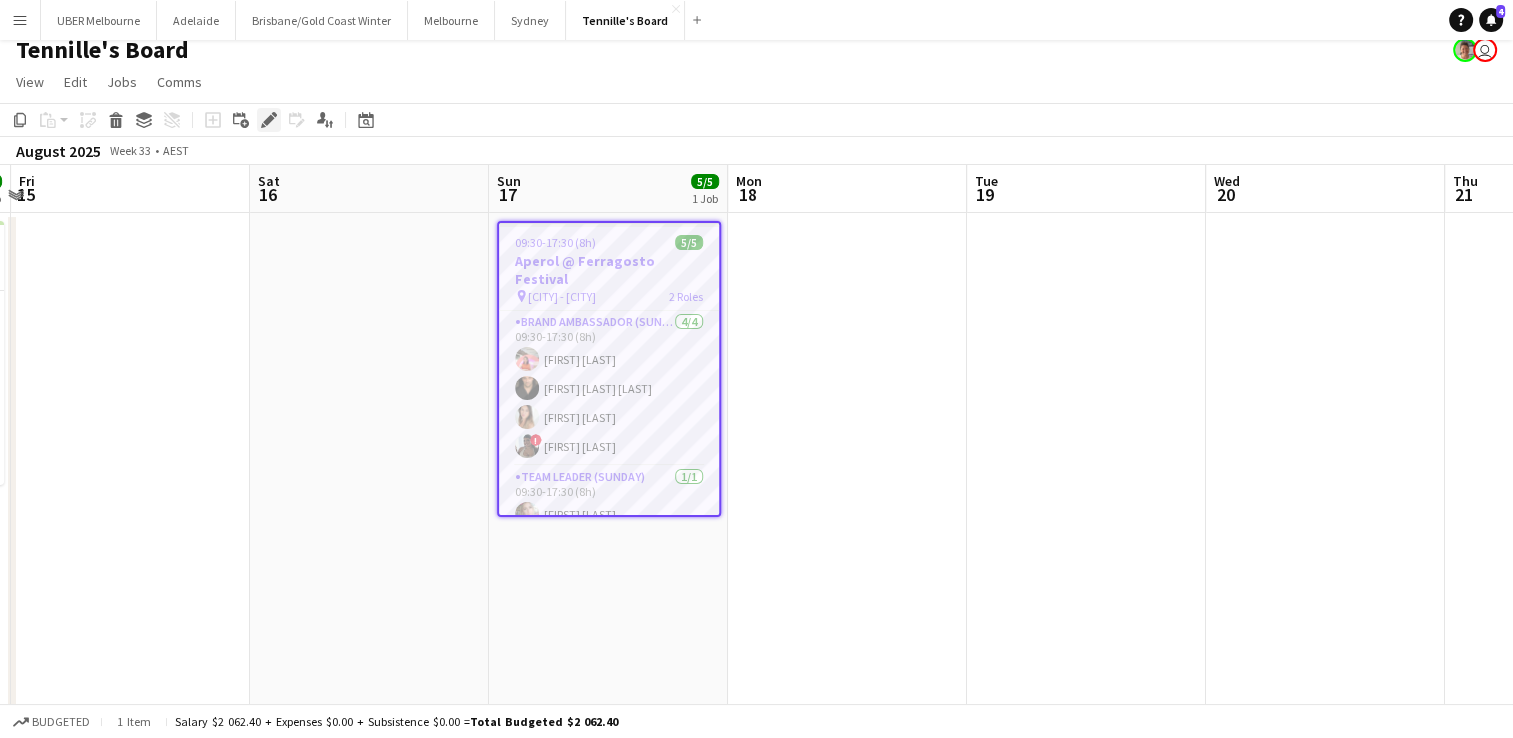 click on "Edit" 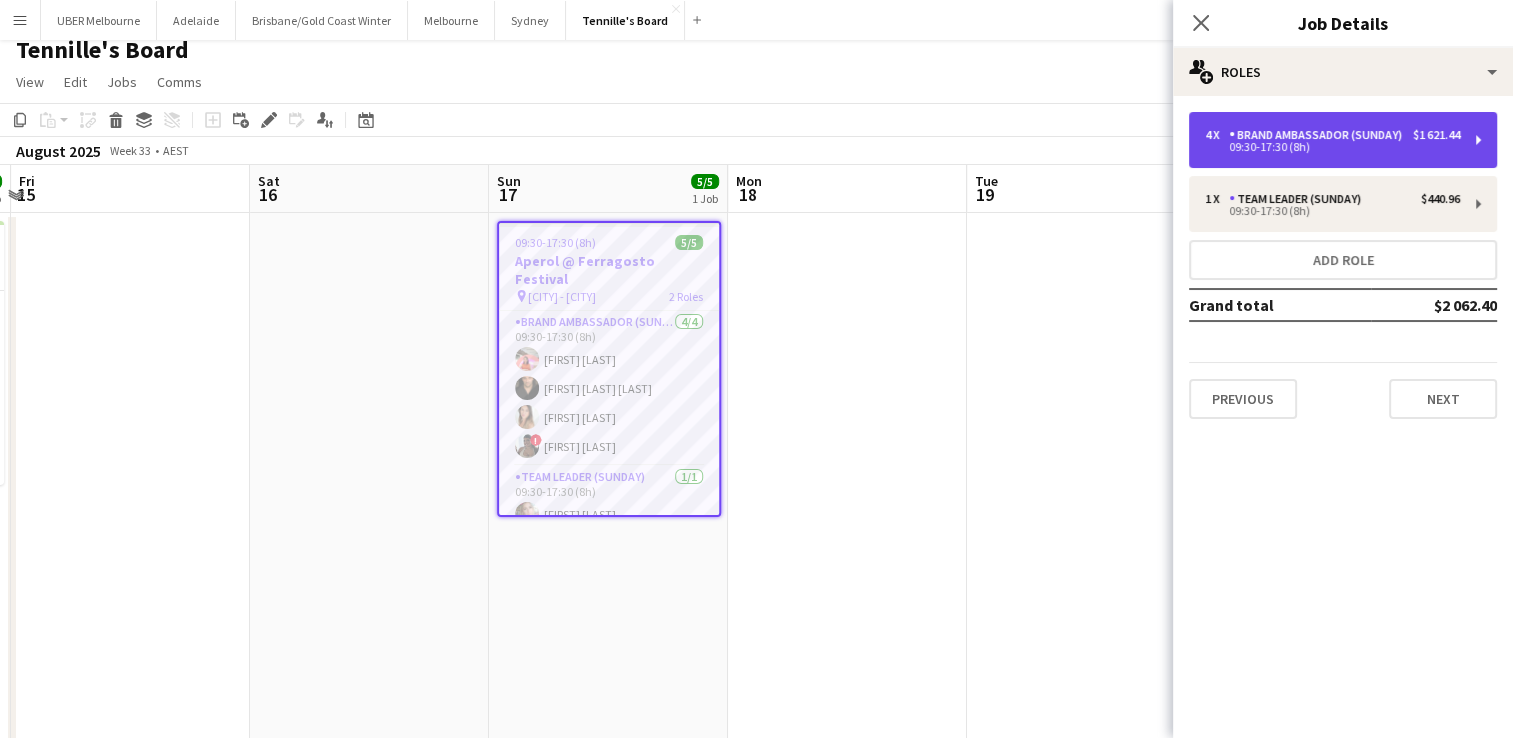 click on "09:30-17:30 (8h)" at bounding box center [1332, 147] 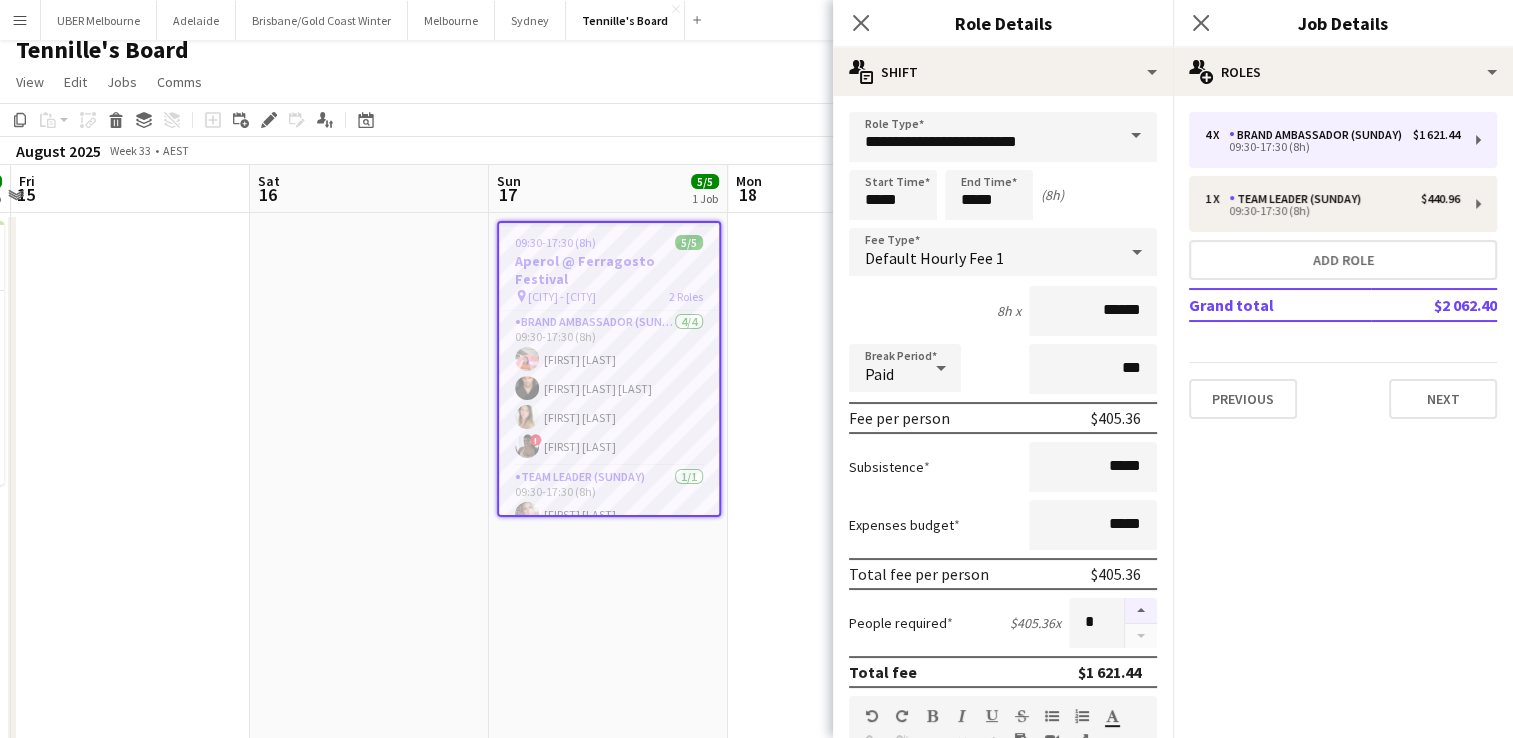 click at bounding box center (1141, 611) 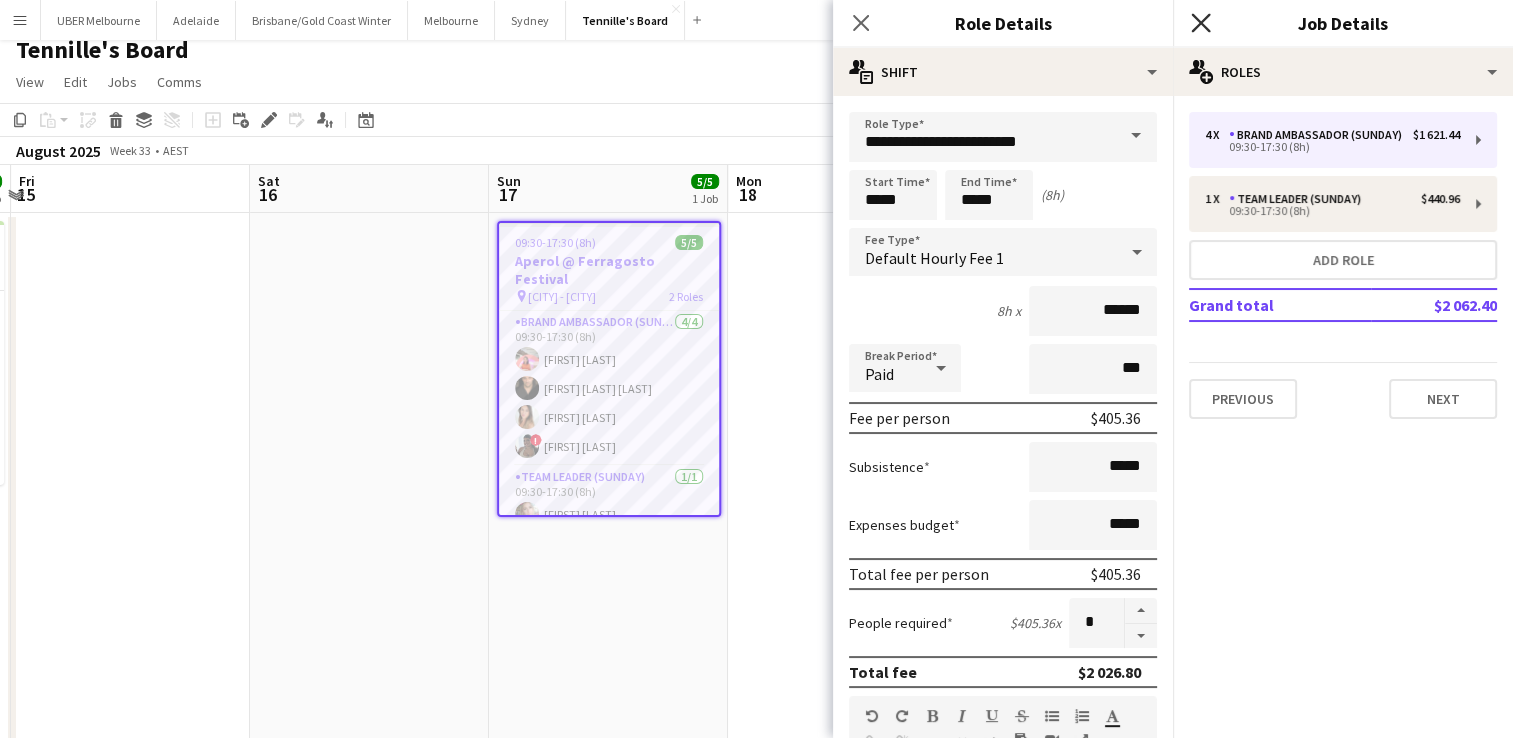 click on "Close pop-in" 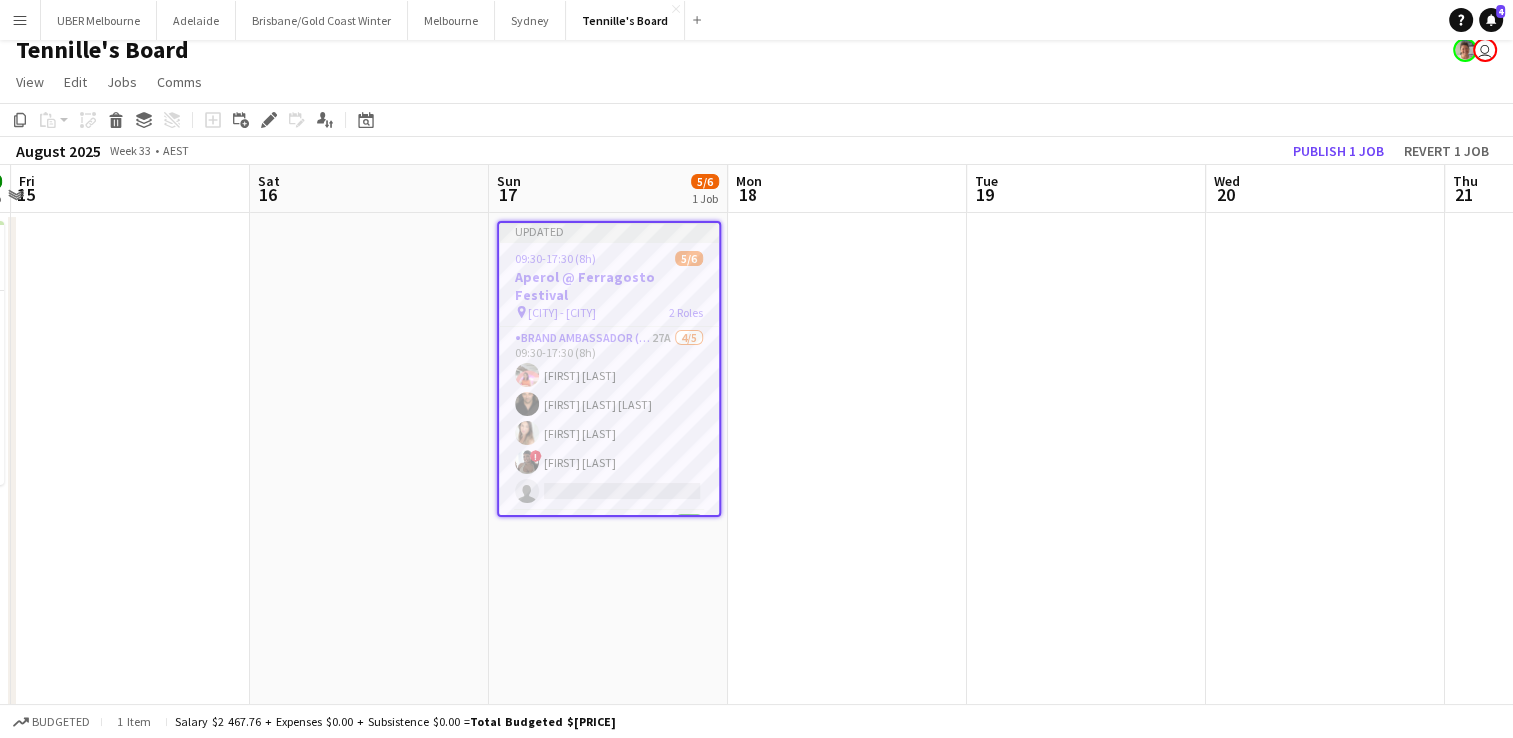 click on "[TIME]-[TIME] ([DURATION]h) [NUMBER]/[NUMBER]" at bounding box center (609, 258) 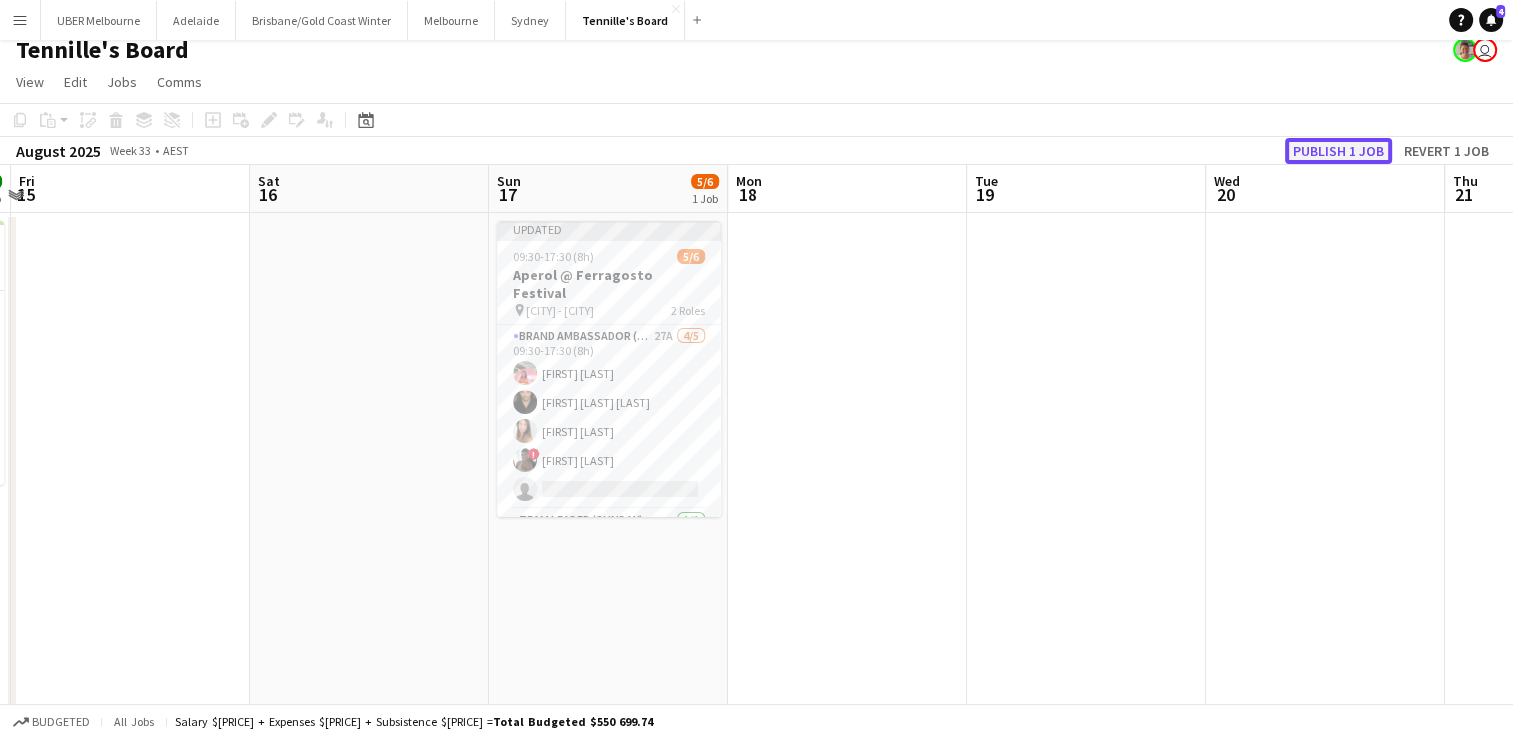 click on "Publish 1 job" 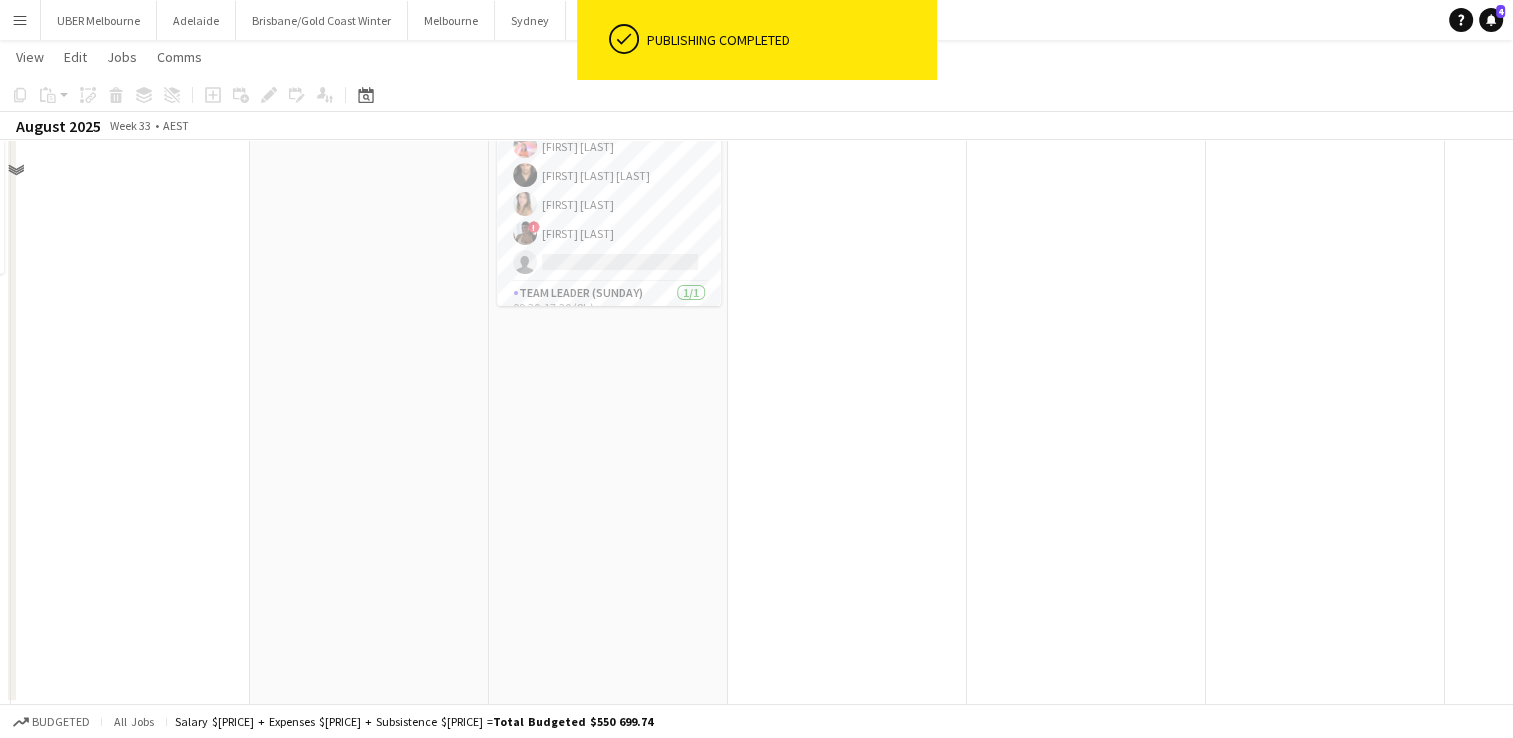 scroll, scrollTop: 0, scrollLeft: 0, axis: both 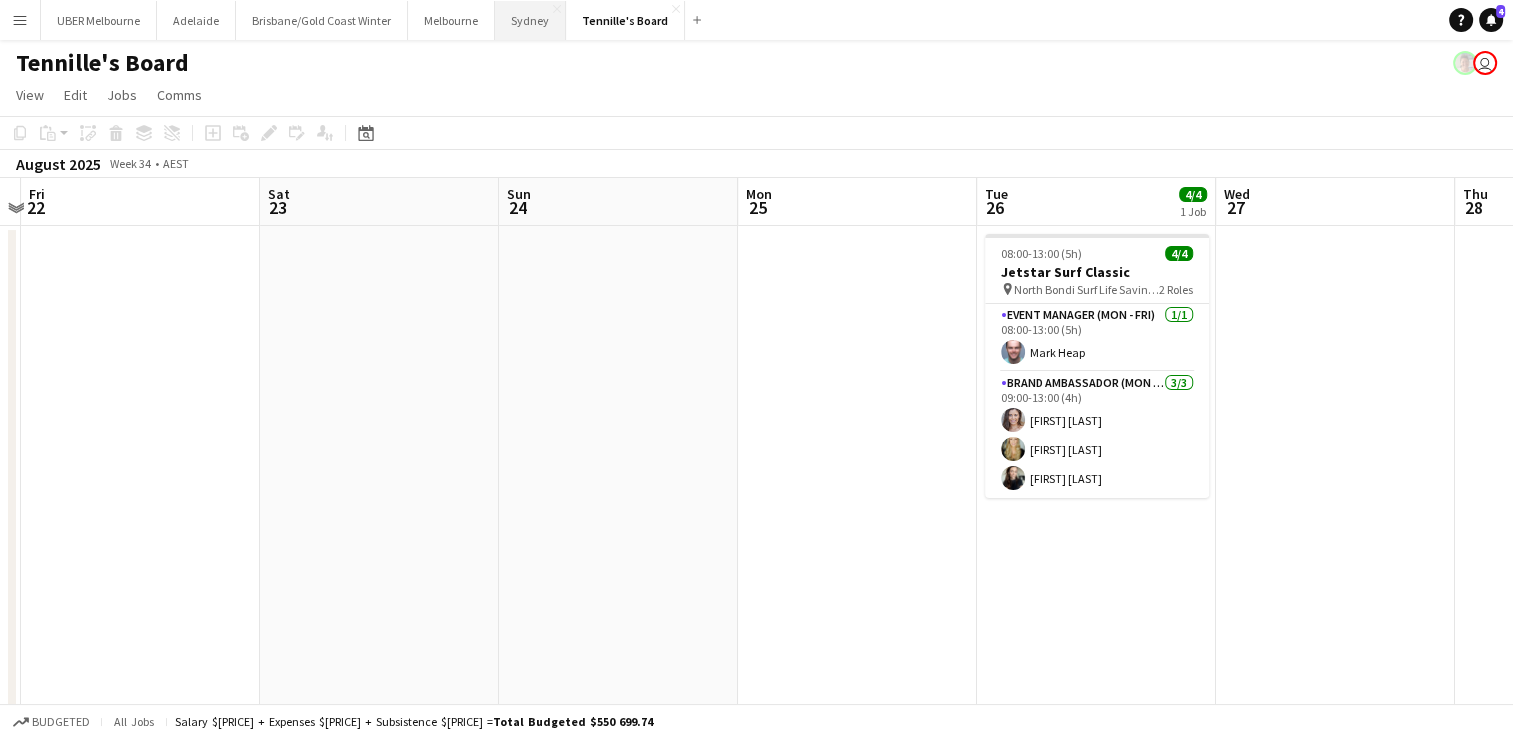 click on "Sydney
Close" at bounding box center (530, 20) 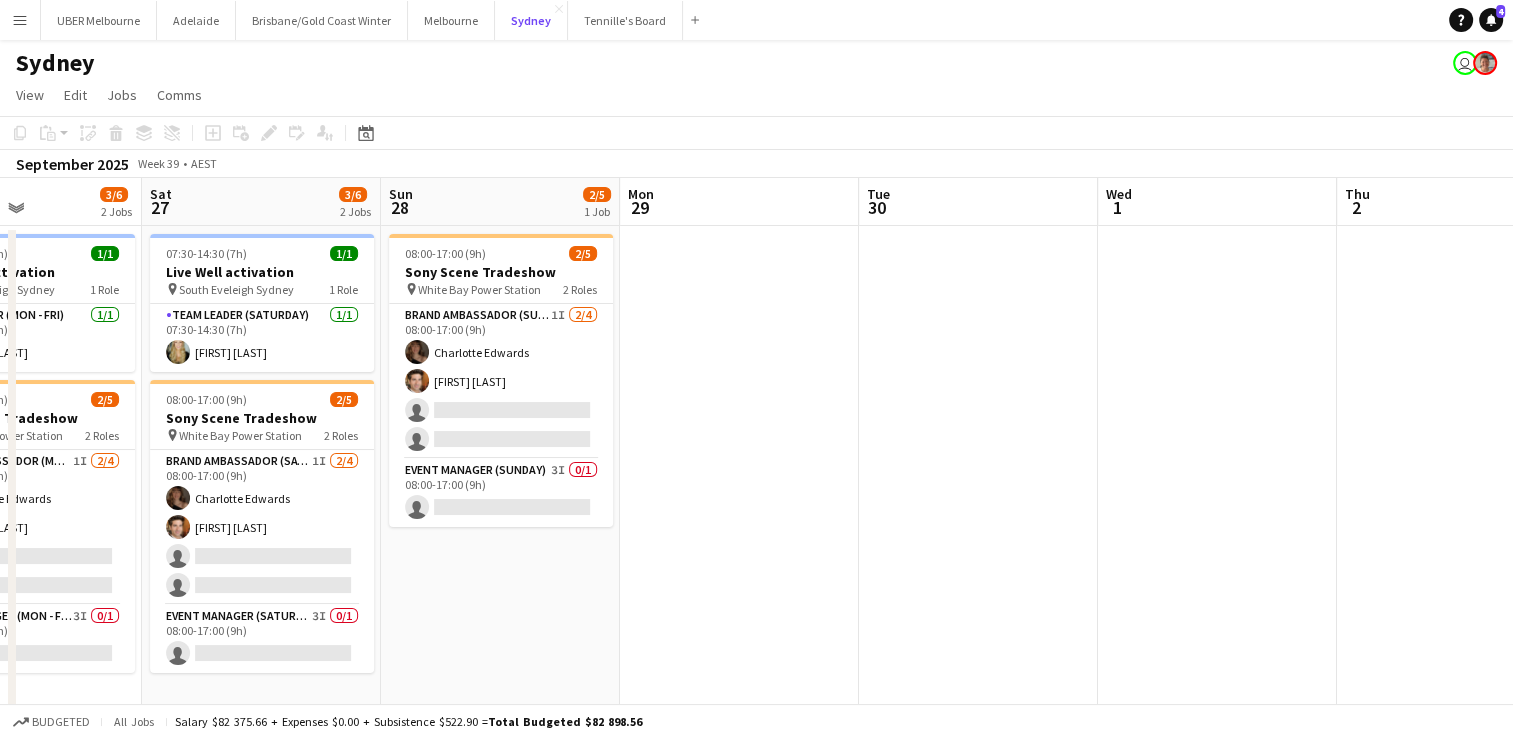 scroll, scrollTop: 0, scrollLeft: 452, axis: horizontal 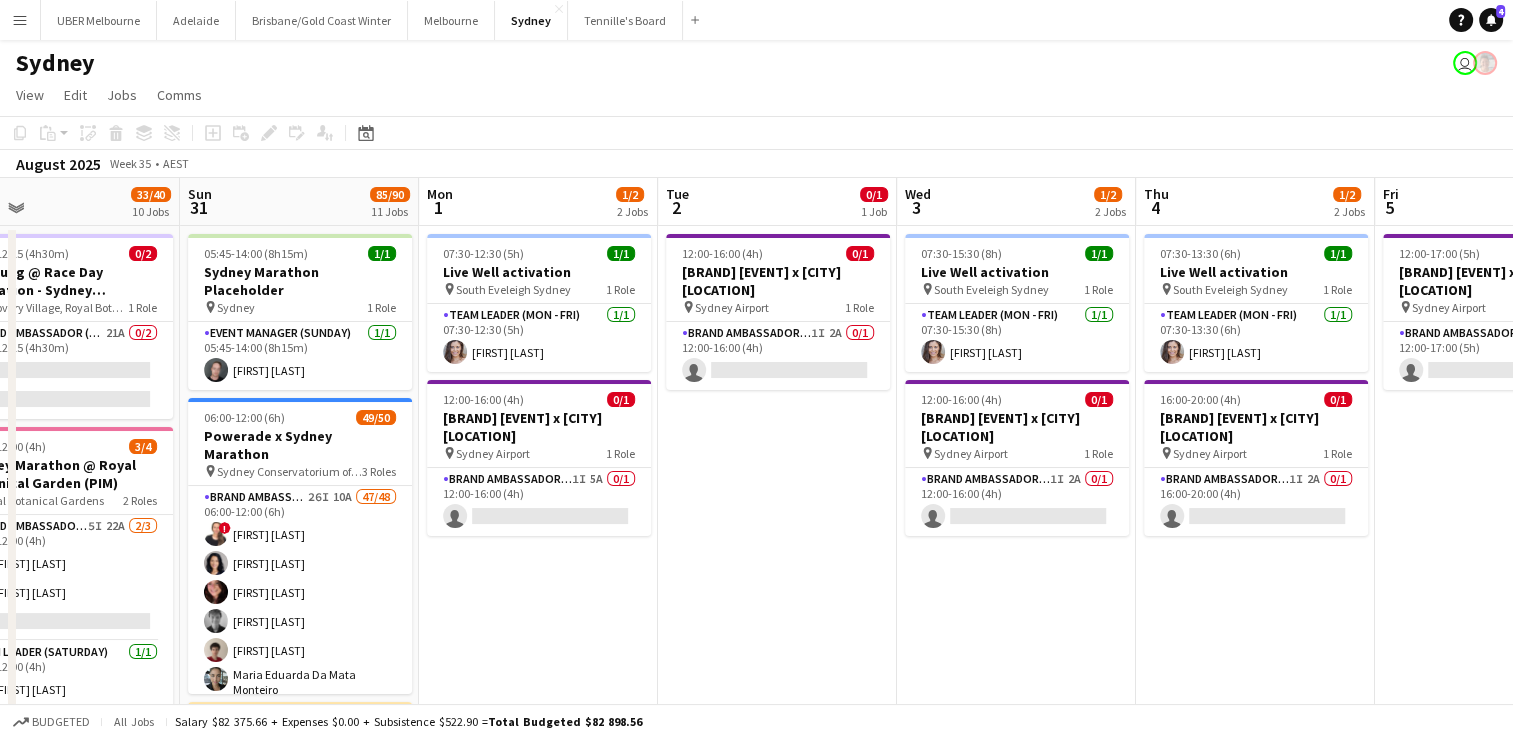 click on "[TIME]    1/1   Live Well activation
pin
South Eveleigh [CITY]   1 Role   Team Leader (Mon - Fri)   1/1   [TIME]
[FIRST] [LAST]     [TIME]    0/1   Cadillac Roadshow x [CITY] Airport
pin
[CITY] Airport   1 Role   Brand Ambassador (Mon - Fri)   1I   5A   0/1   [TIME]
single-neutral-actions" at bounding box center (538, 1656) 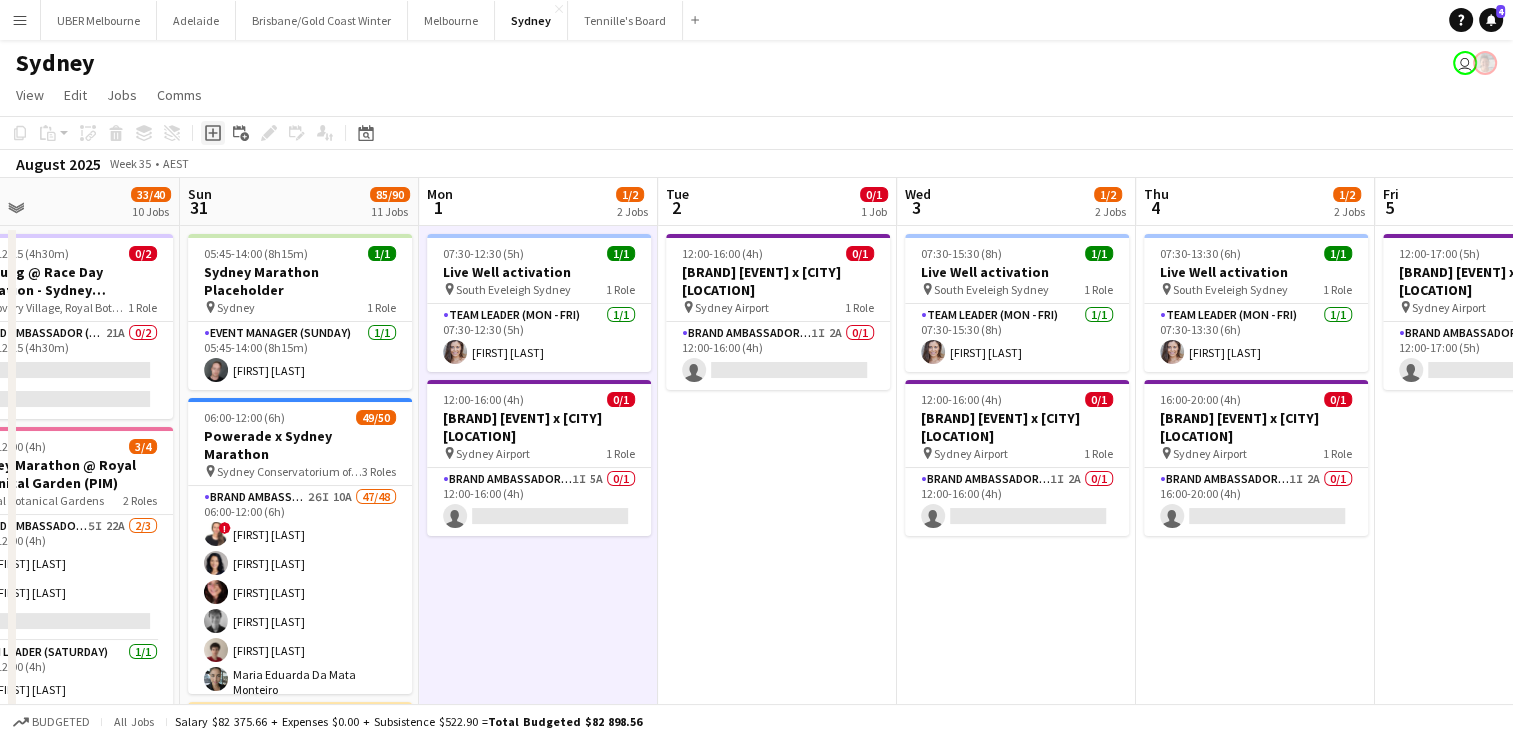 click on "Add job" 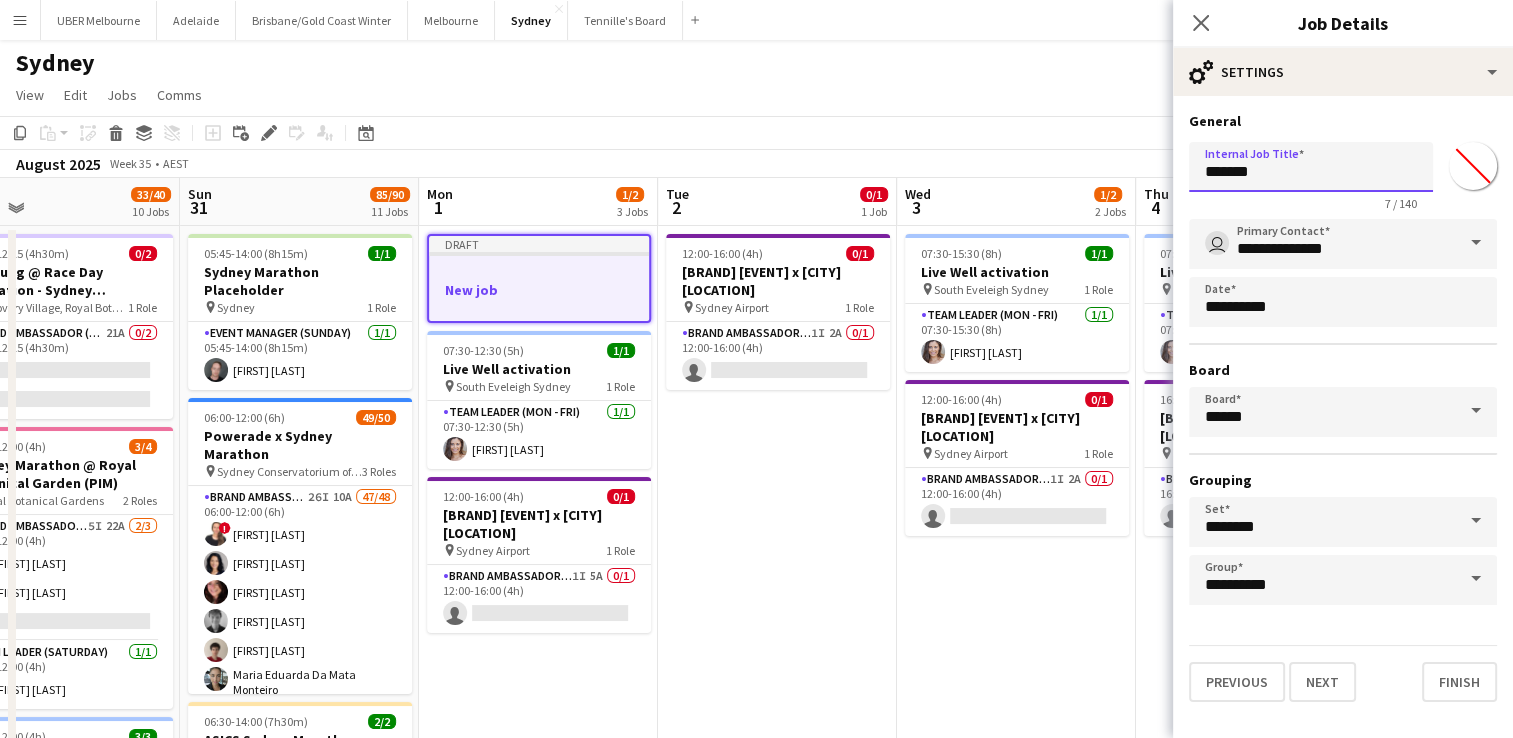 drag, startPoint x: 1273, startPoint y: 166, endPoint x: 1160, endPoint y: 159, distance: 113.216606 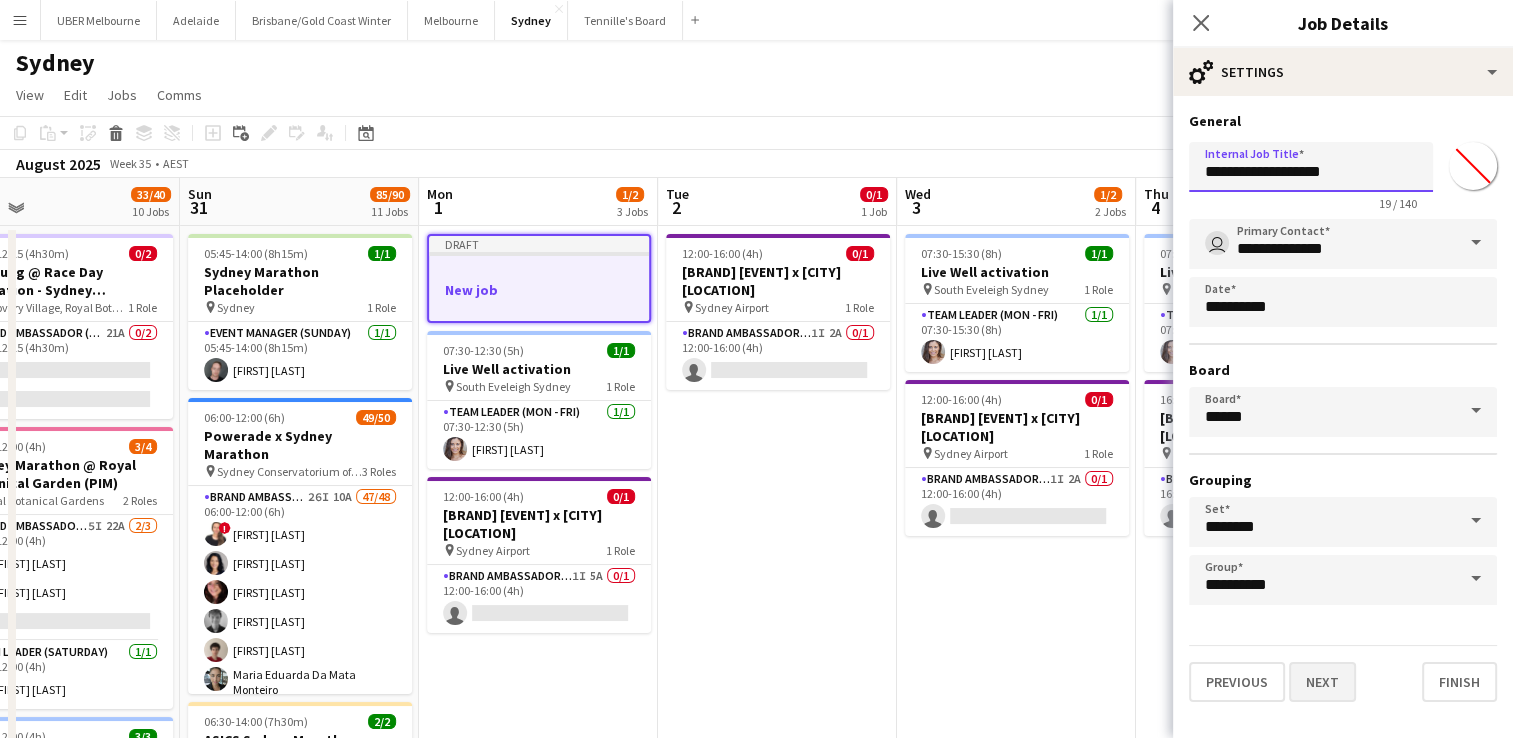 type on "**********" 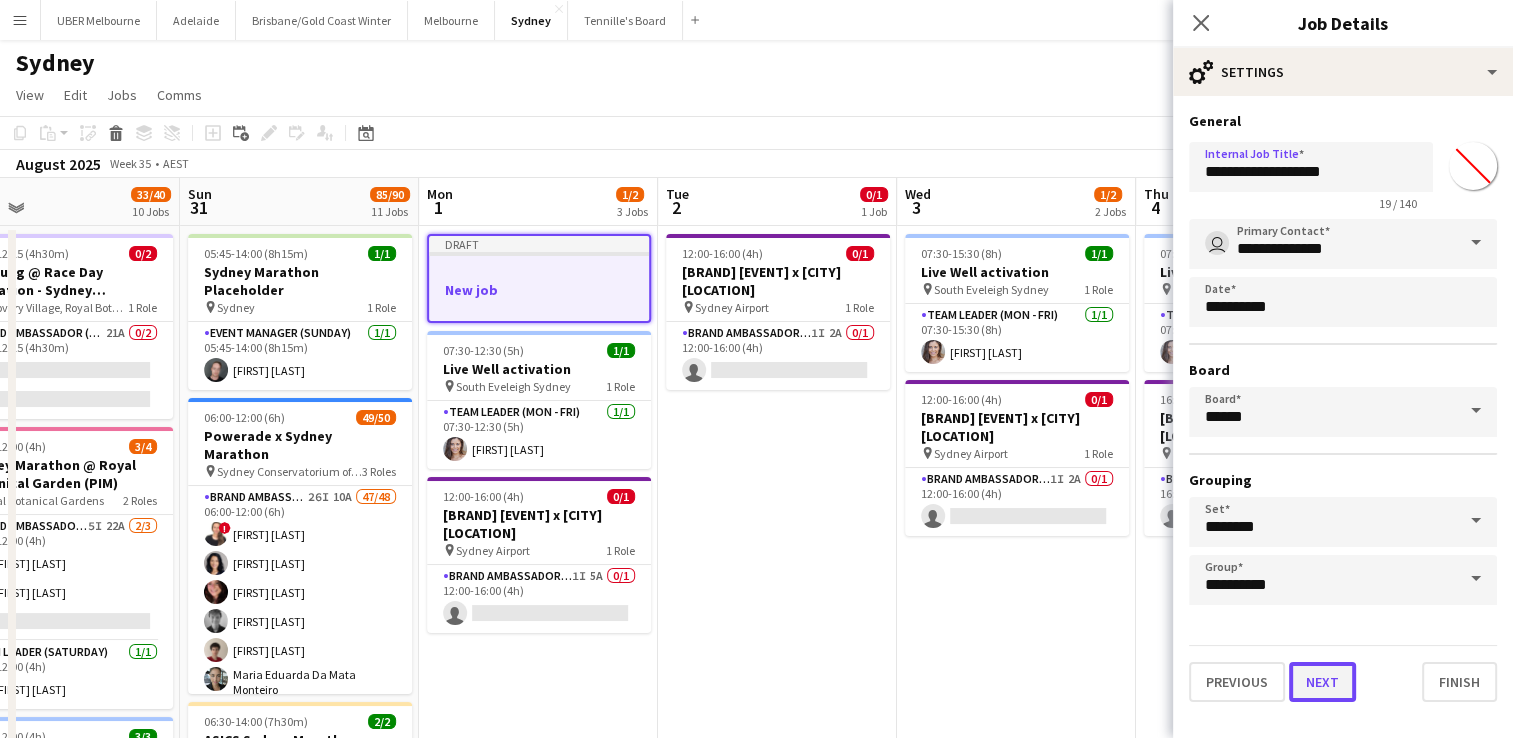 click on "Next" at bounding box center (1322, 682) 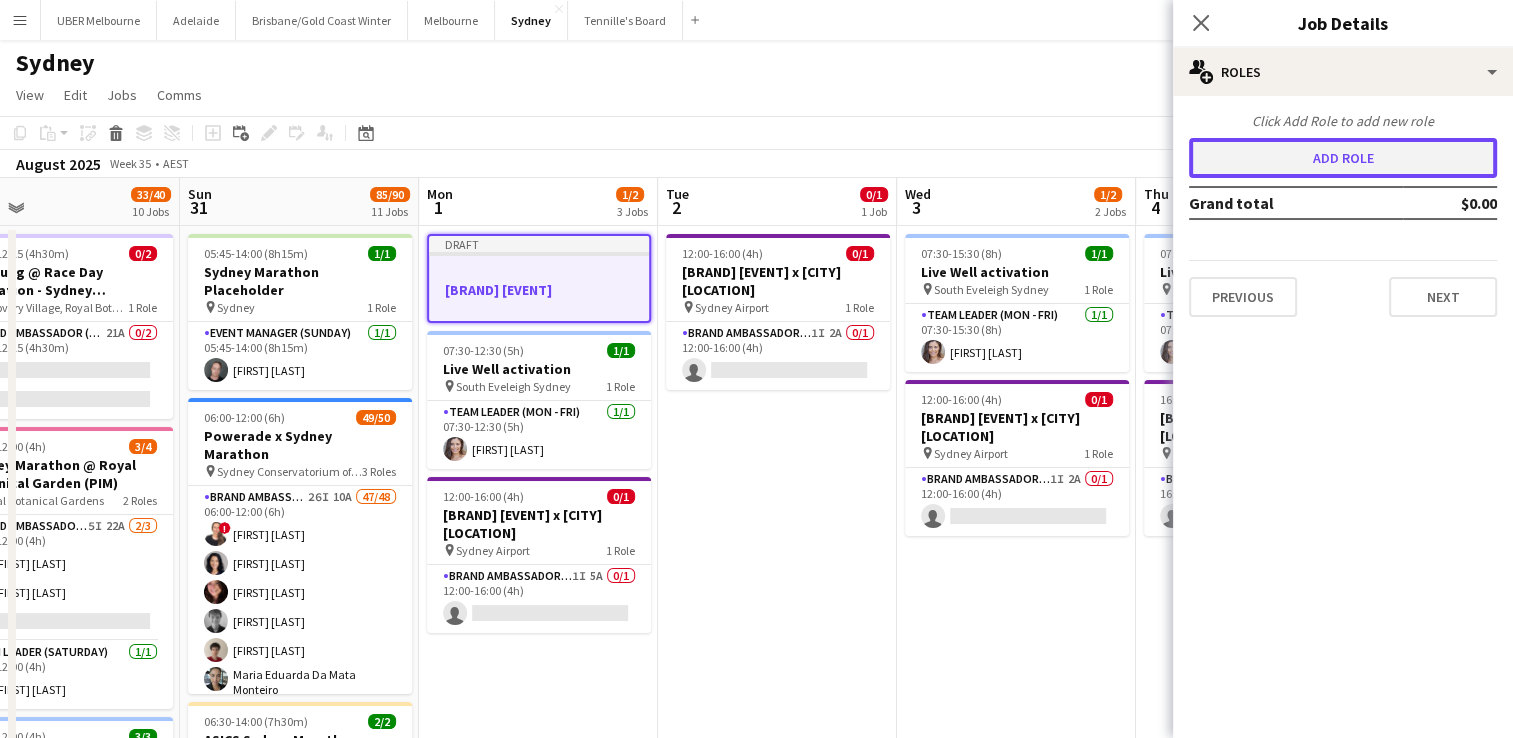 click on "Add role" at bounding box center (1343, 158) 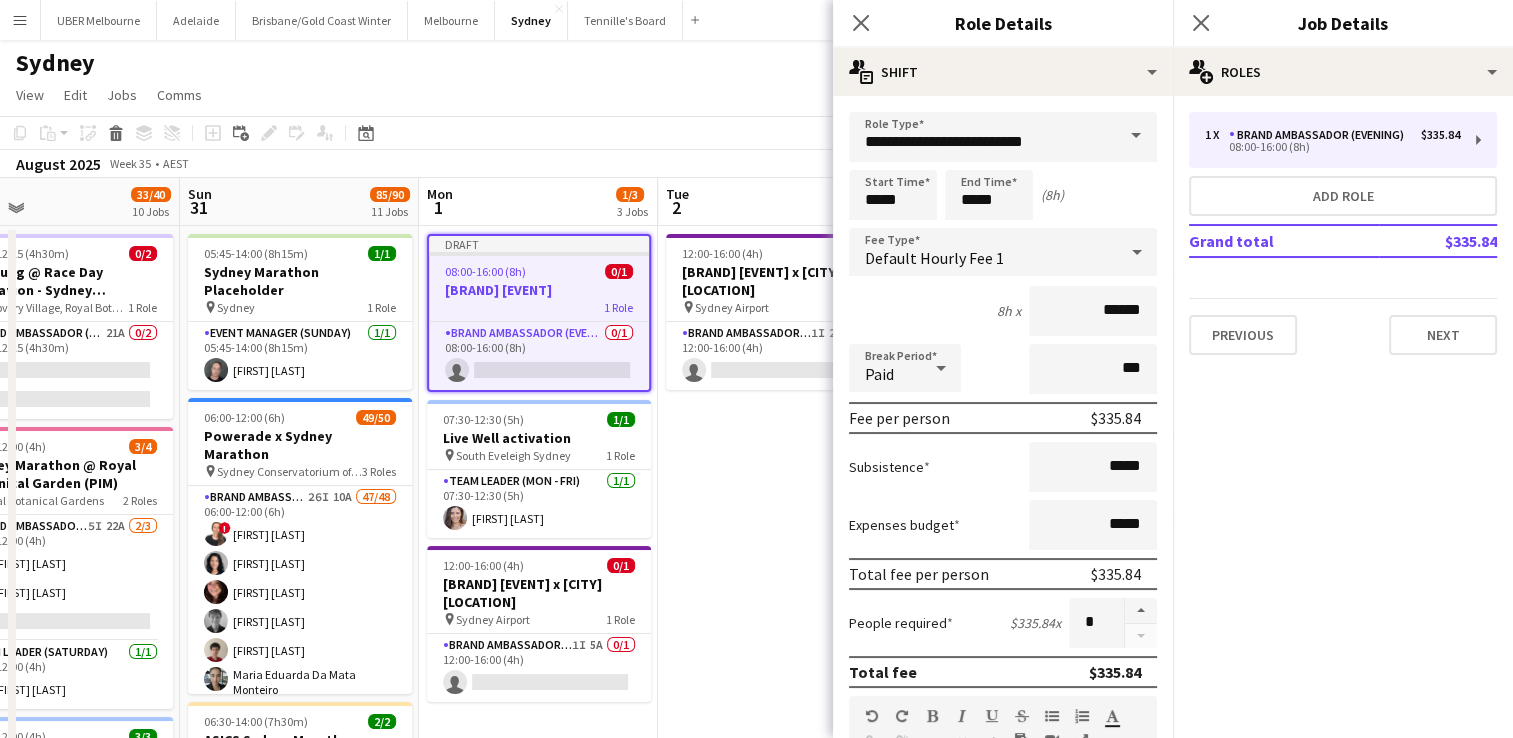 click at bounding box center [1136, 136] 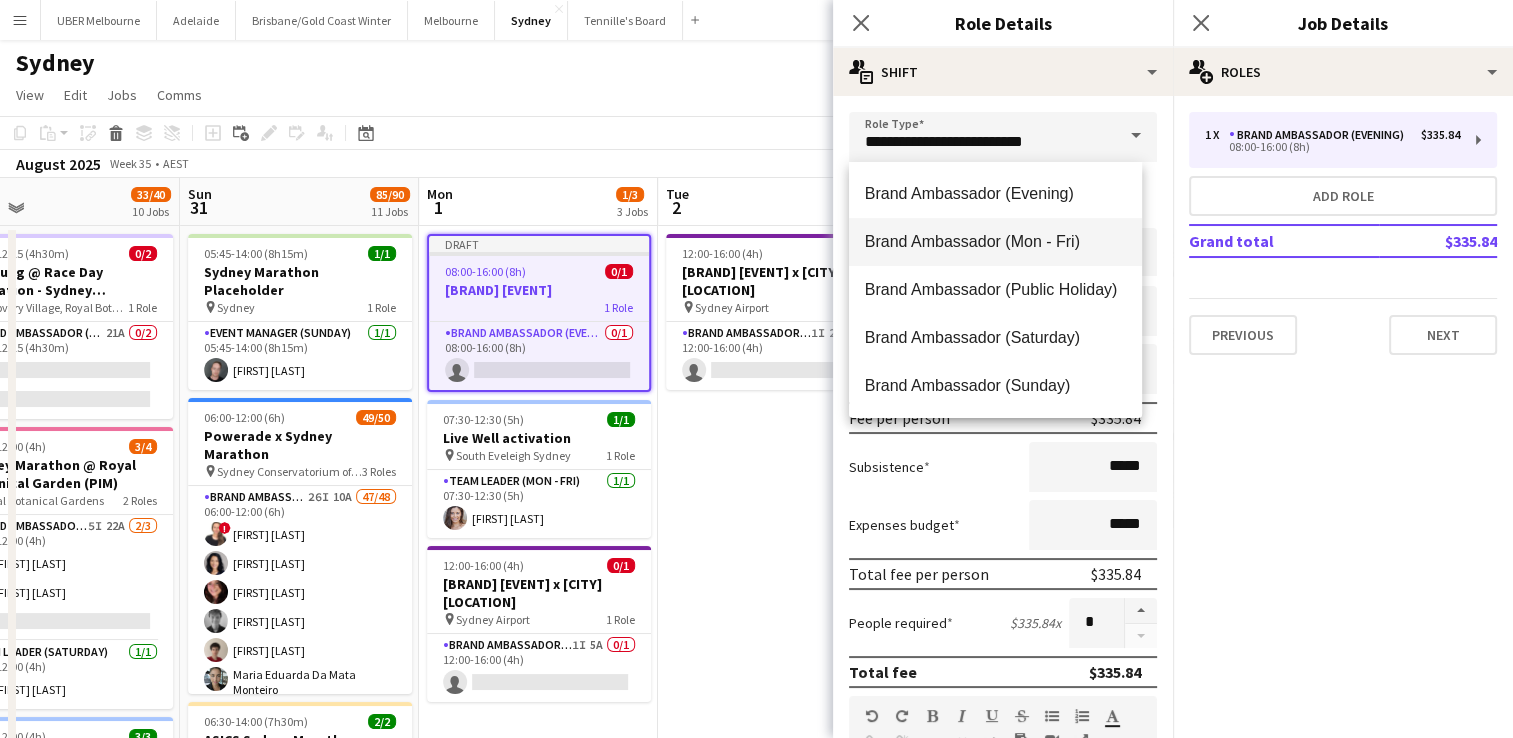 click on "Brand Ambassador (Mon - Fri)" at bounding box center [995, 241] 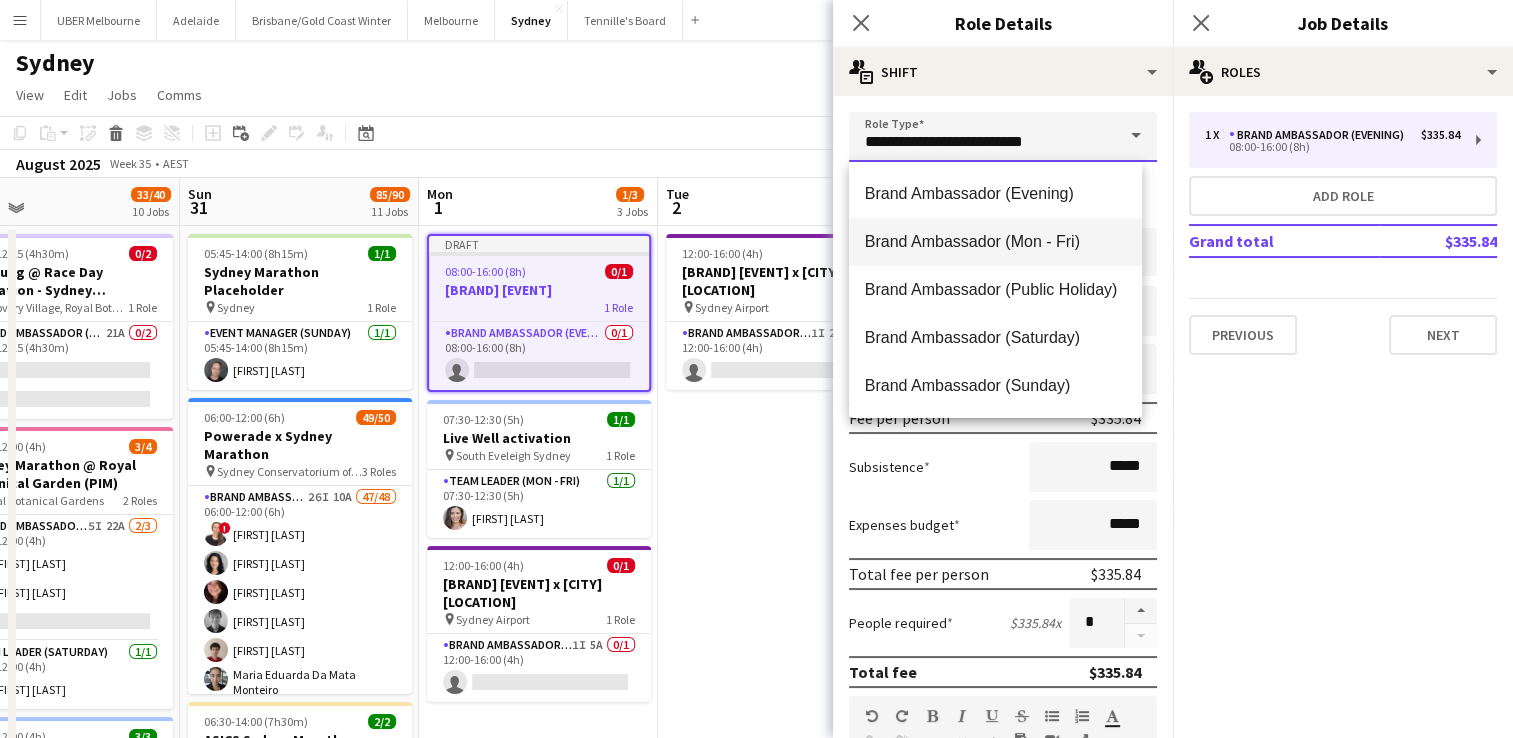 type on "**********" 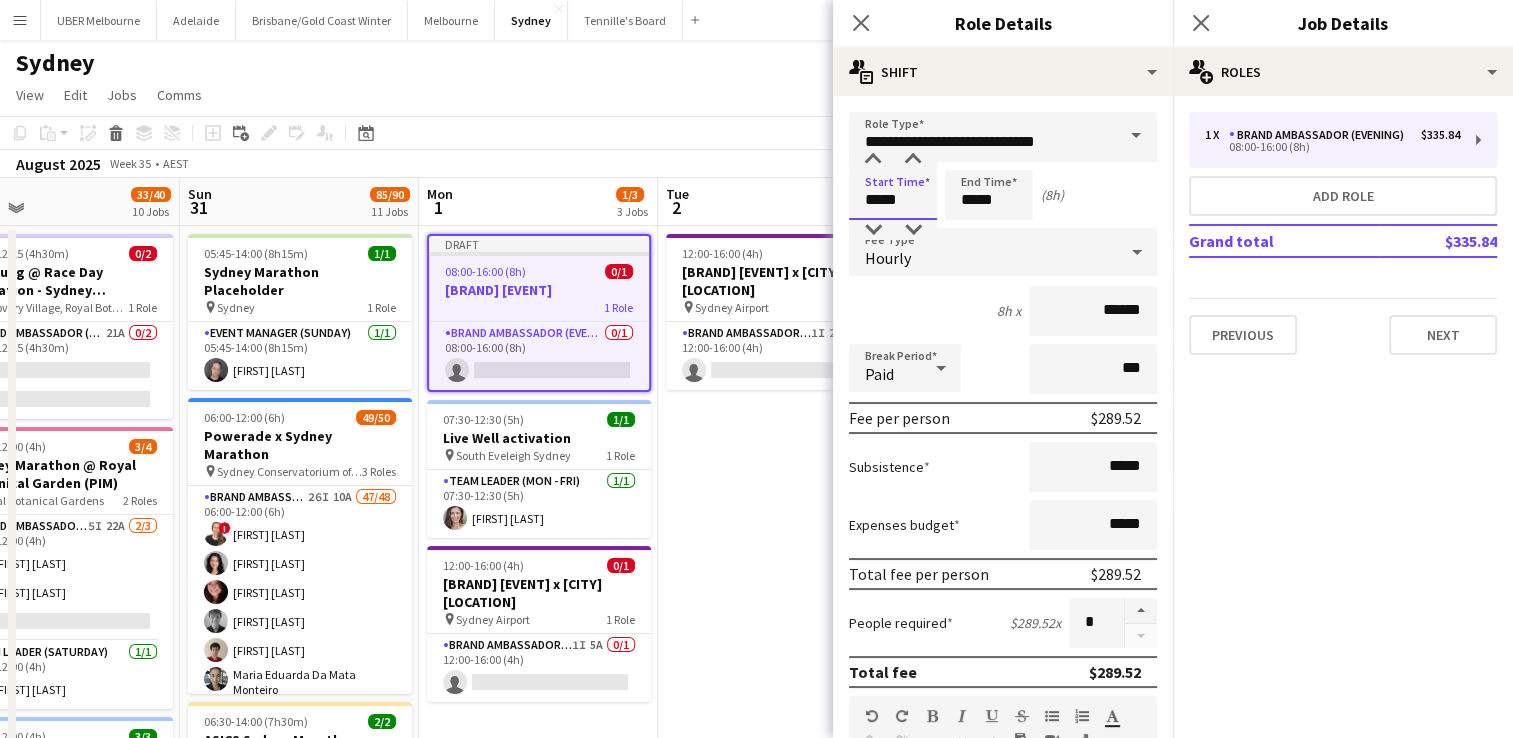drag, startPoint x: 928, startPoint y: 190, endPoint x: 812, endPoint y: 198, distance: 116.275536 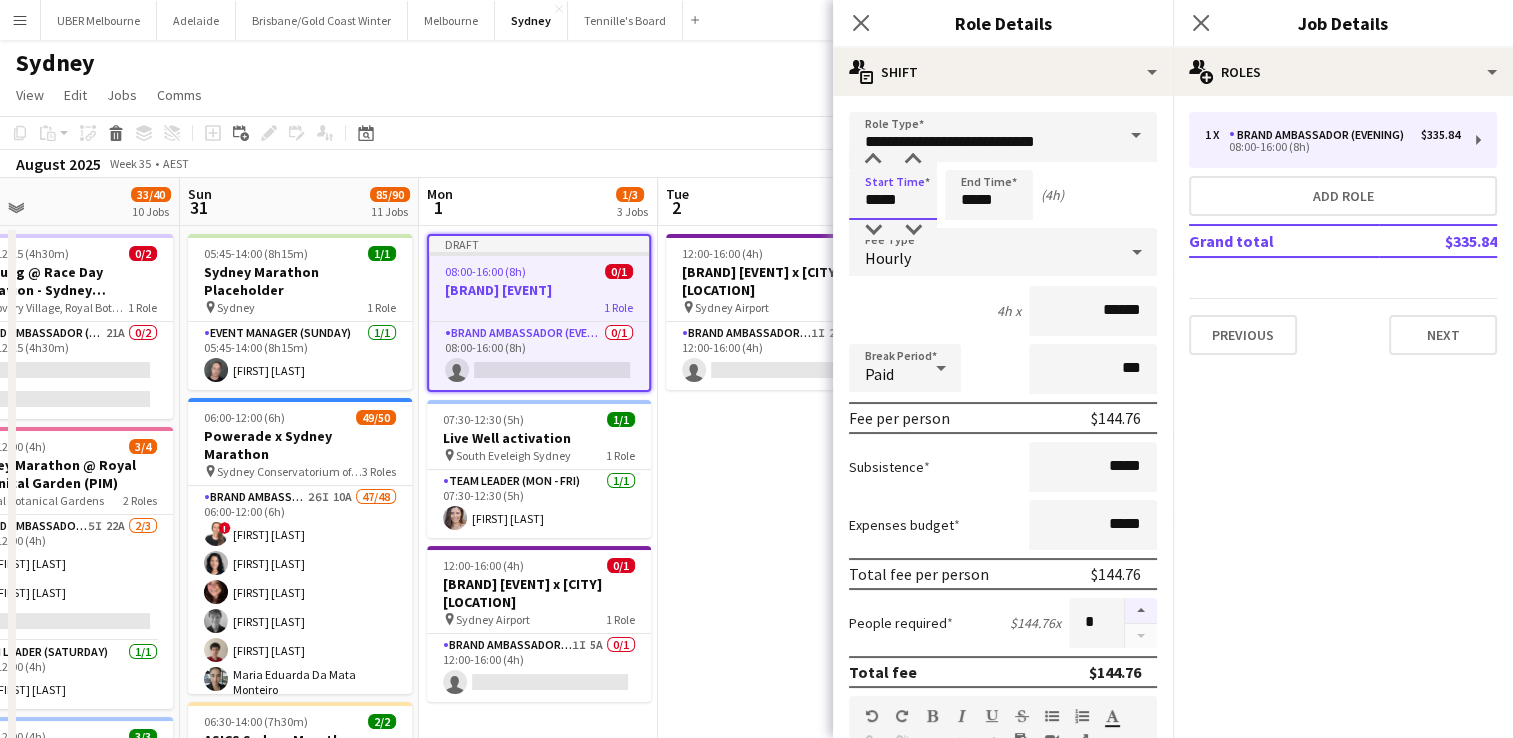 type on "*****" 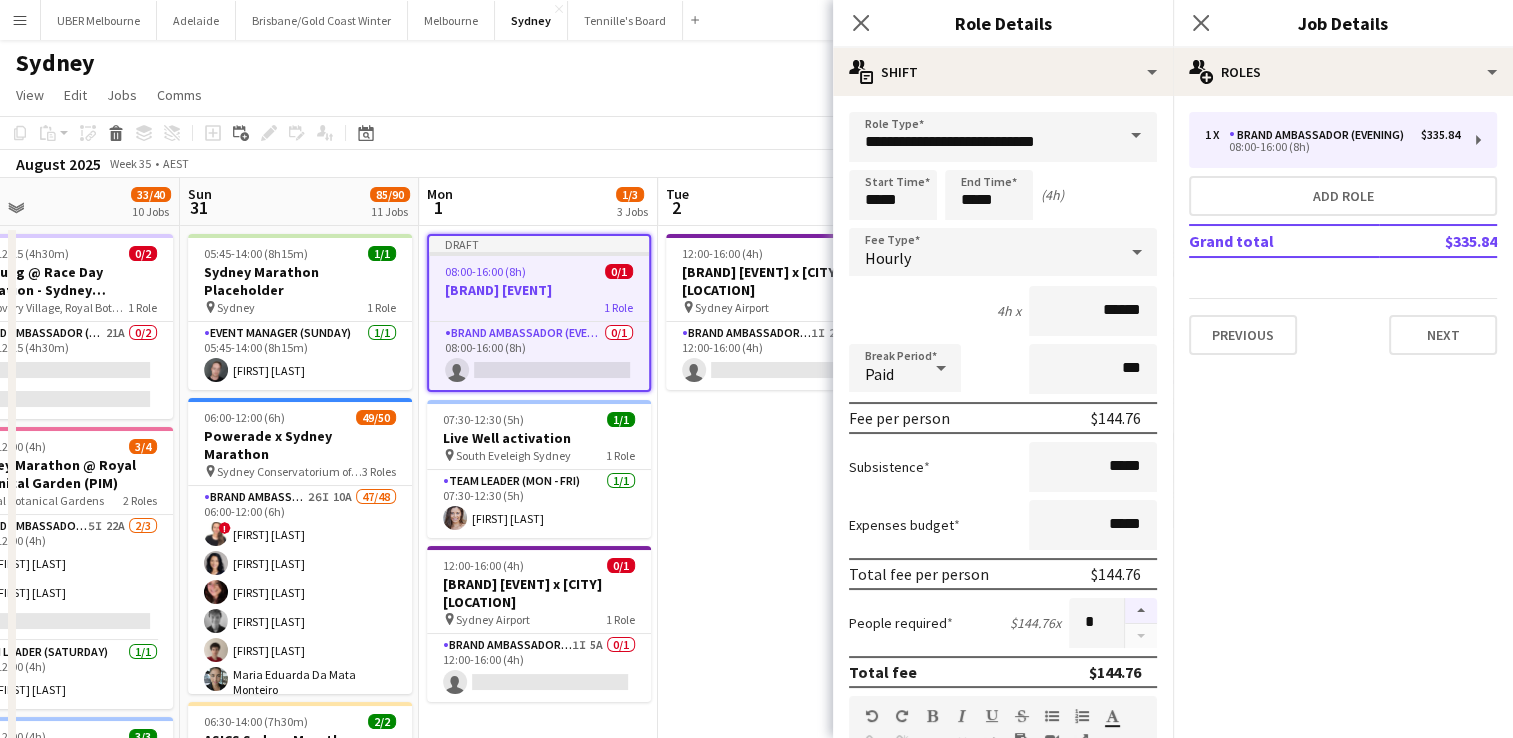 click at bounding box center (1141, 611) 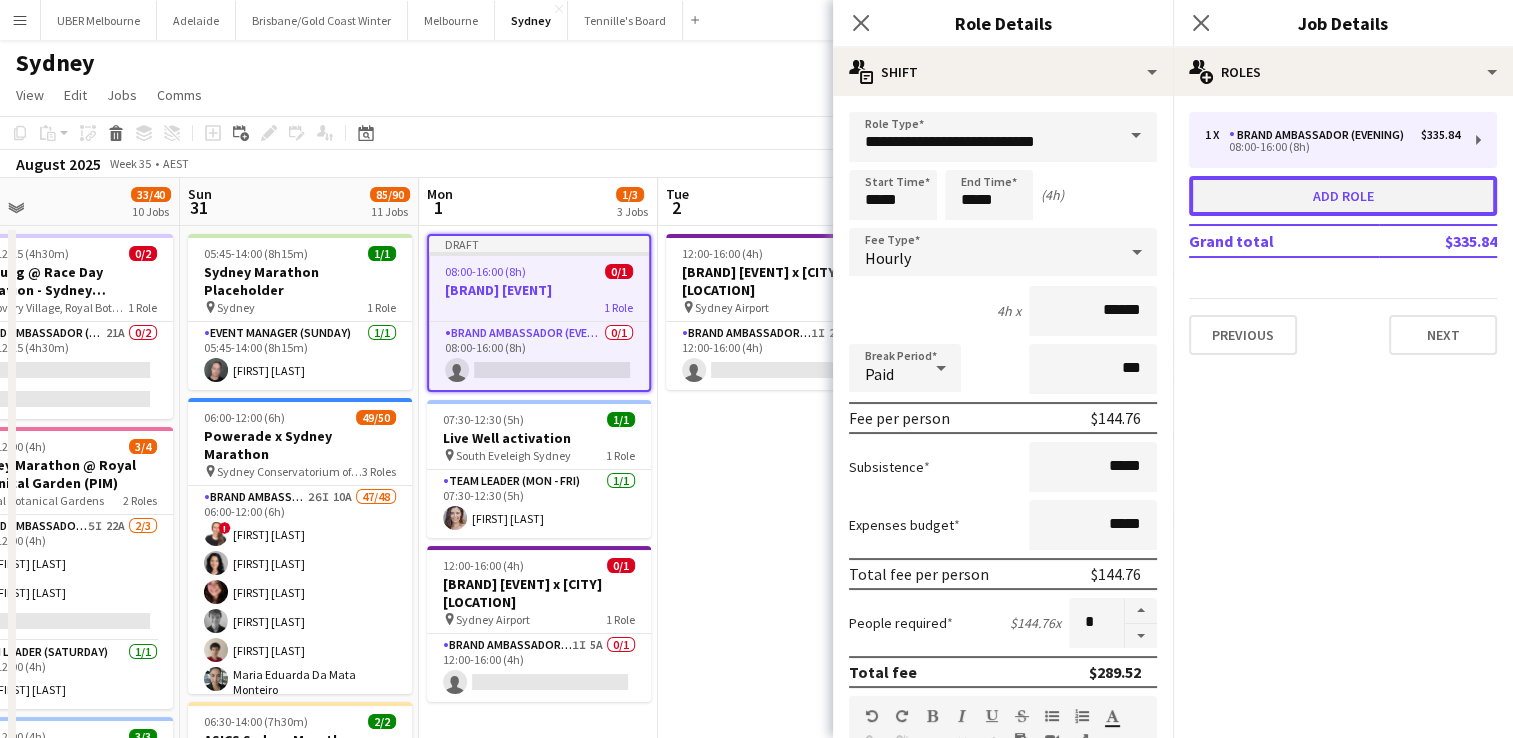 click on "Add role" at bounding box center (1343, 196) 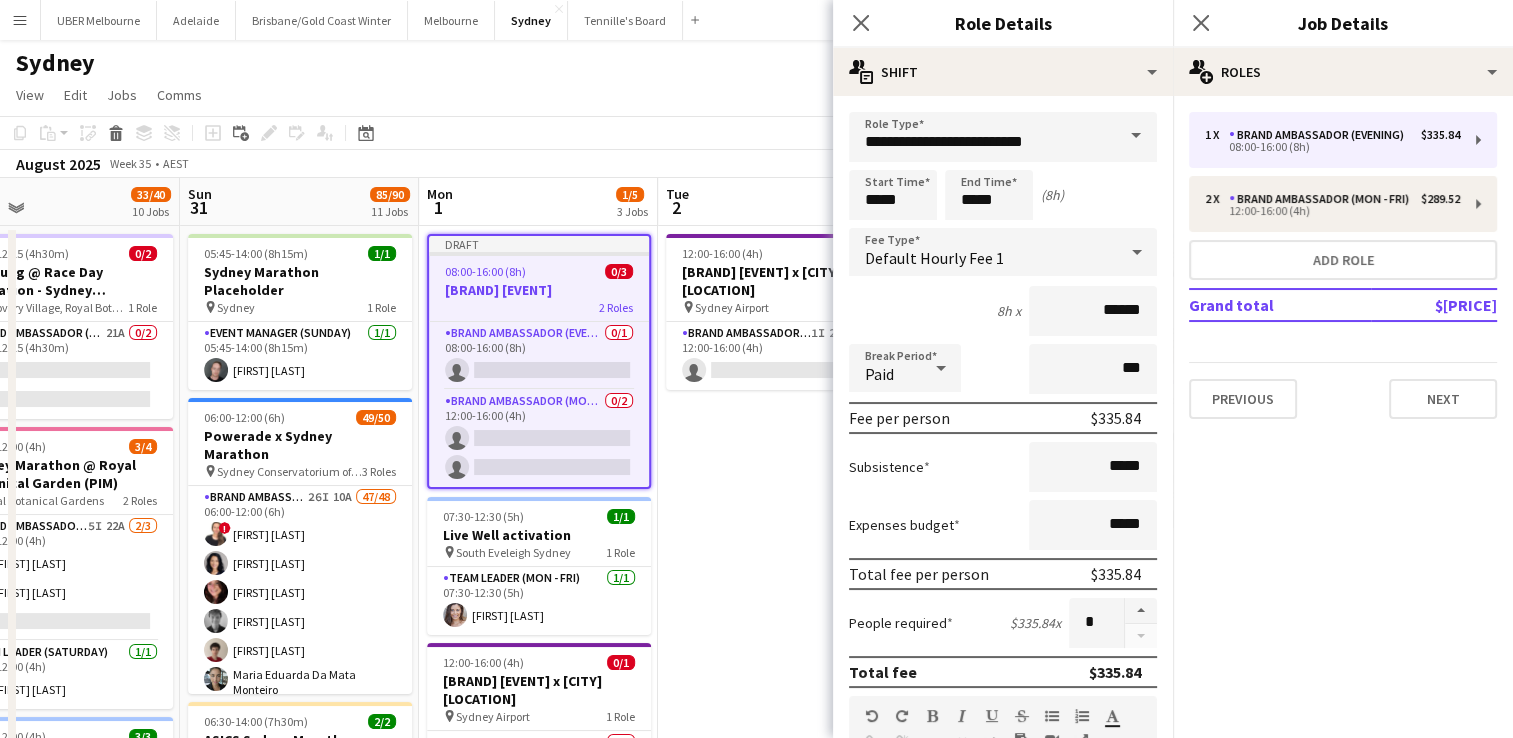 click at bounding box center [1136, 136] 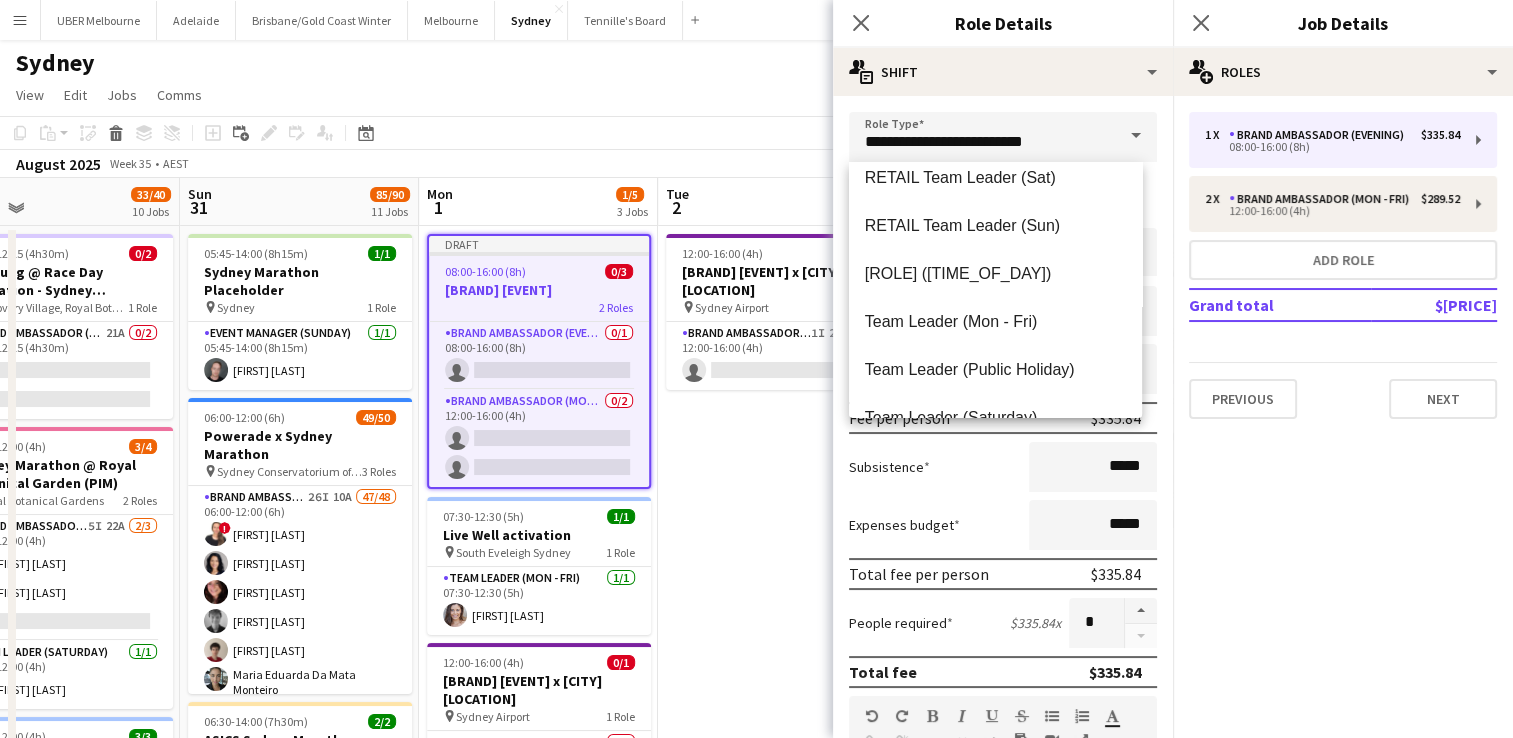 scroll, scrollTop: 1890, scrollLeft: 0, axis: vertical 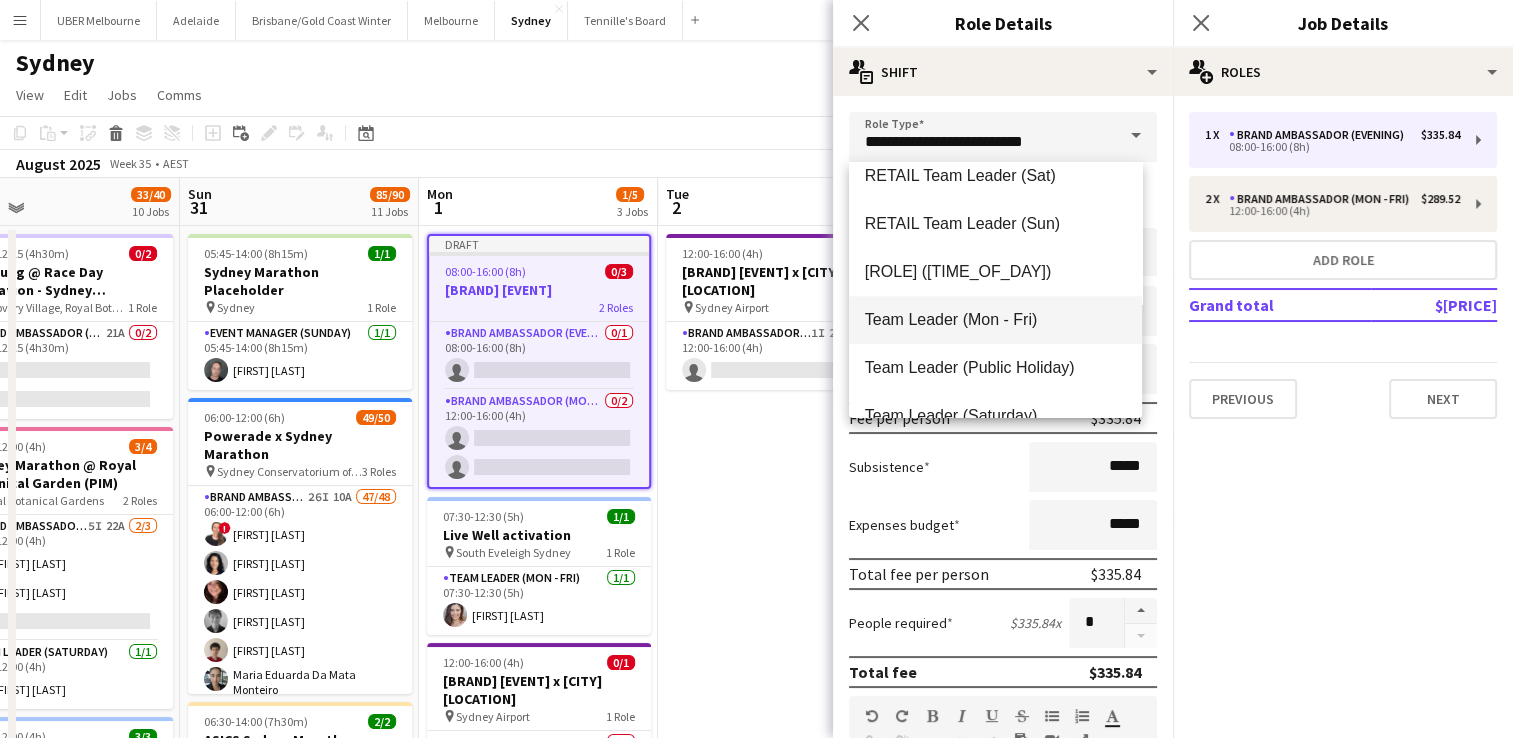 click on "Team Leader (Mon - Fri)" at bounding box center (995, 319) 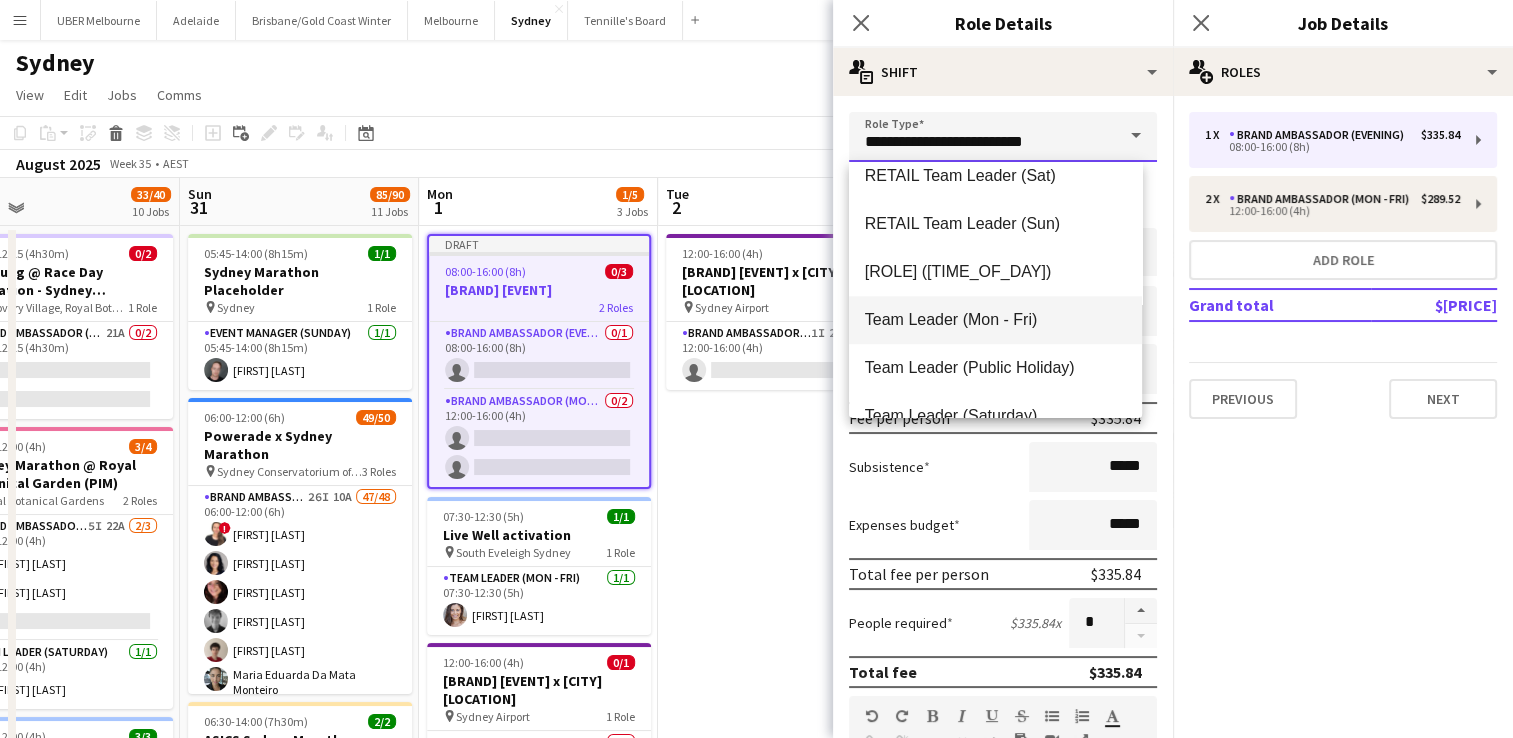 type on "**********" 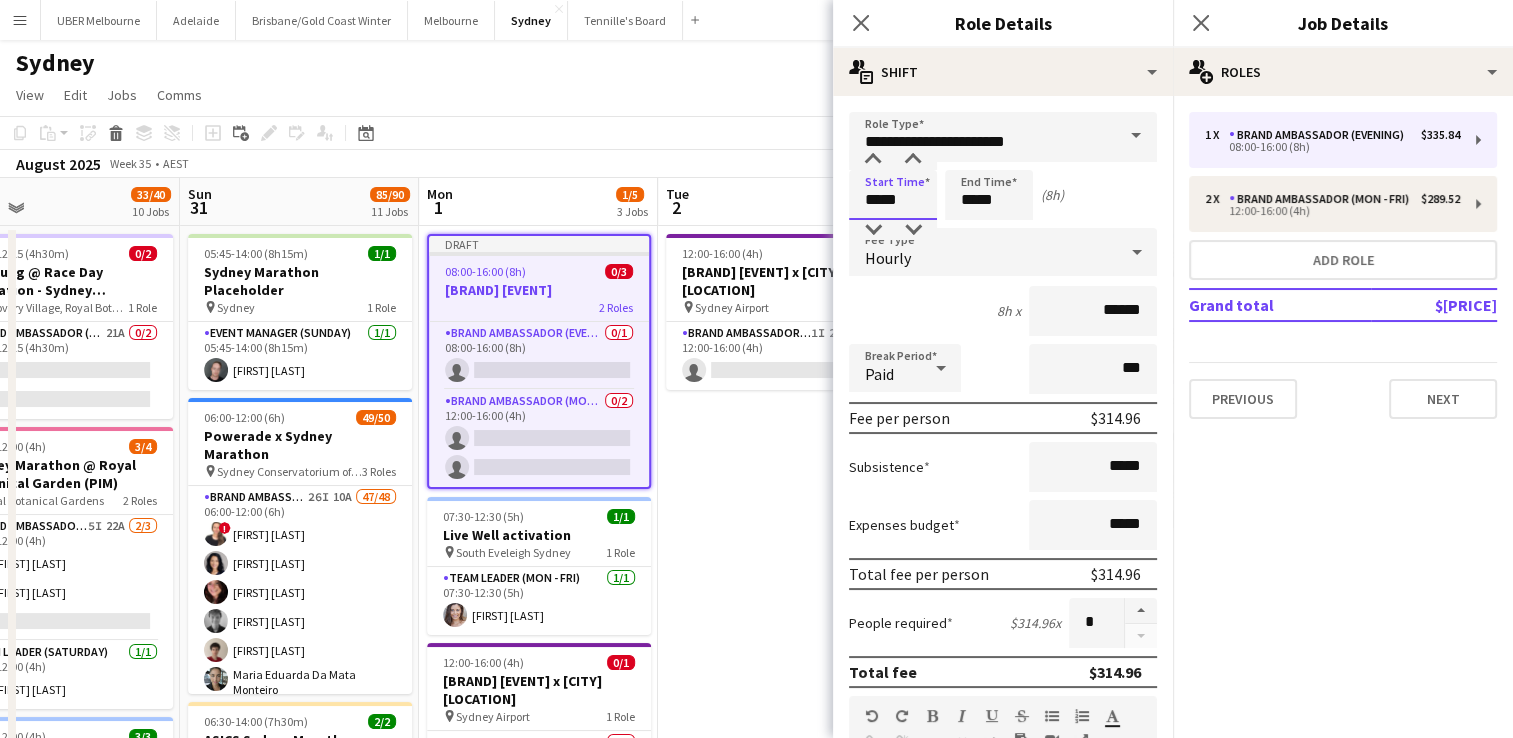 drag, startPoint x: 845, startPoint y: 204, endPoint x: 784, endPoint y: 206, distance: 61.03278 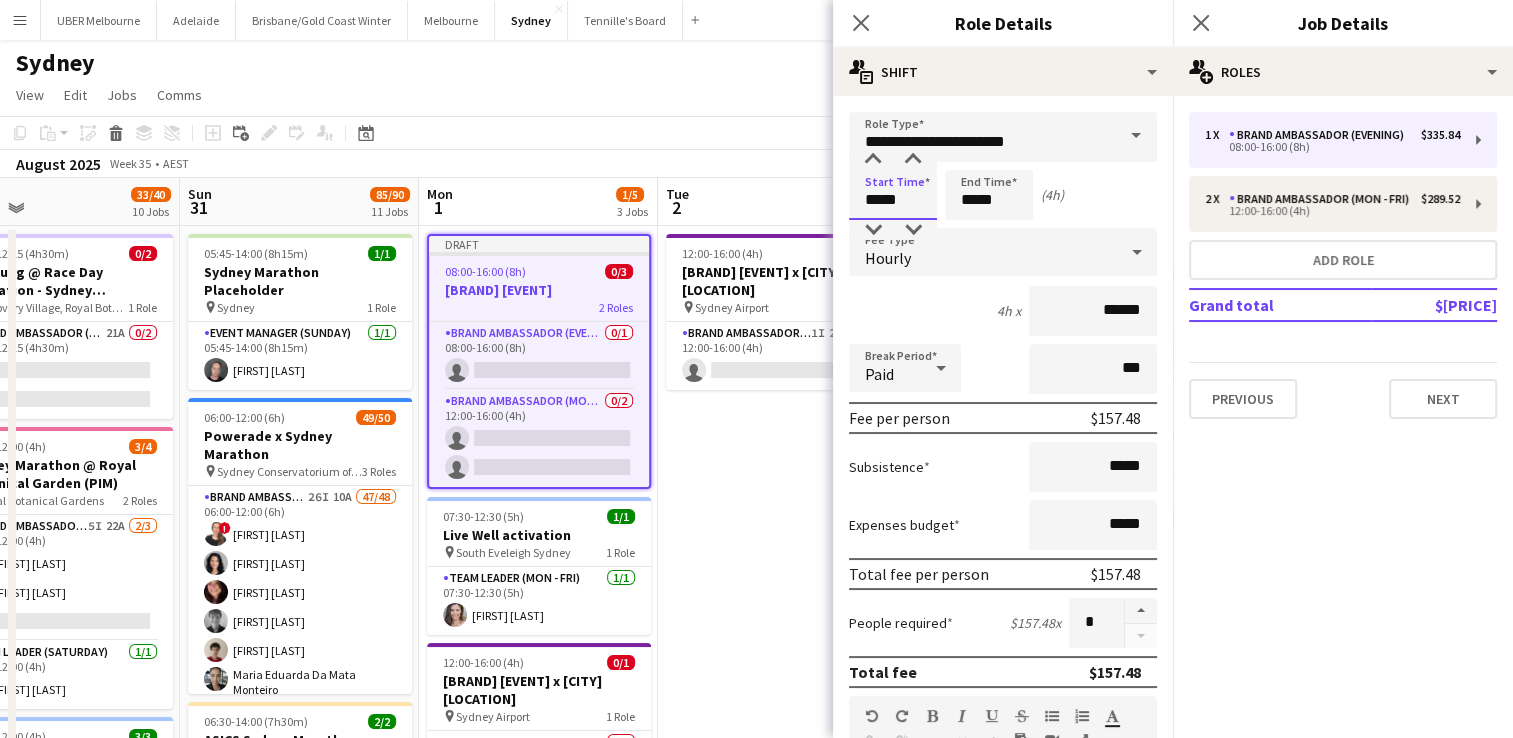 type on "*****" 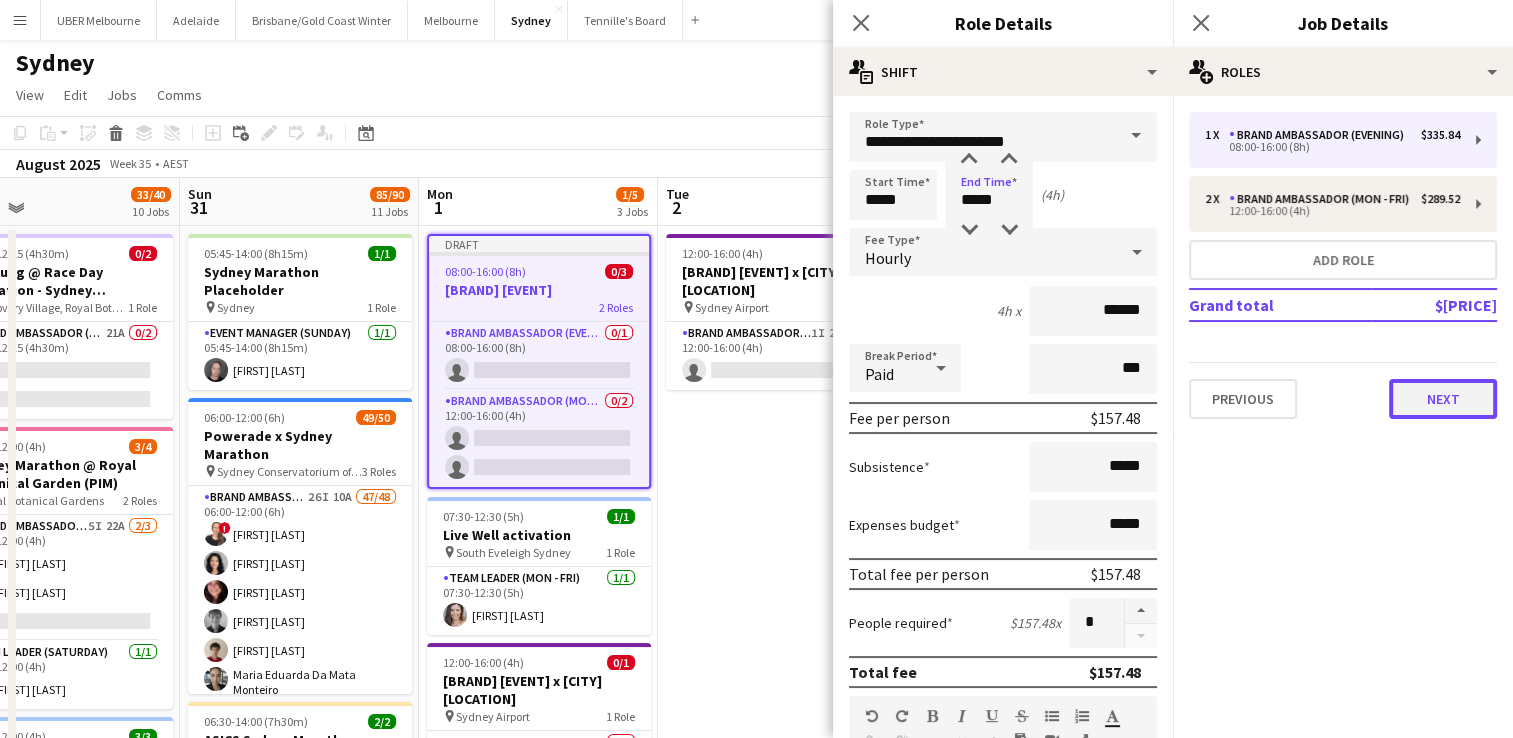 click on "Next" at bounding box center [1443, 399] 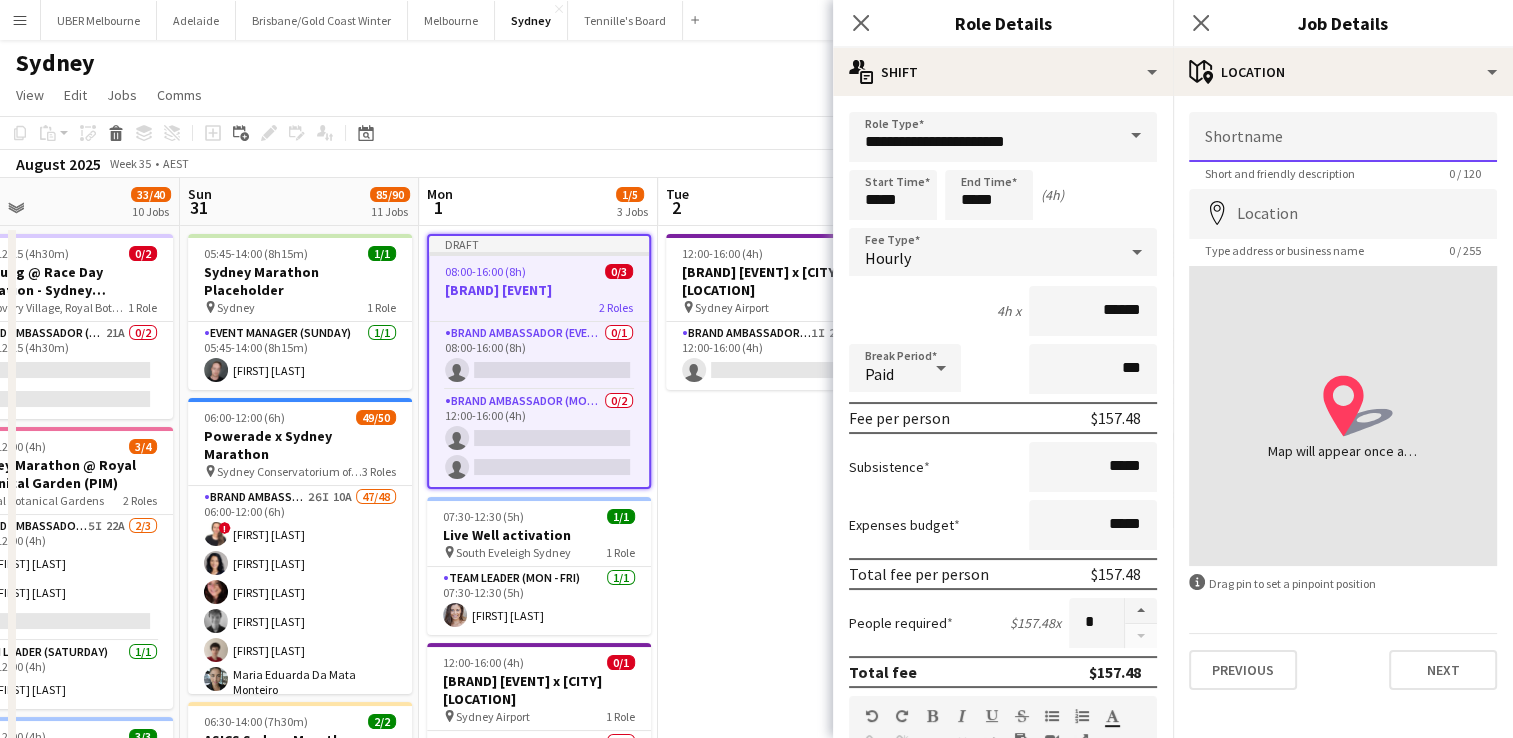 click on "Shortname" at bounding box center (1343, 137) 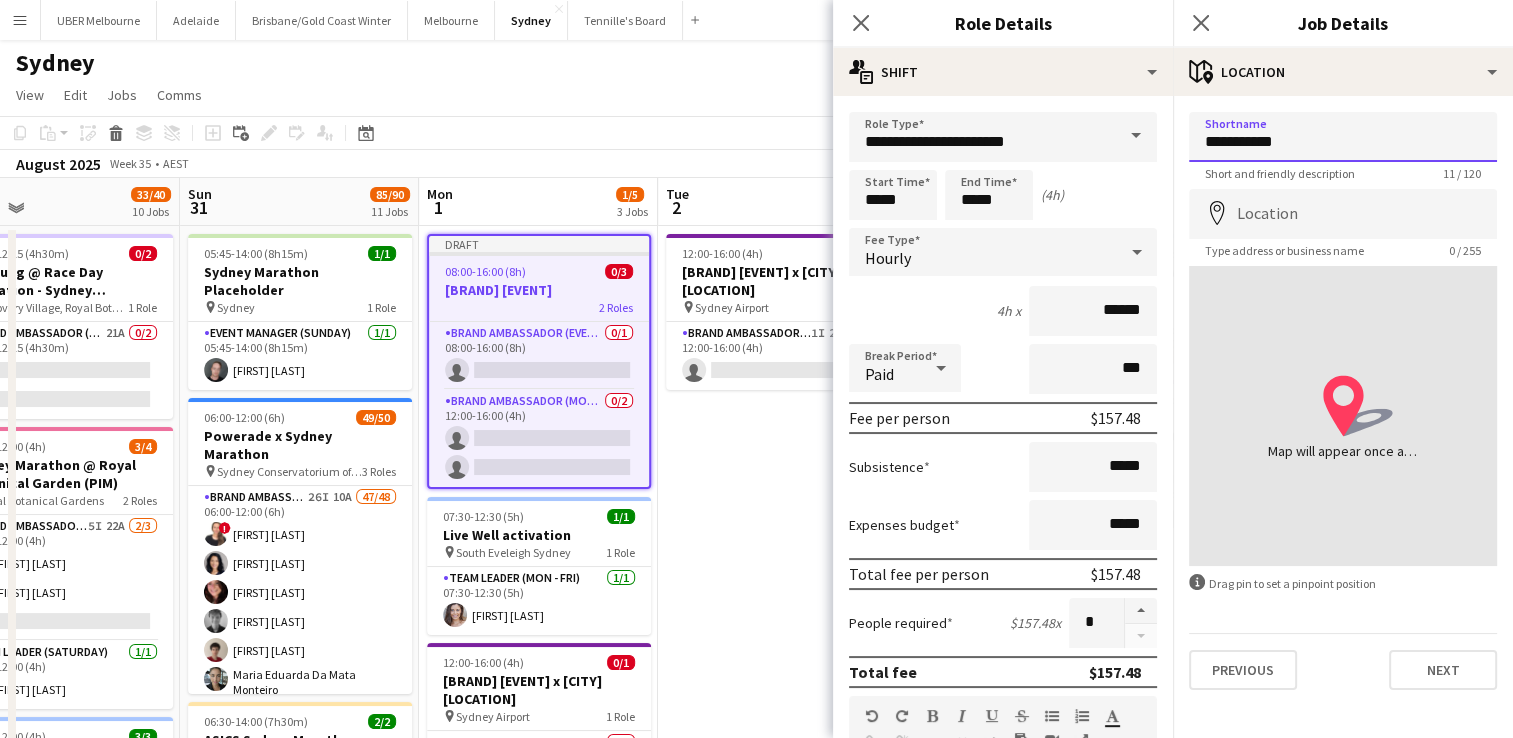type on "**********" 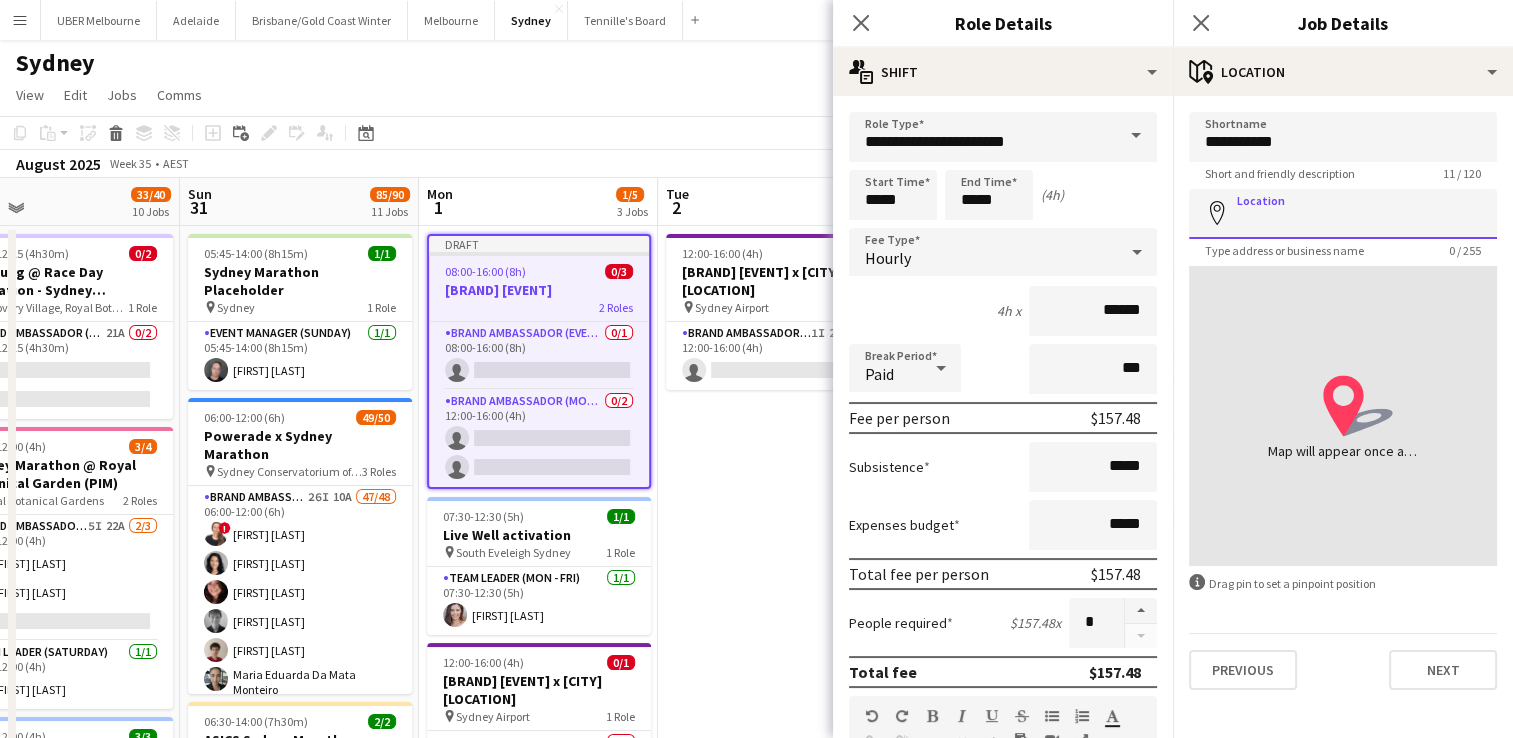 click on "Location" at bounding box center (1343, 214) 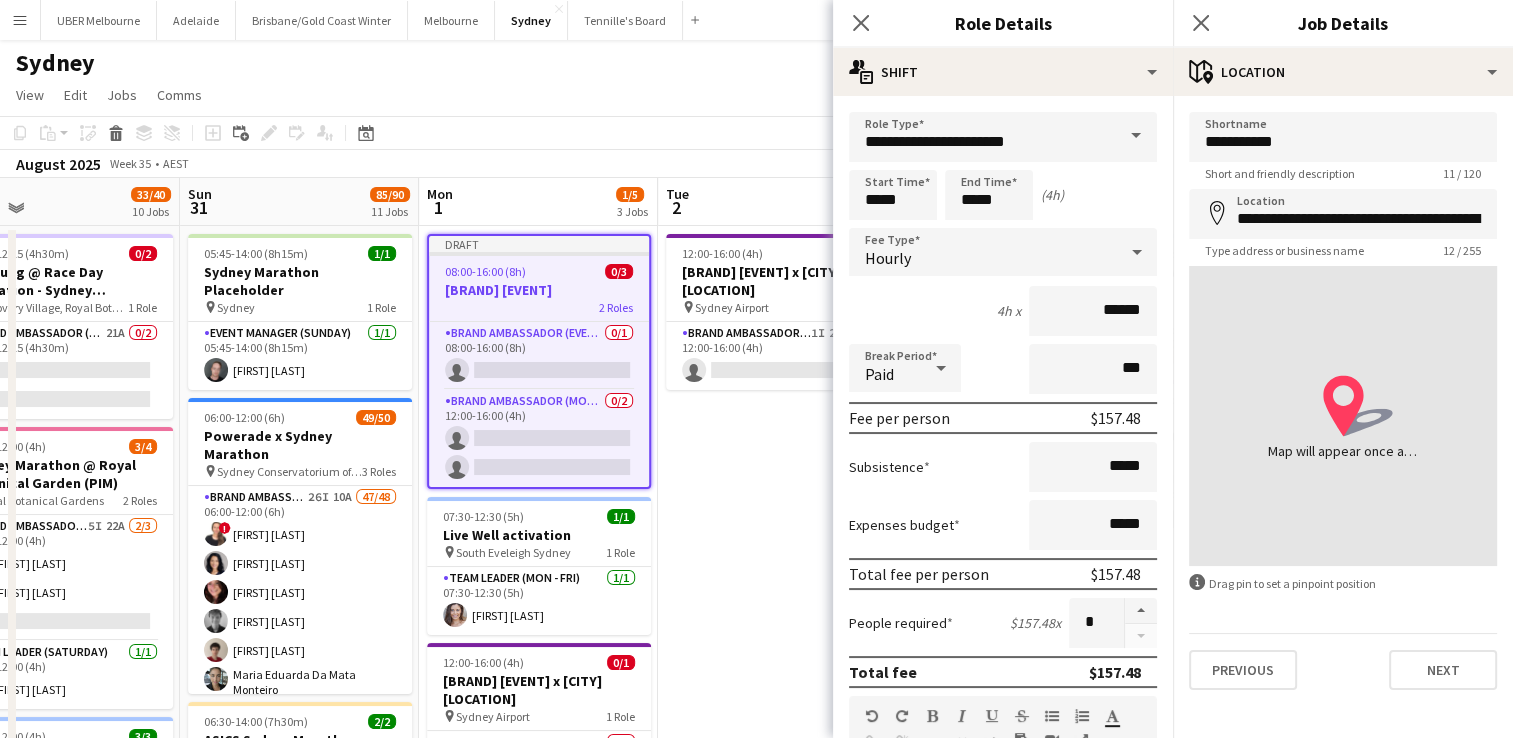 type on "**********" 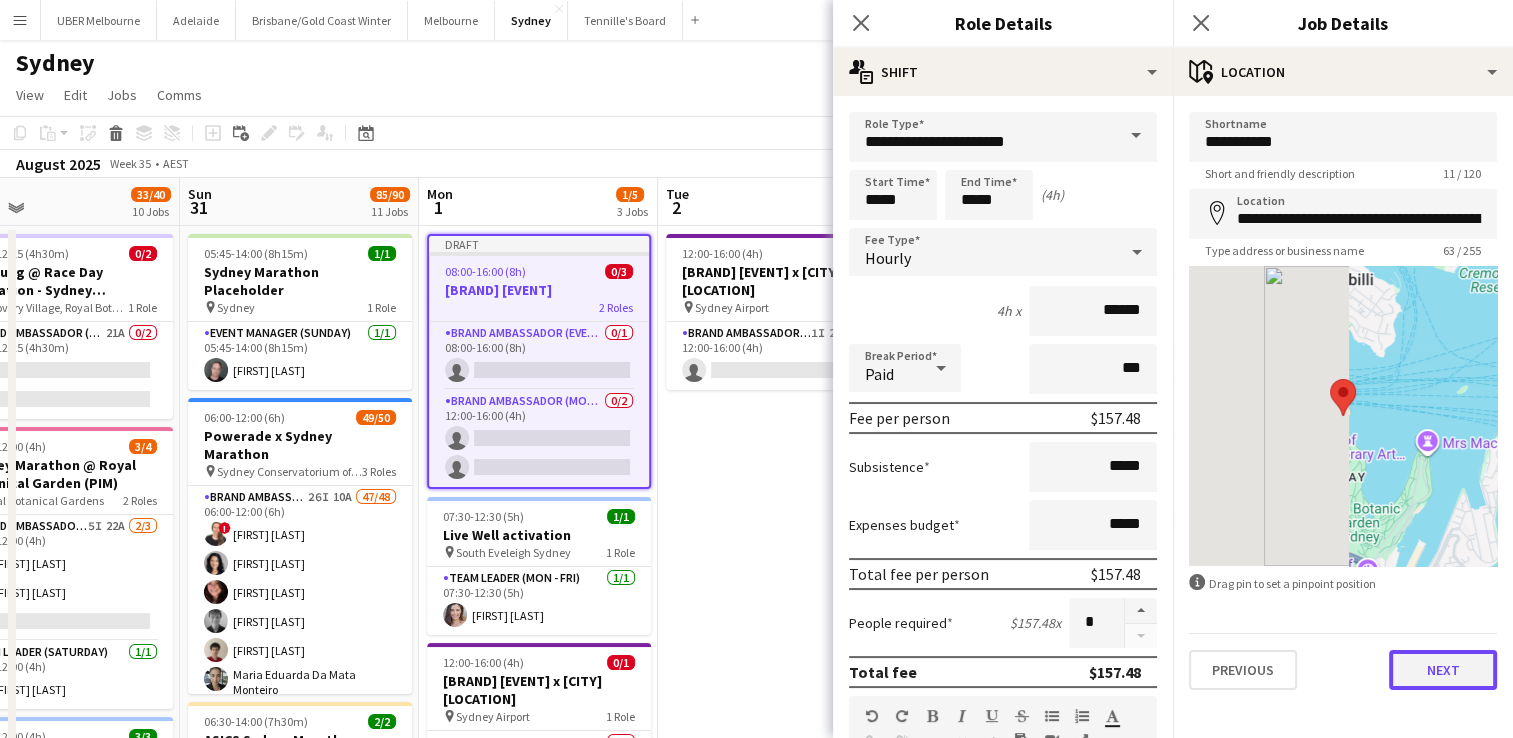 click on "Next" at bounding box center (1443, 670) 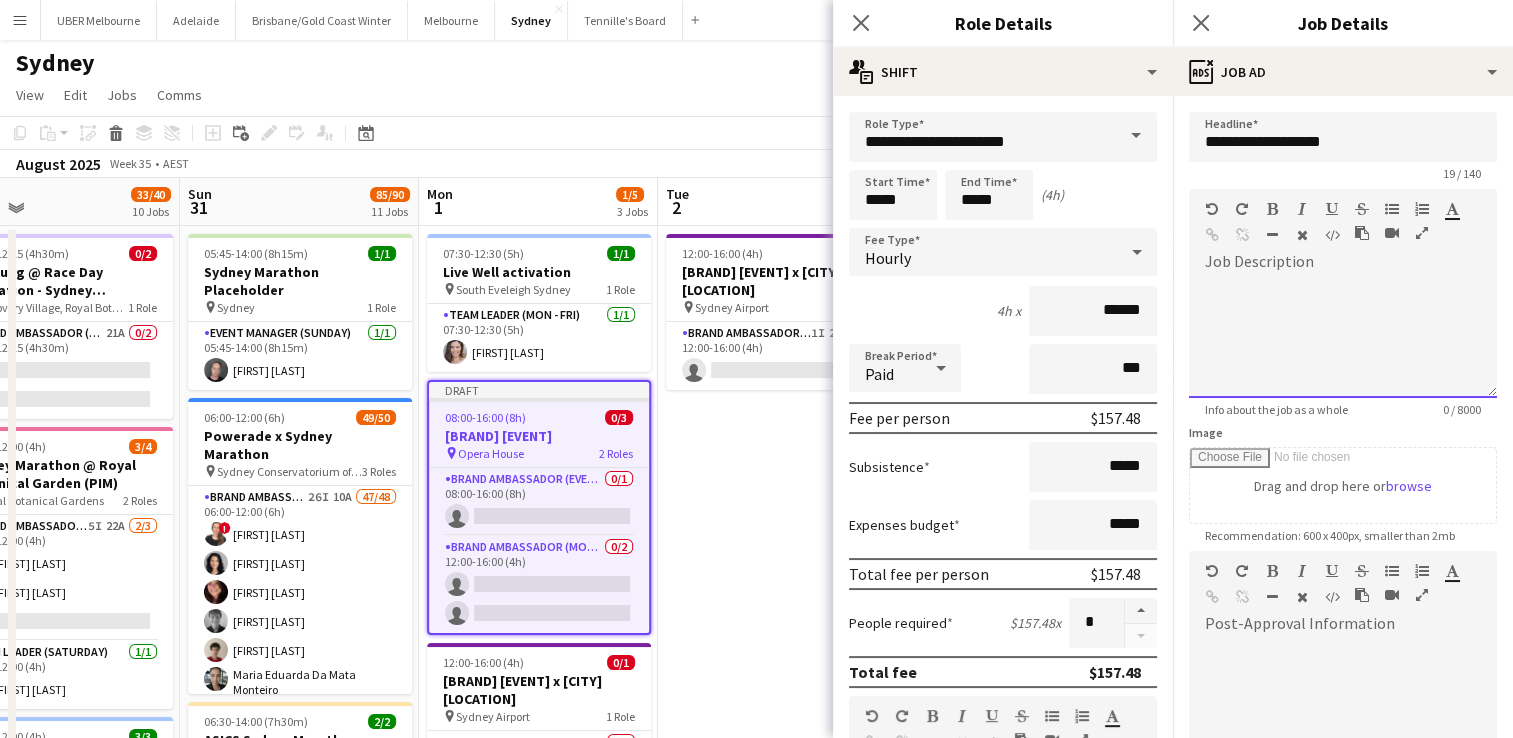 click at bounding box center (1343, 338) 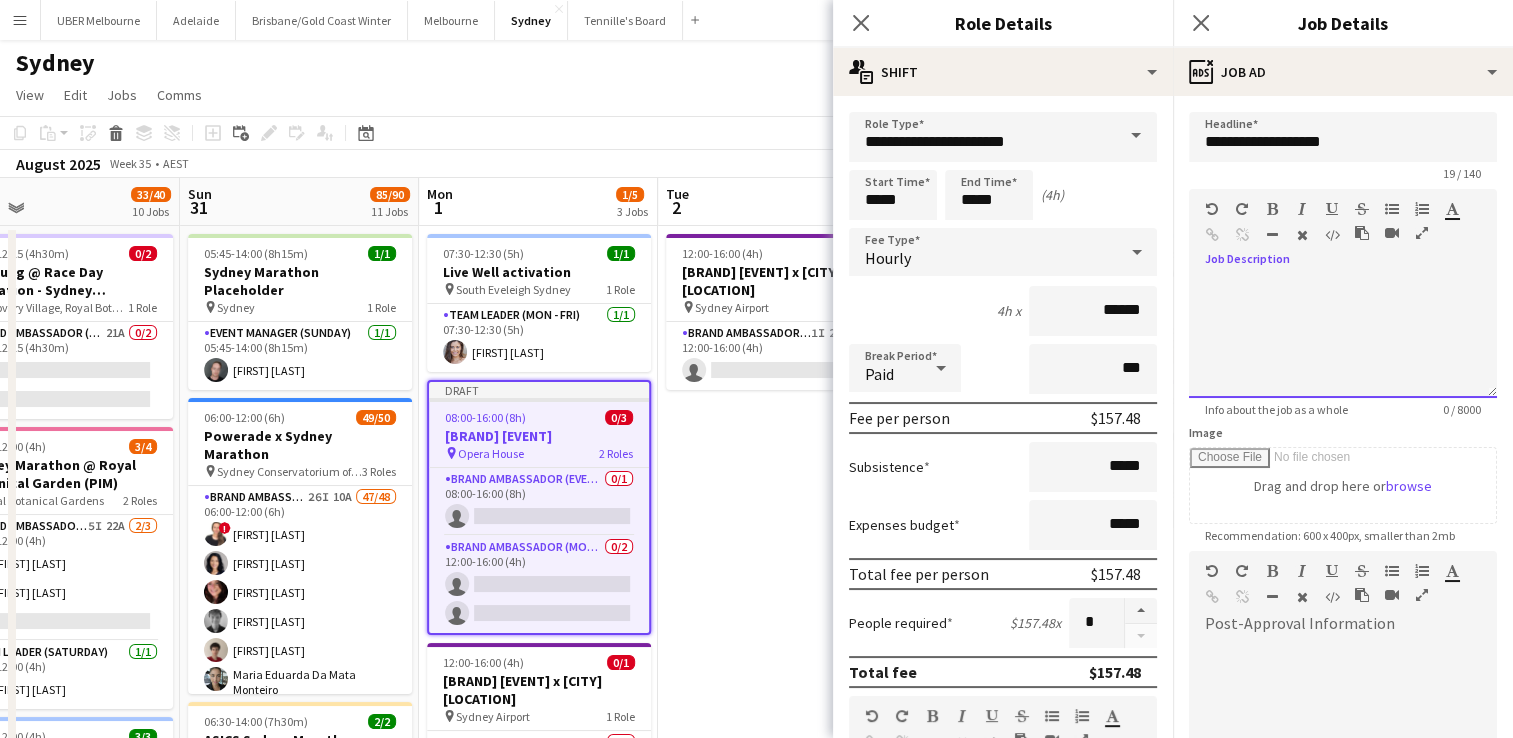 type 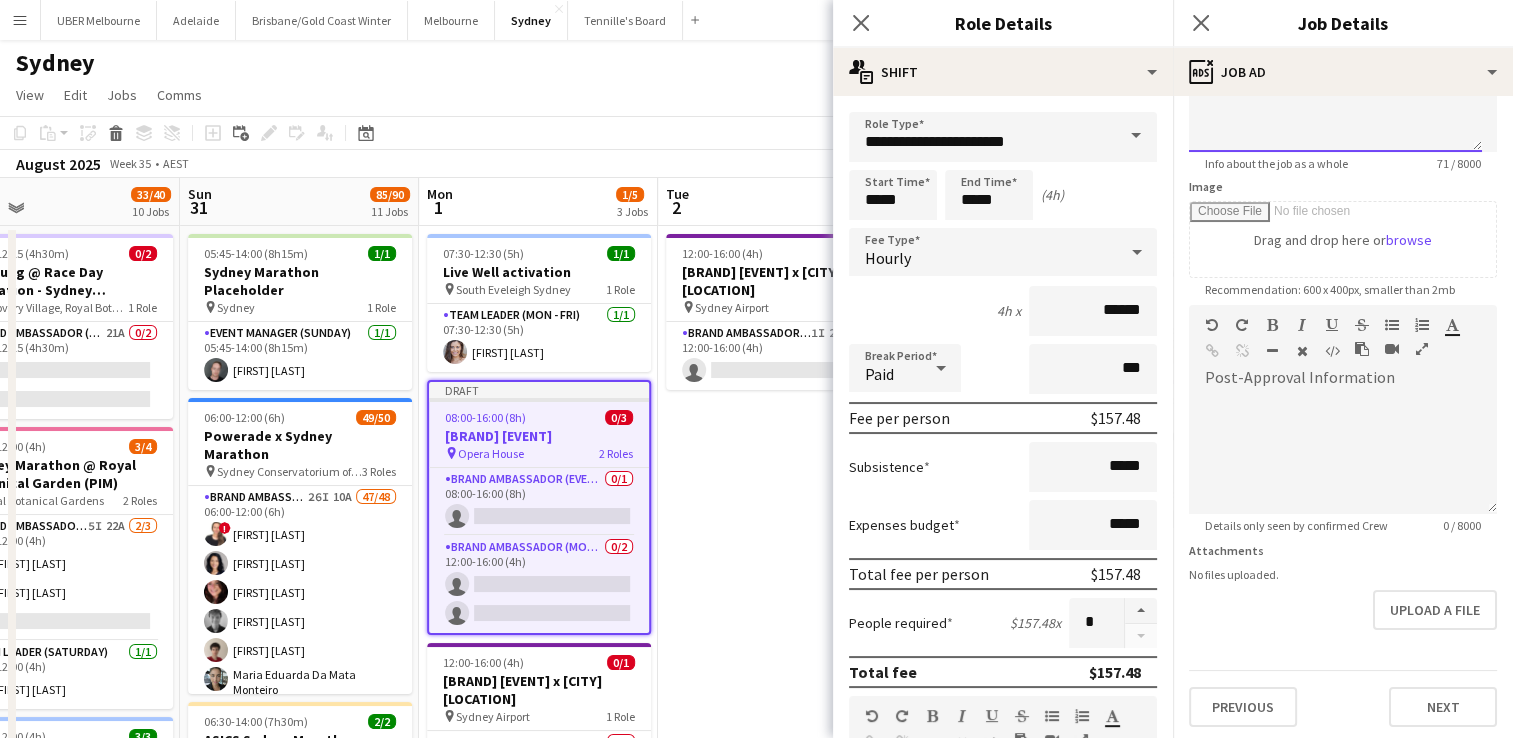 scroll, scrollTop: 0, scrollLeft: 0, axis: both 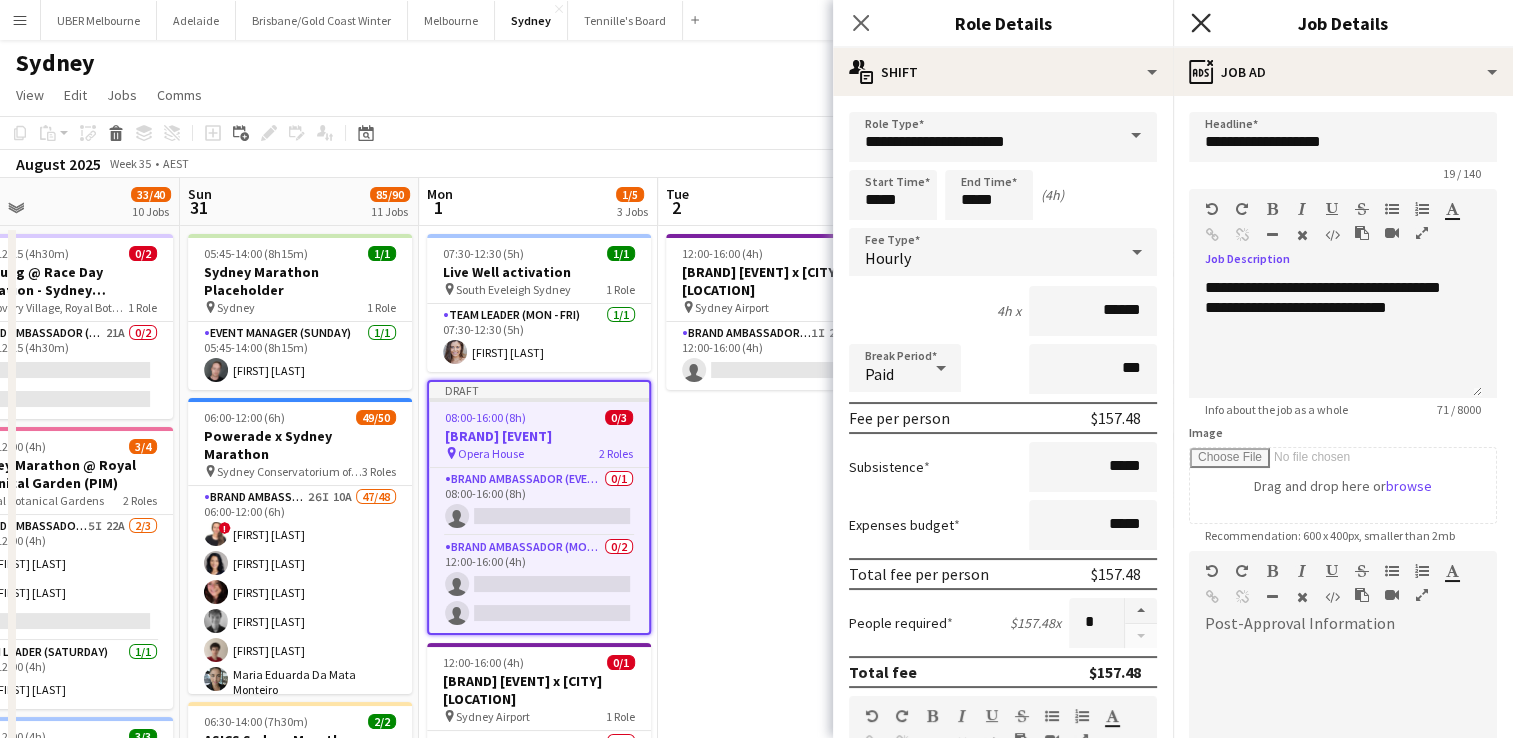 click on "Close pop-in" 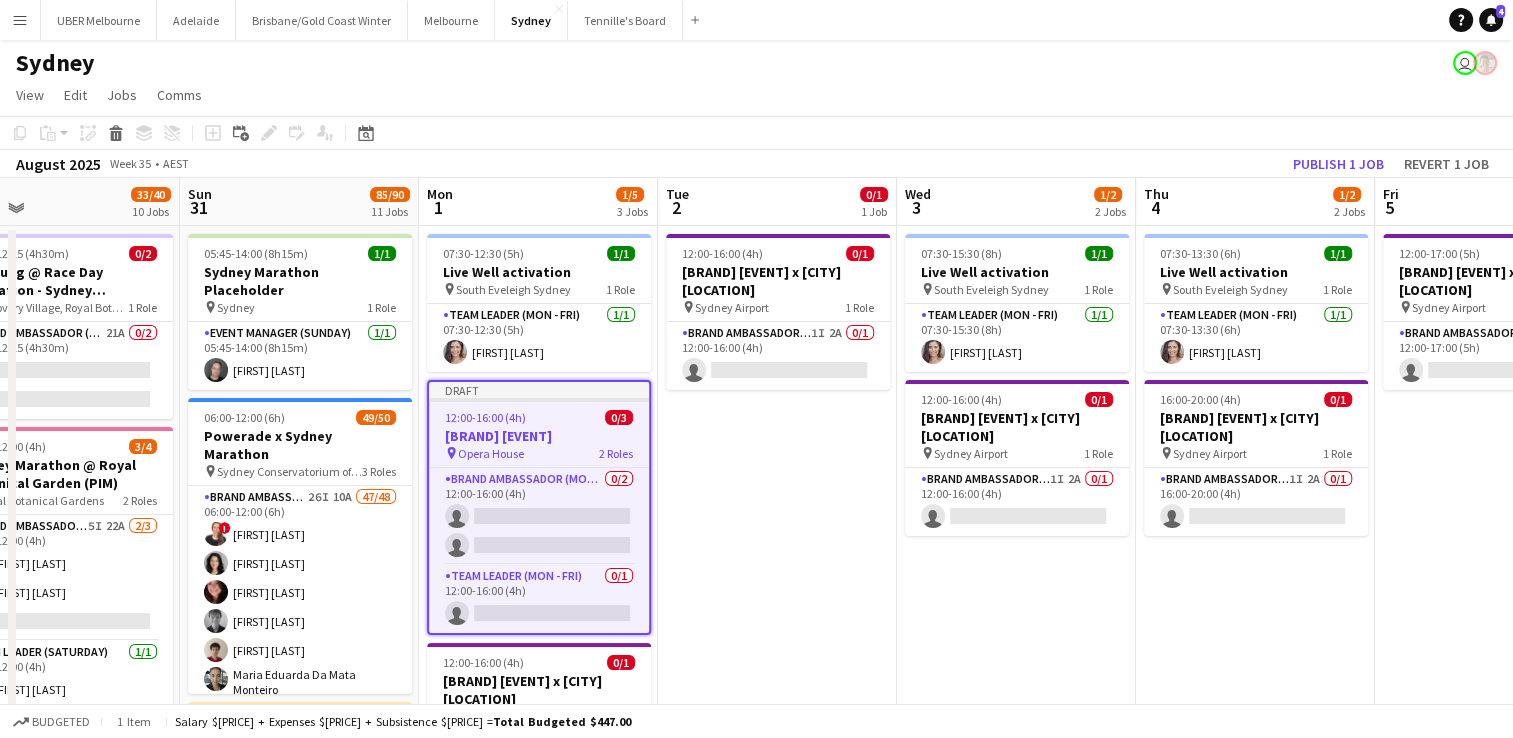 click on "12:00-16:00 (4h)" at bounding box center [485, 417] 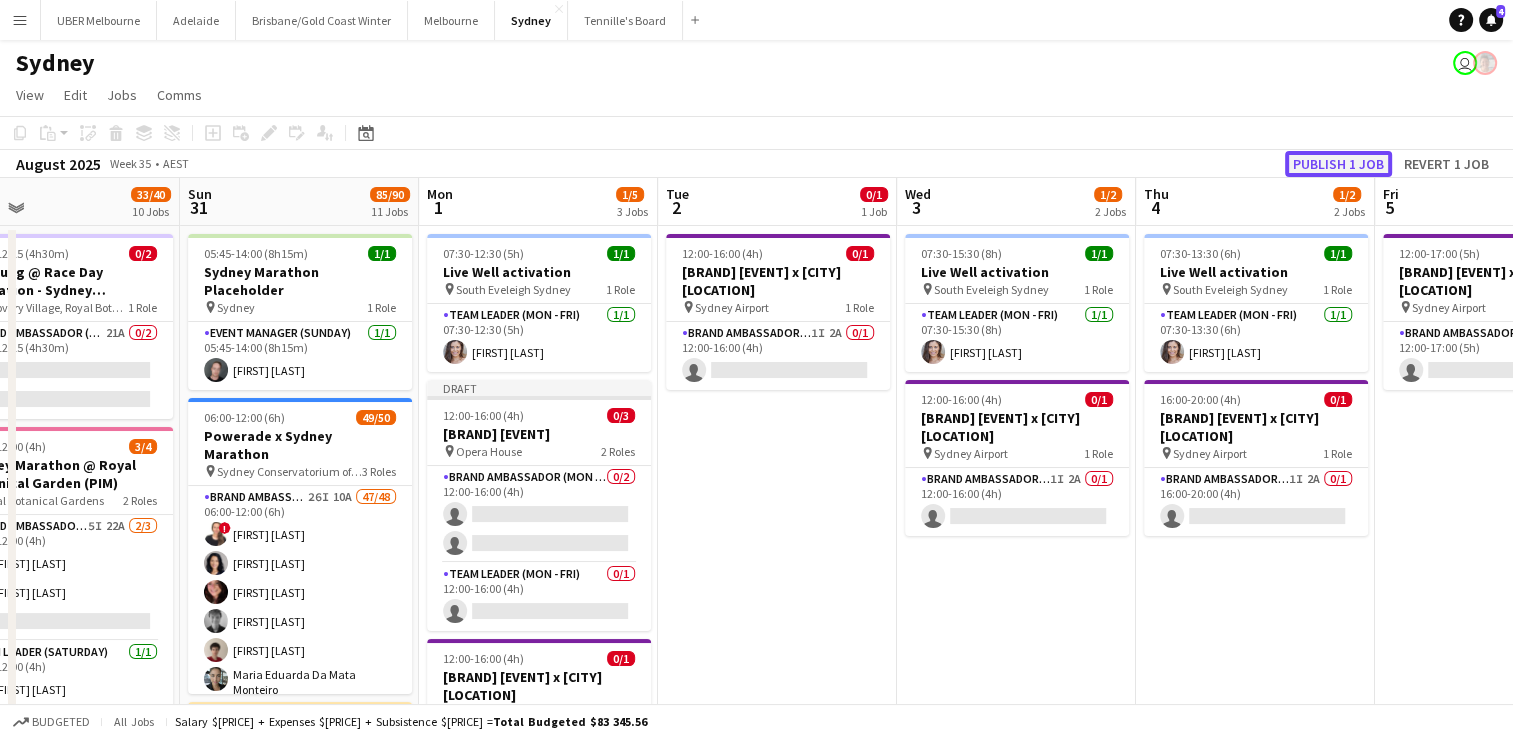 click on "Publish 1 job" 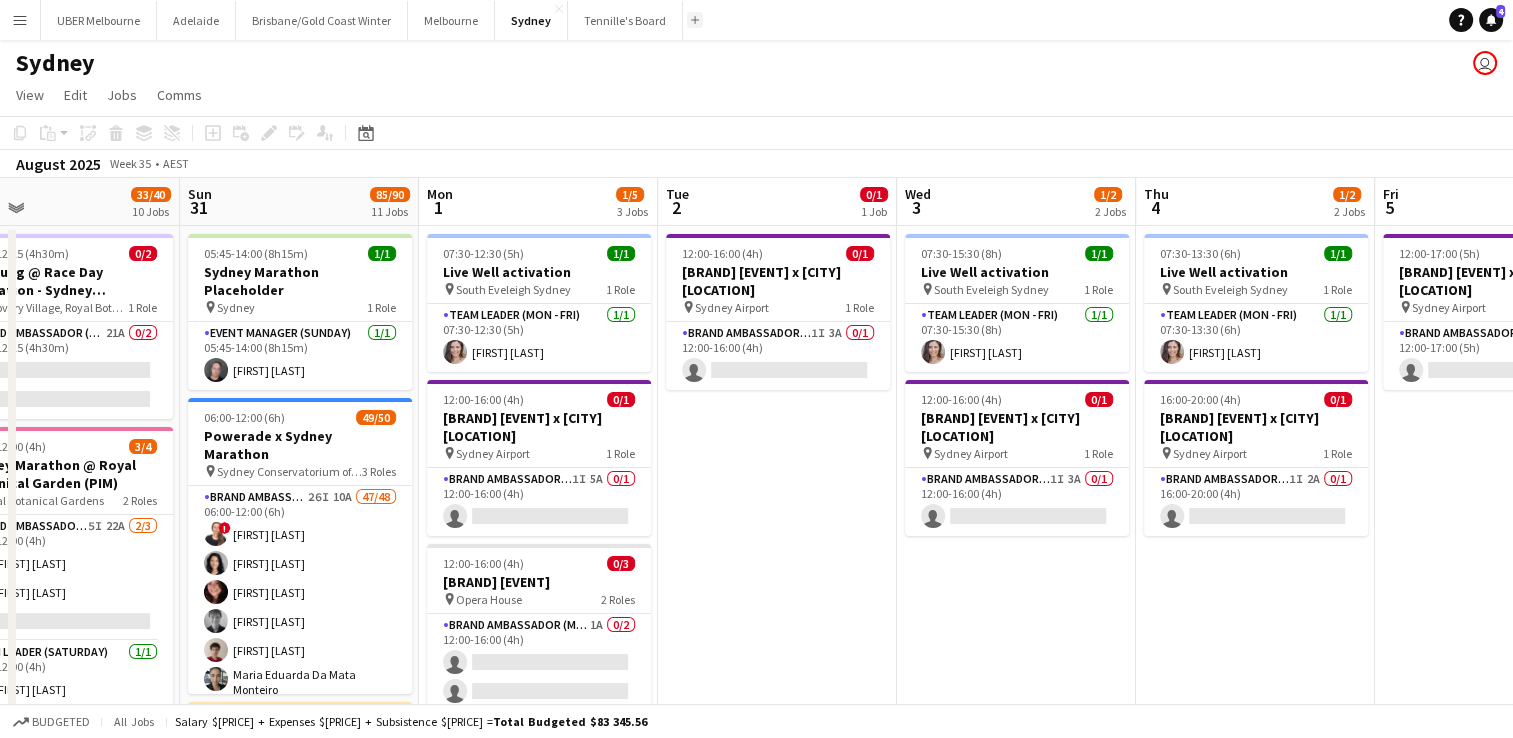 click on "Add" at bounding box center (695, 20) 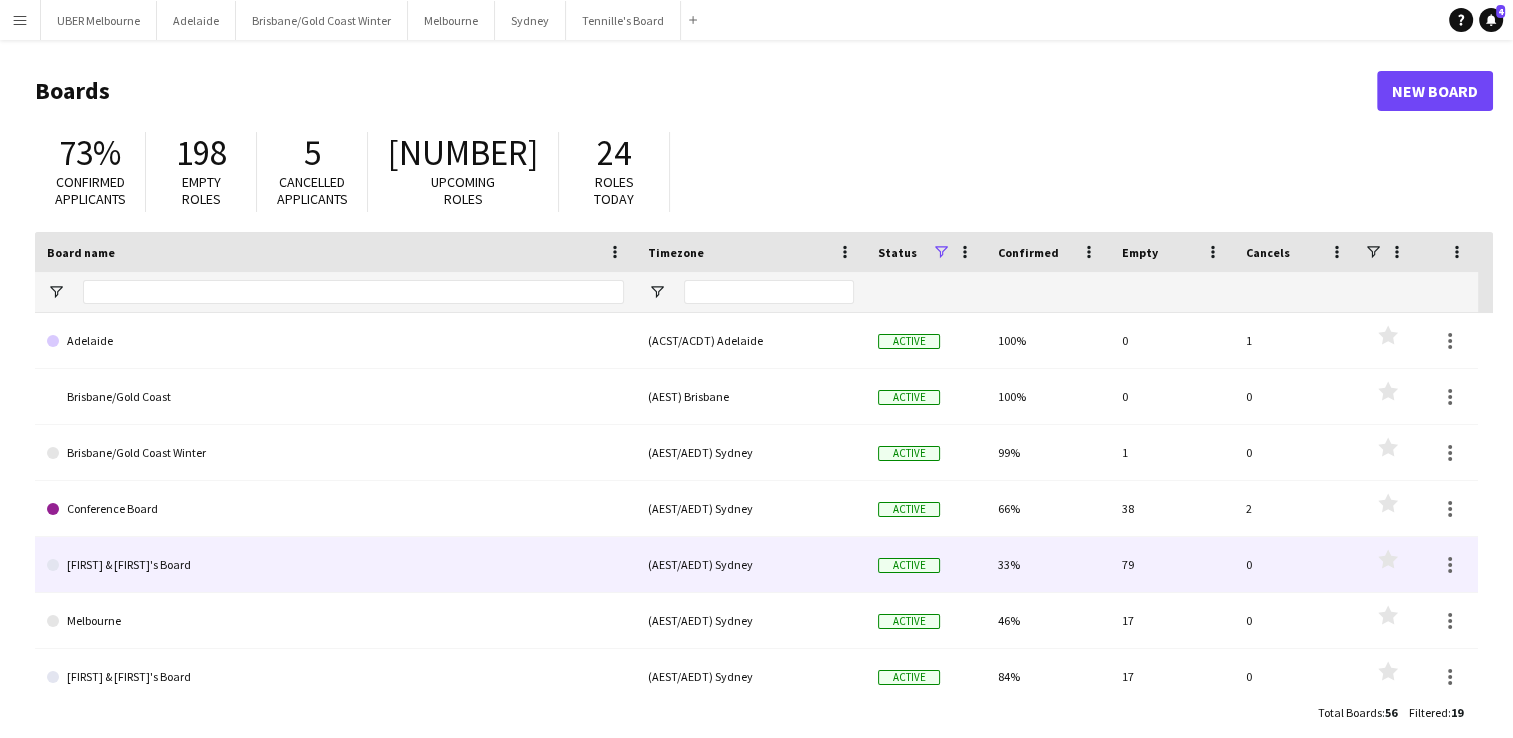 scroll, scrollTop: 24, scrollLeft: 0, axis: vertical 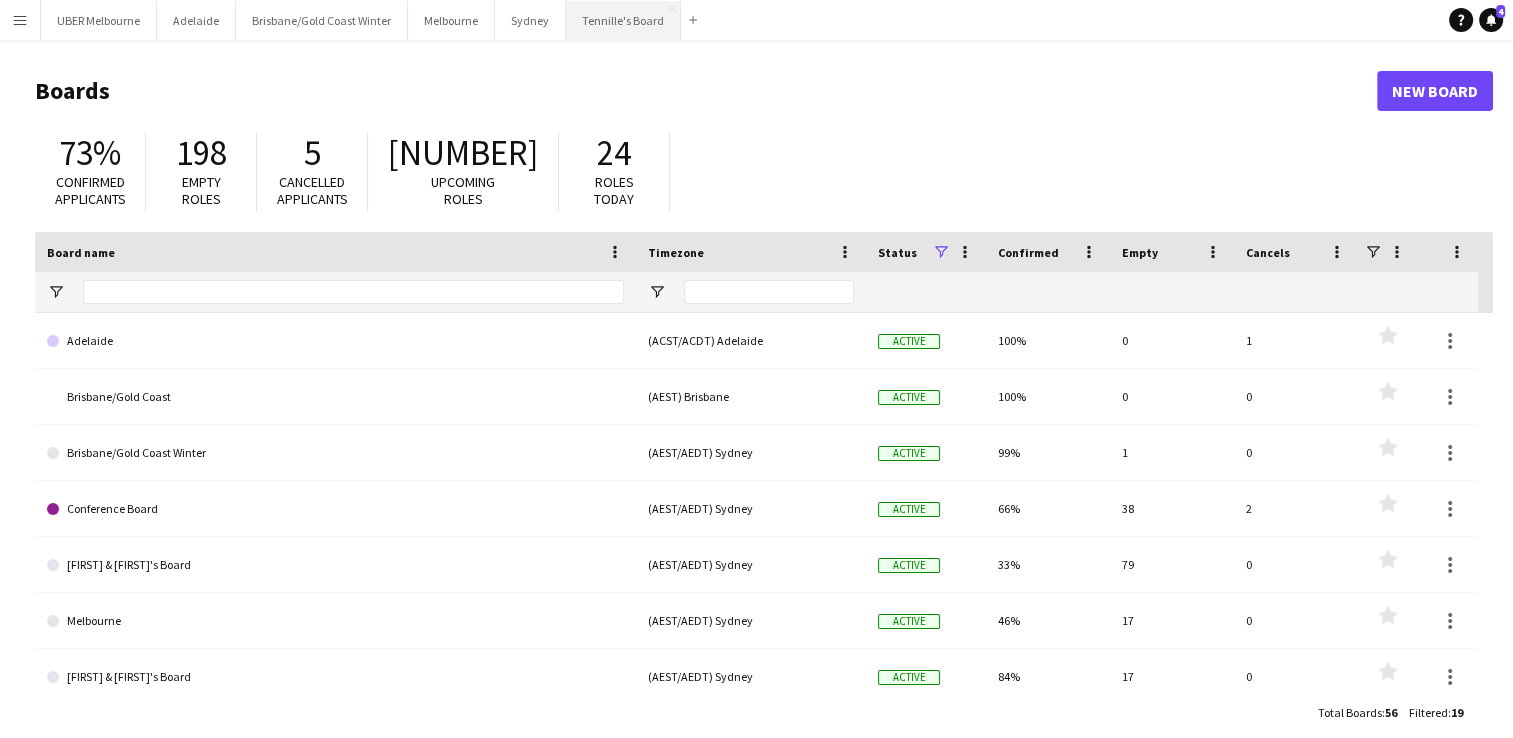 click on "[FIRST]'s Board
Close" at bounding box center (623, 20) 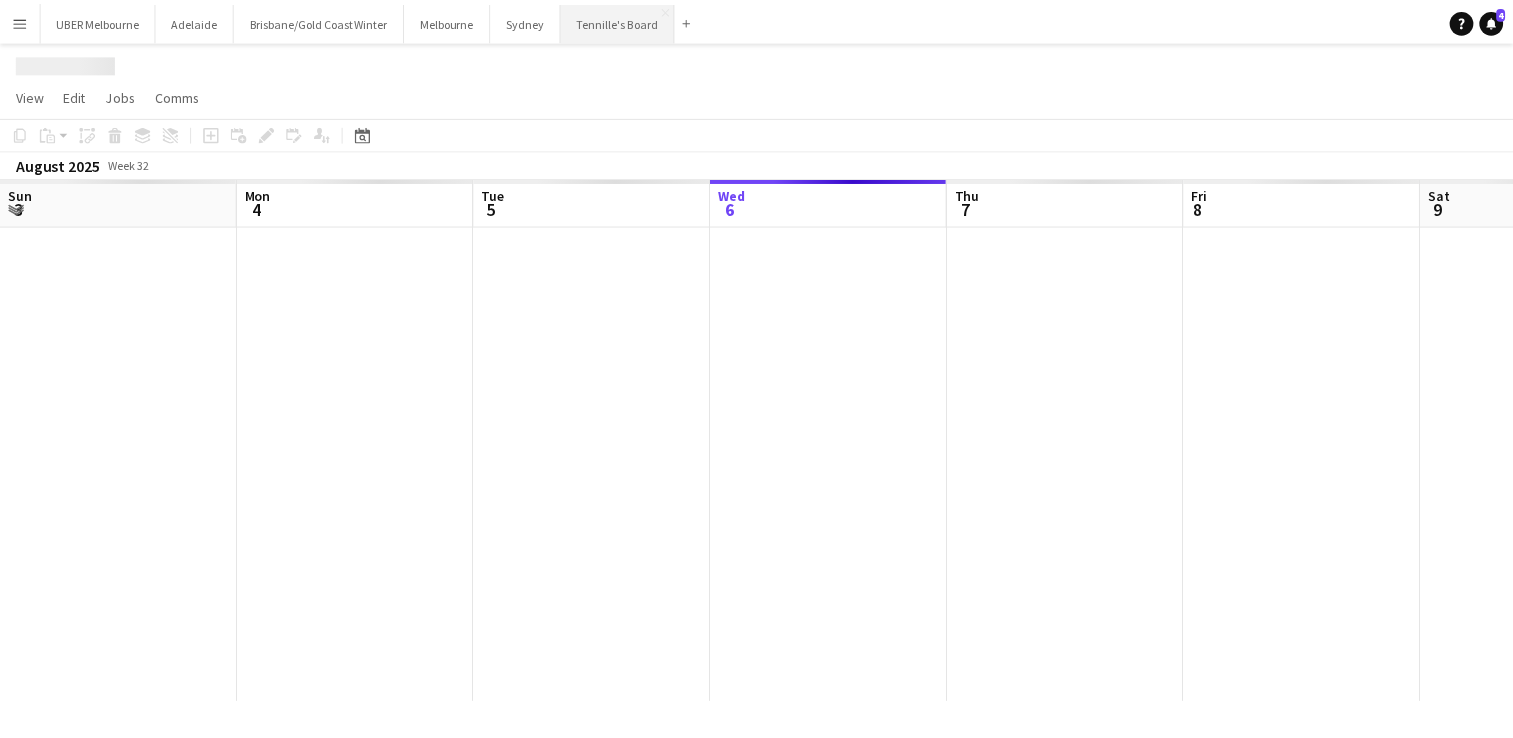 scroll, scrollTop: 0, scrollLeft: 478, axis: horizontal 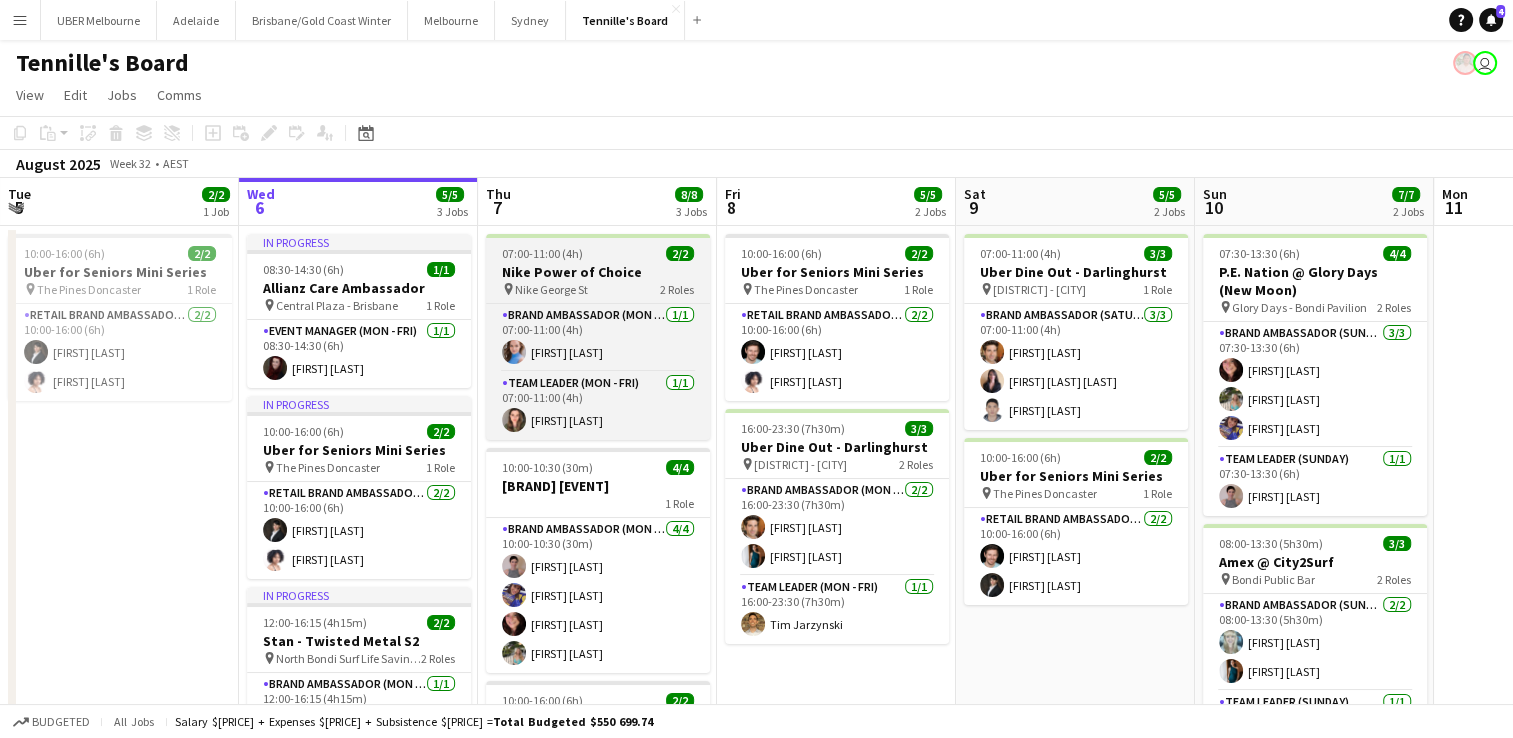 click on "[DURATION] ([DURATION])    [NUMBER]/[NUMBER]" at bounding box center [598, 253] 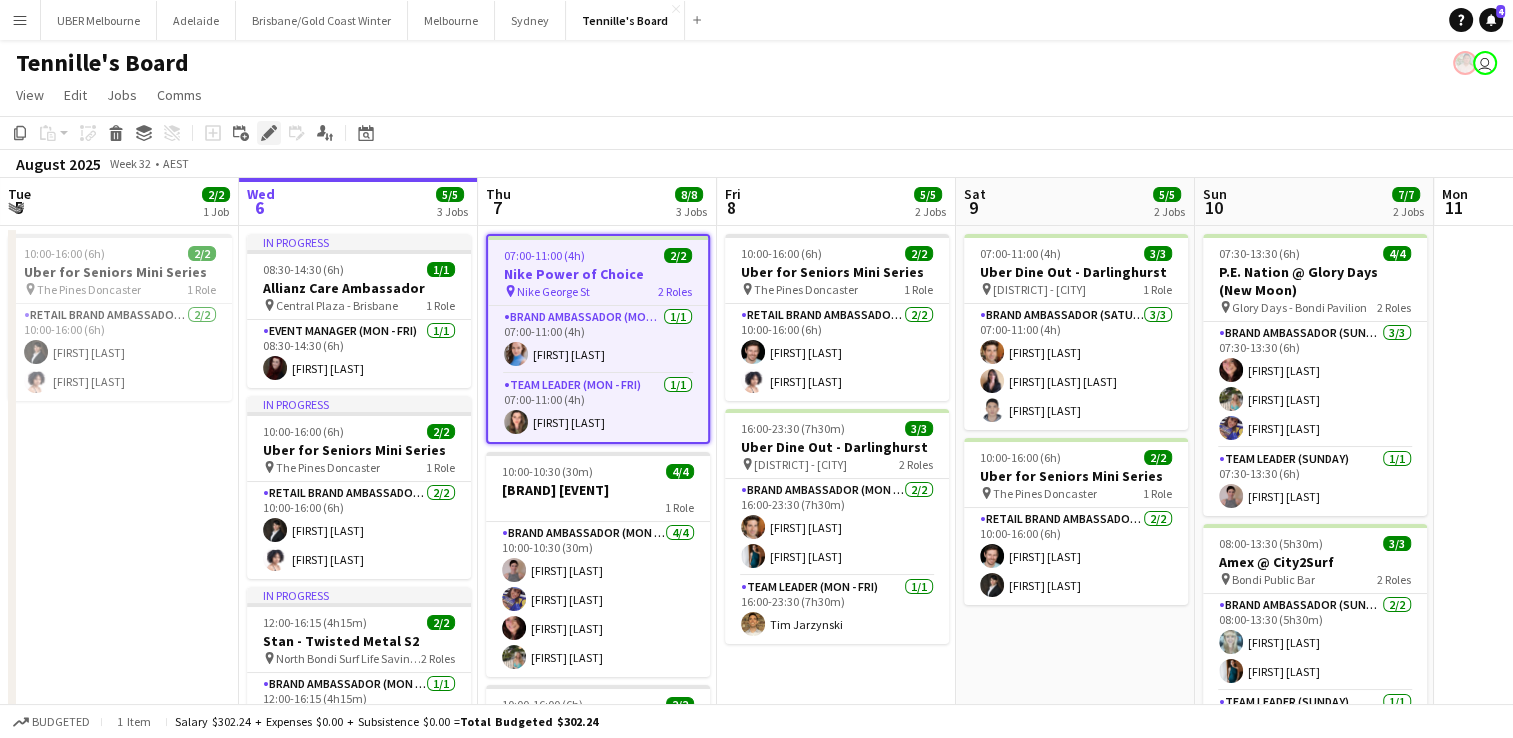 click 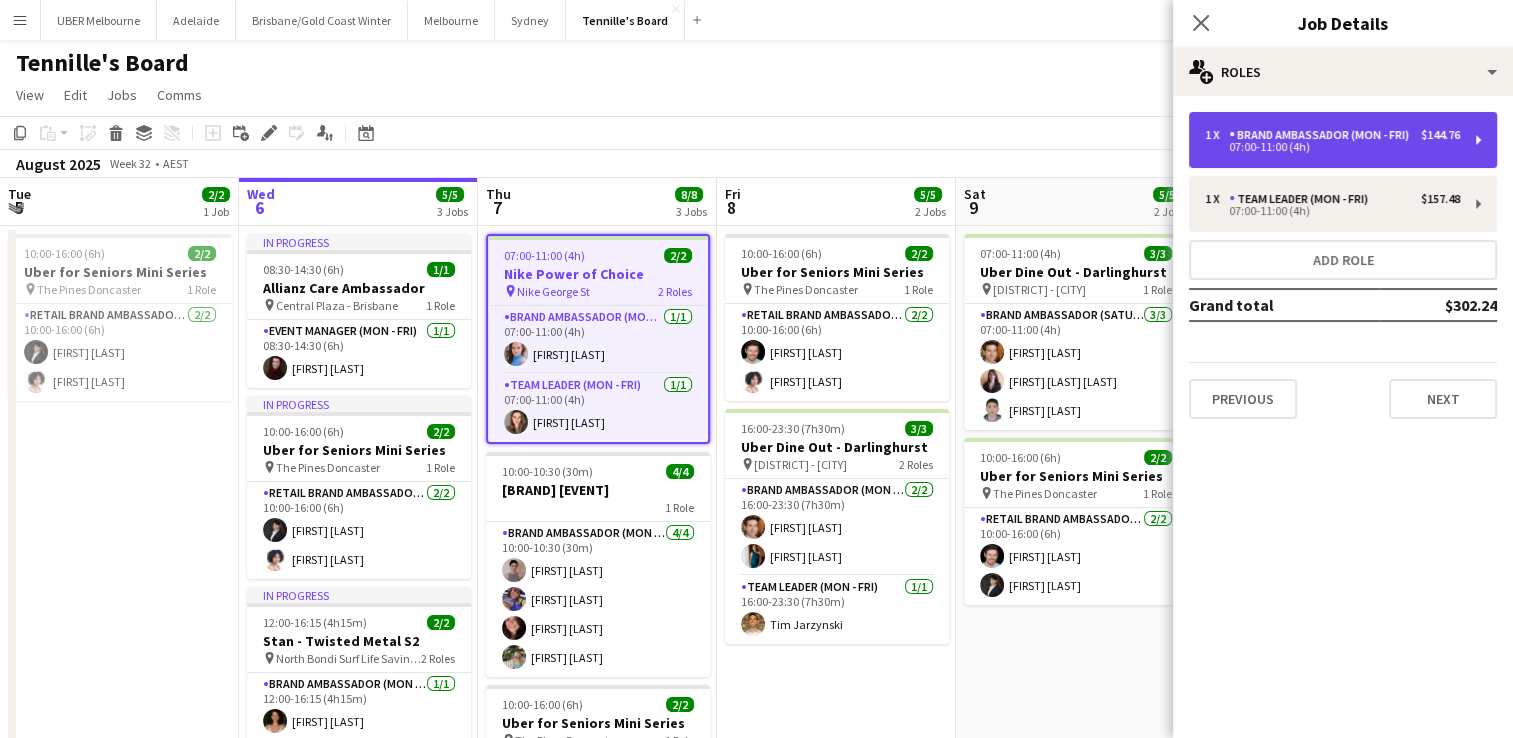 click on "Brand Ambassador (Mon - Fri)" at bounding box center [1323, 135] 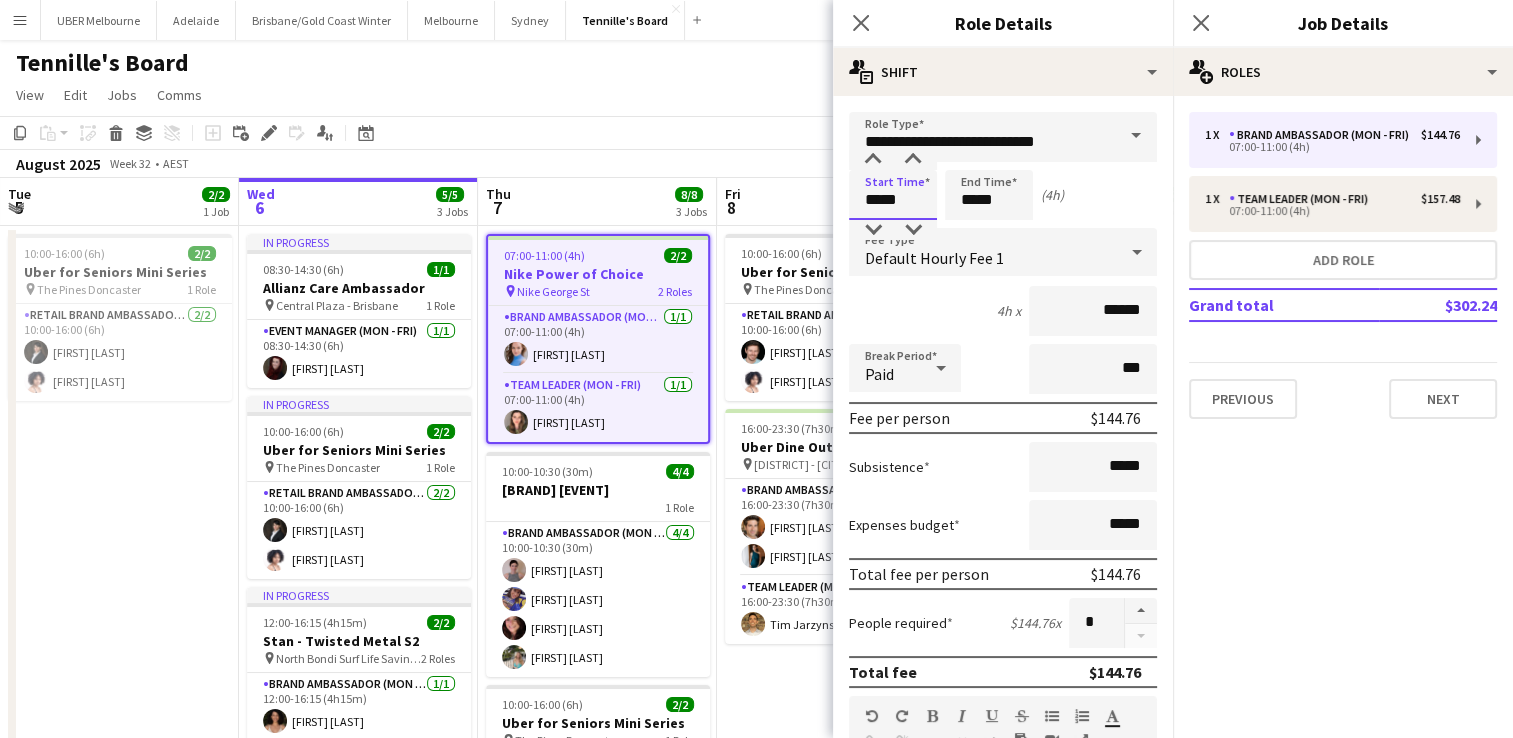 drag, startPoint x: 919, startPoint y: 194, endPoint x: 794, endPoint y: 193, distance: 125.004 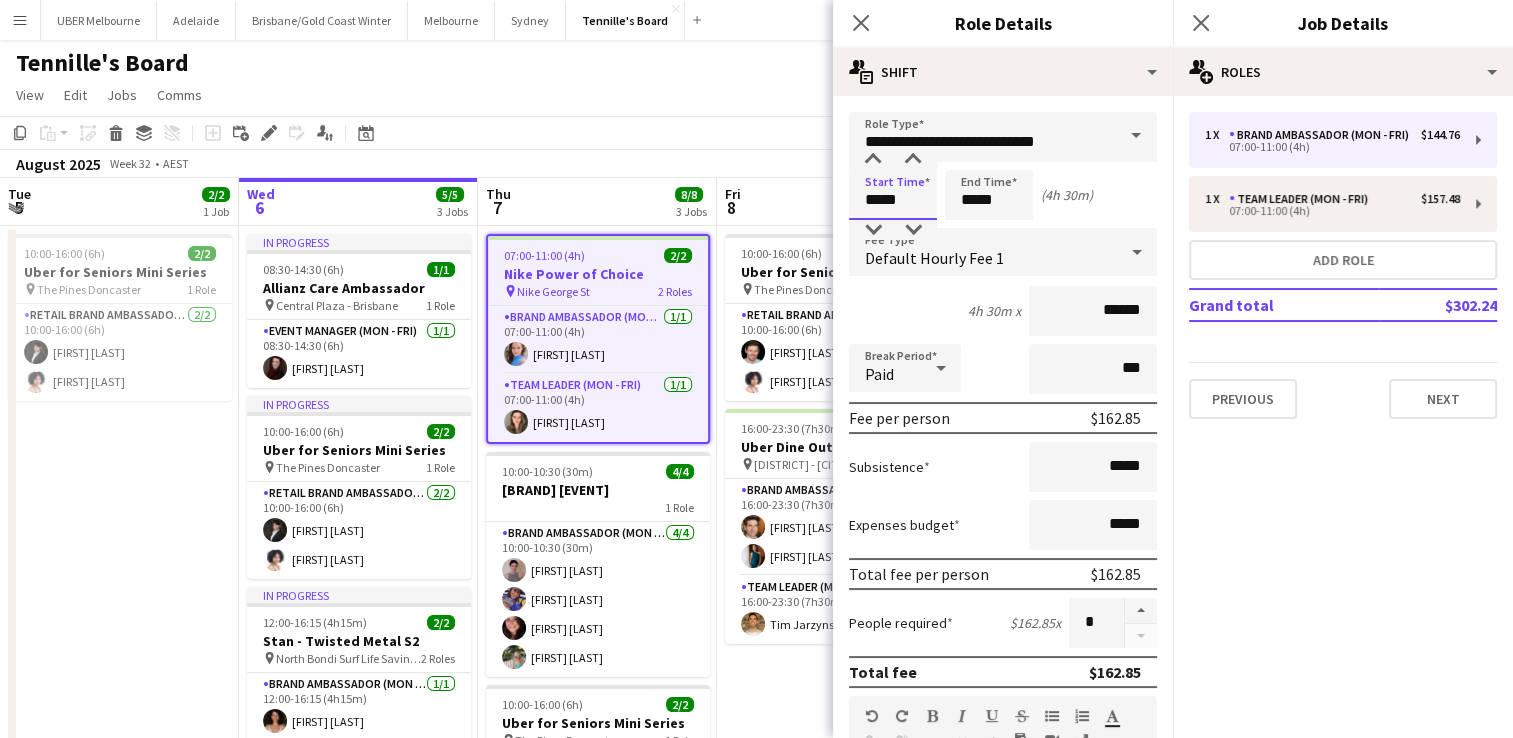 type on "*****" 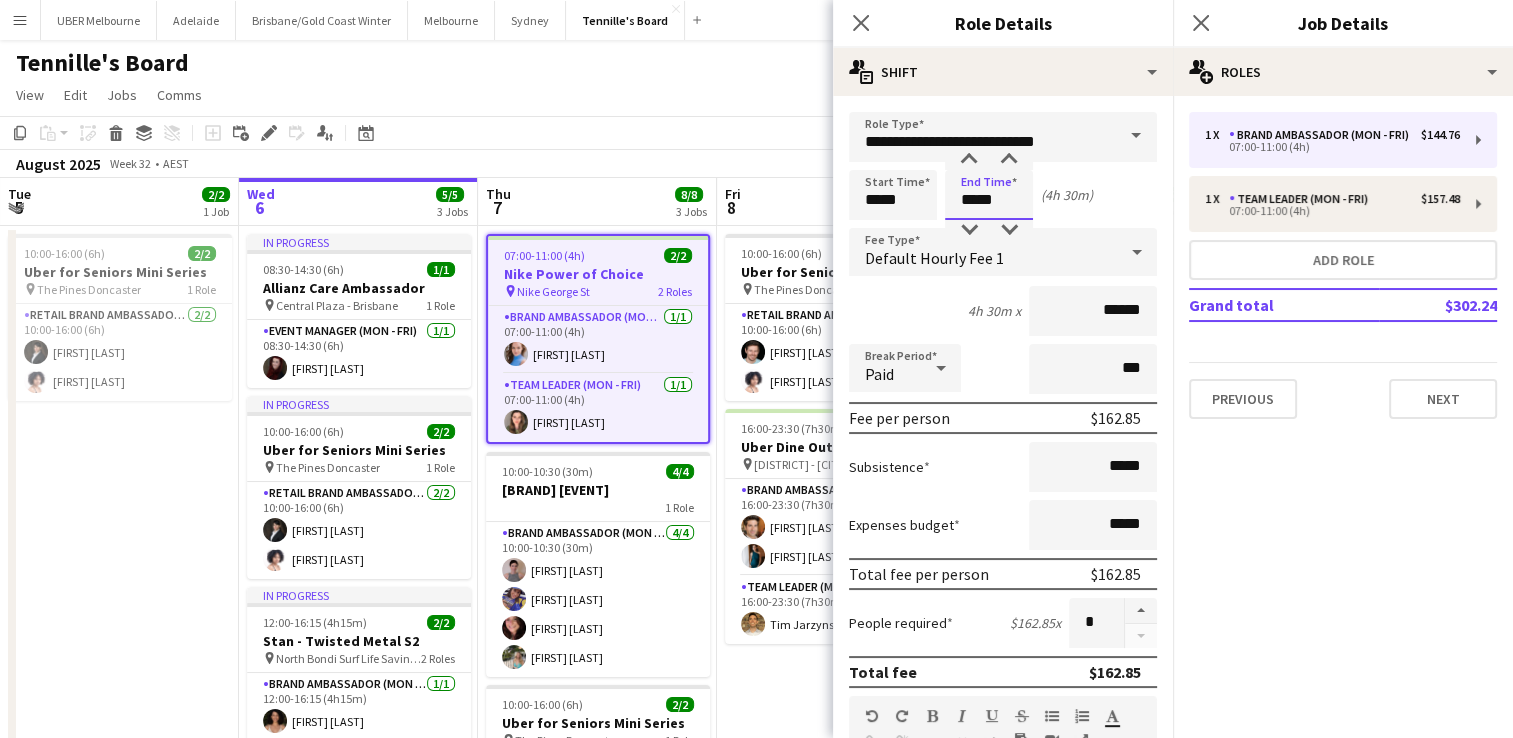drag, startPoint x: 1020, startPoint y: 198, endPoint x: 836, endPoint y: 208, distance: 184.27155 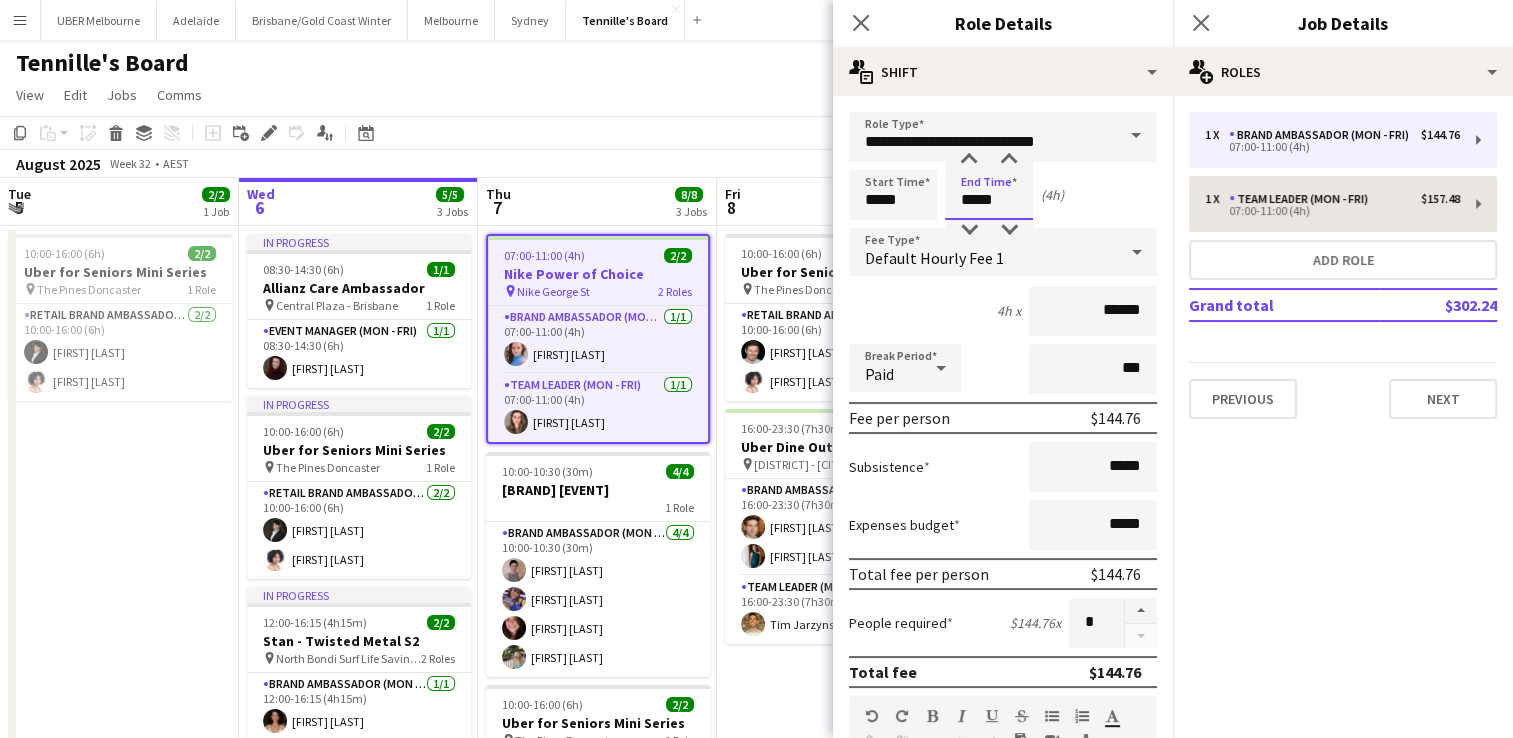type on "*****" 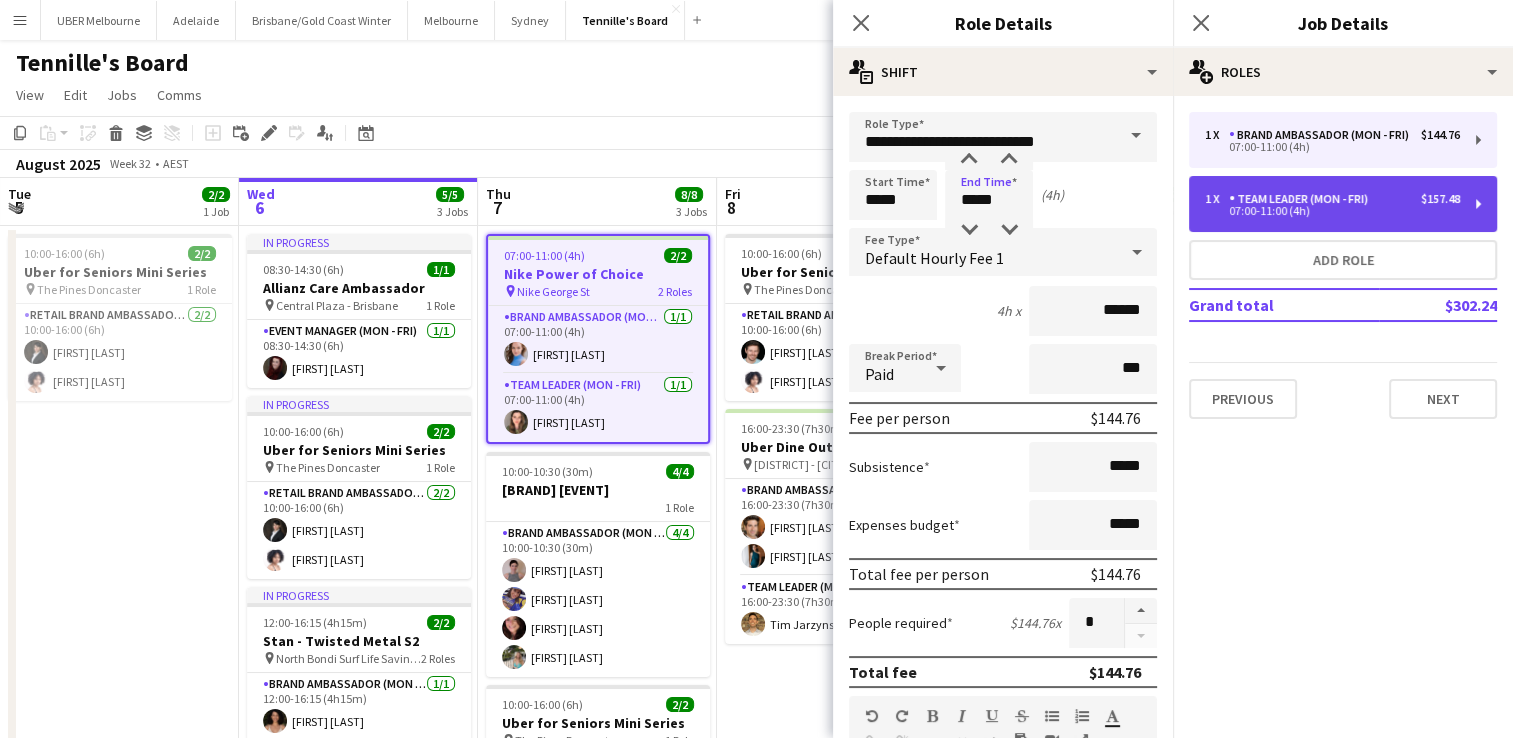 click on "Team Leader (Mon - Fri)" at bounding box center [1302, 199] 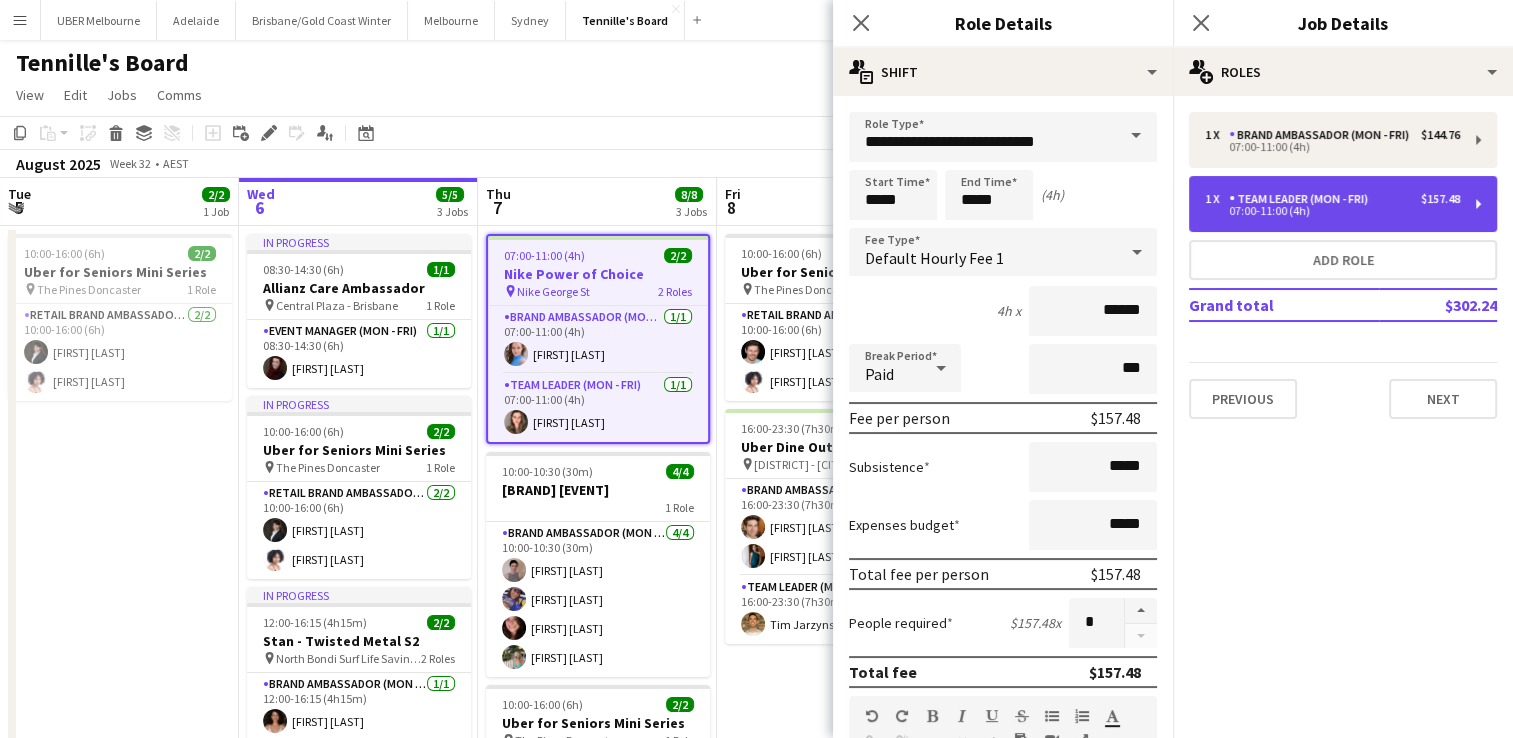 type on "**********" 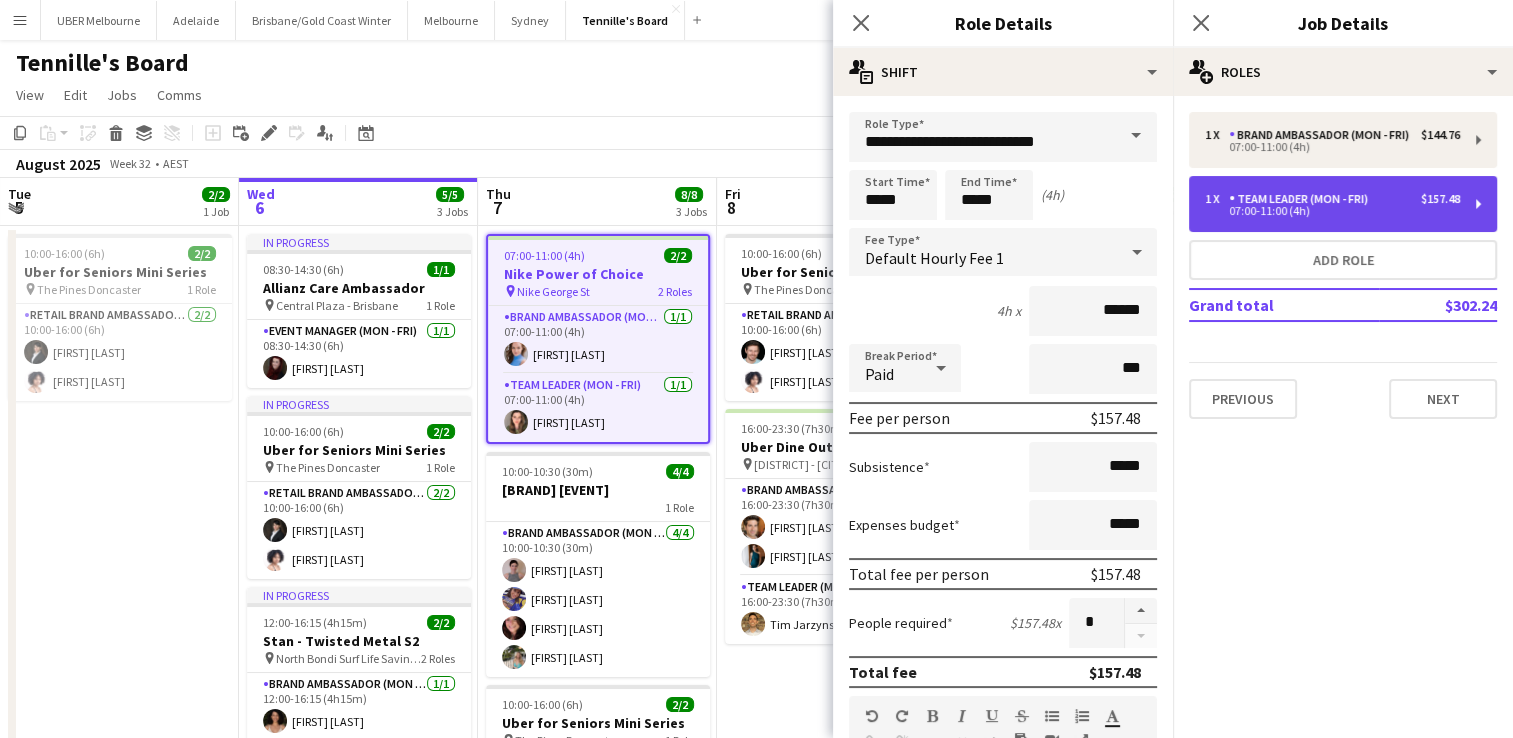 type on "*****" 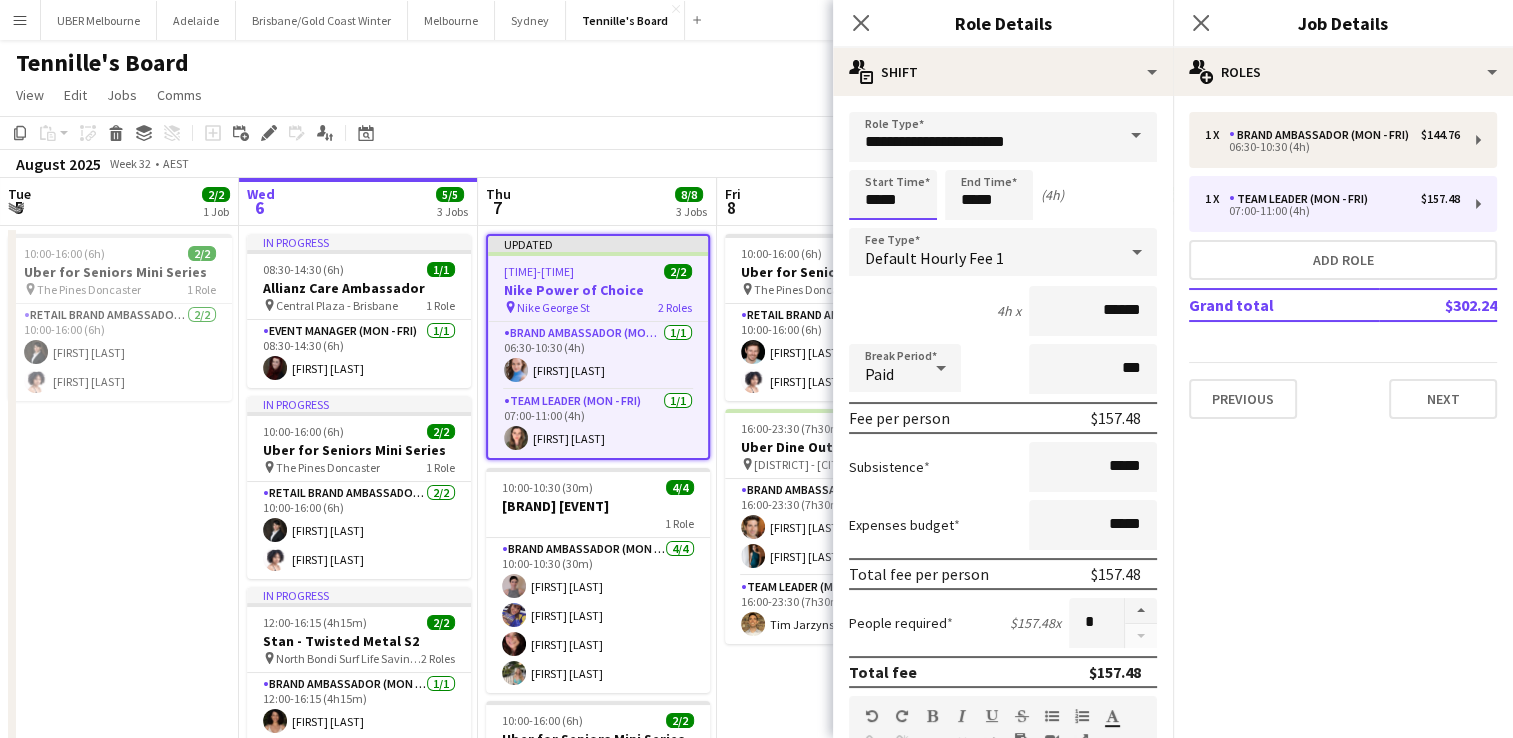 drag, startPoint x: 705, startPoint y: 235, endPoint x: 655, endPoint y: 241, distance: 50.358715 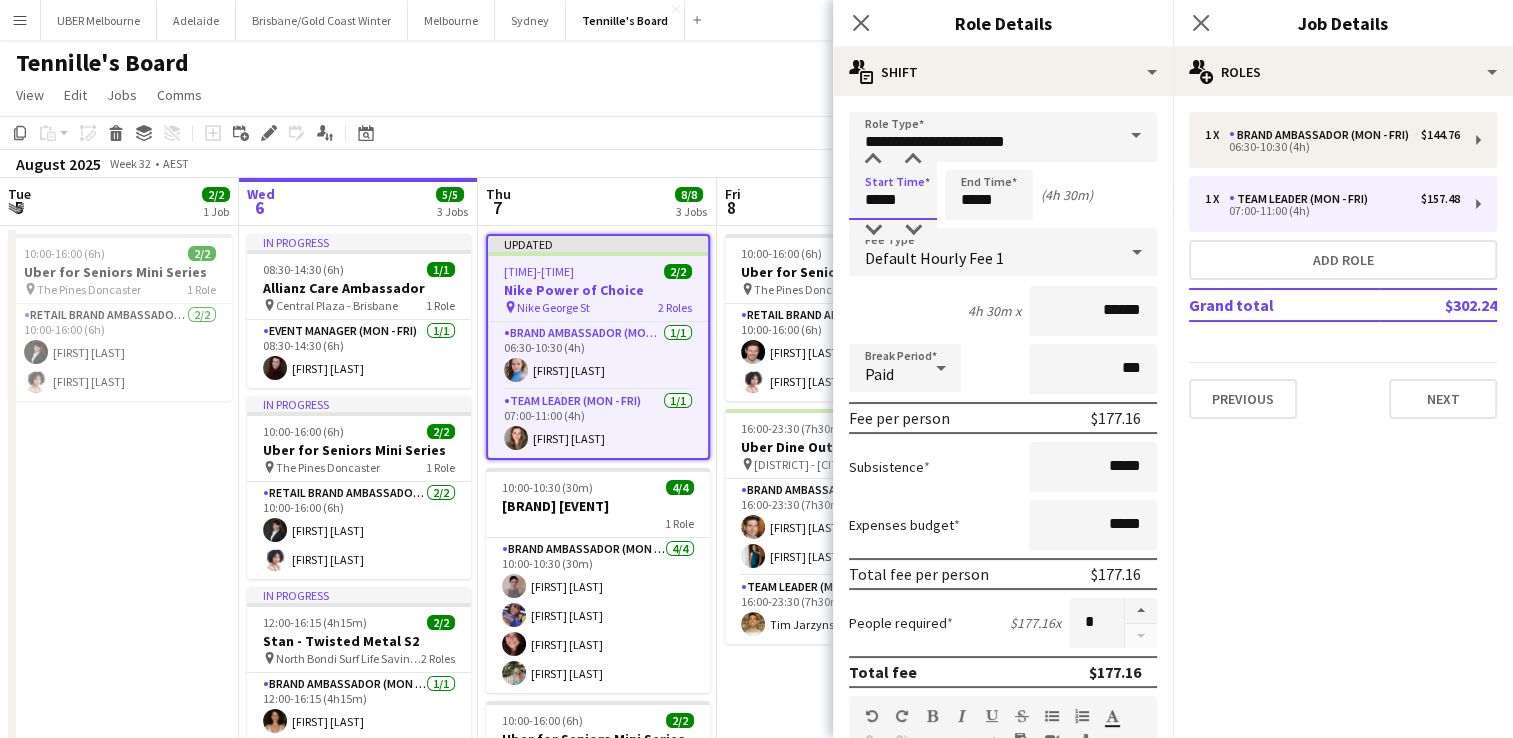 type on "*****" 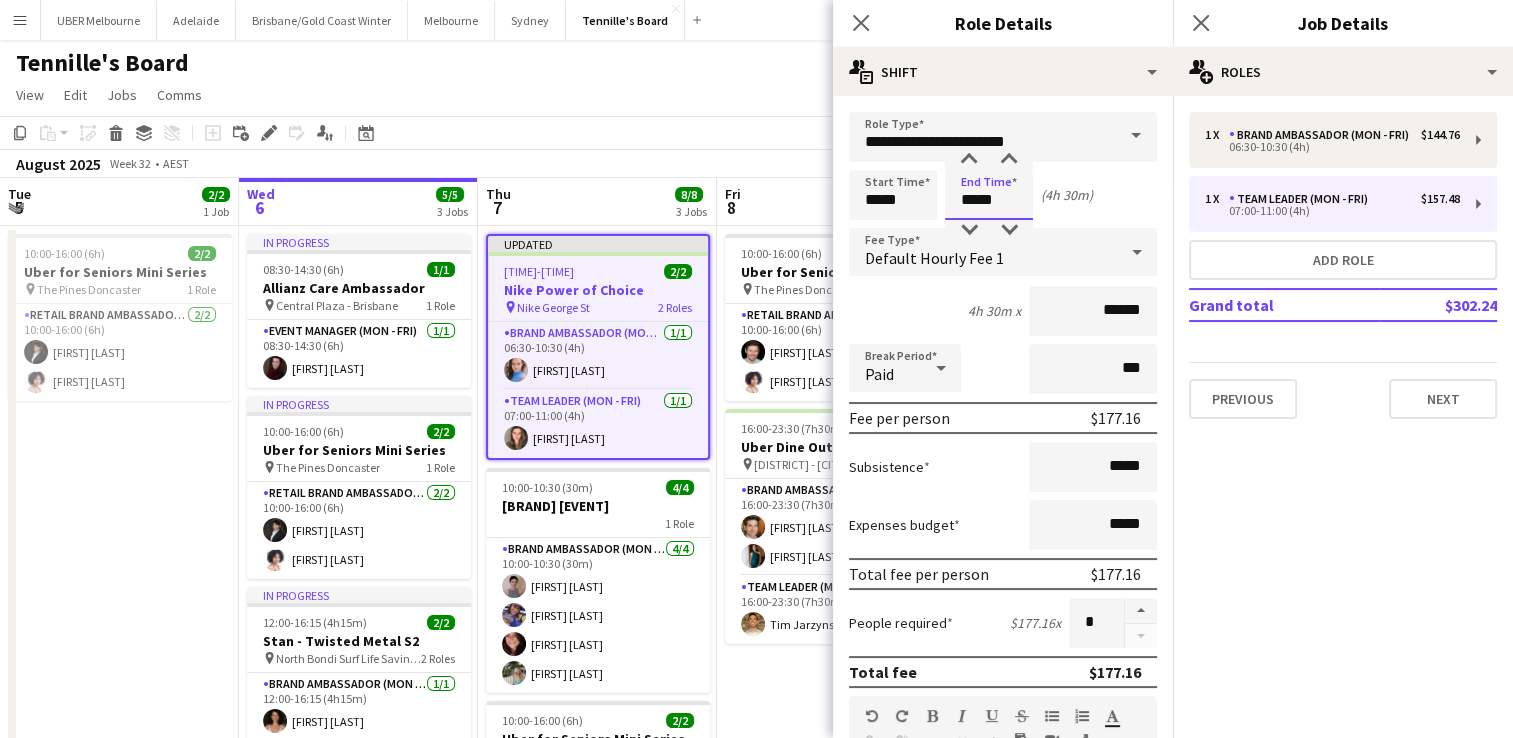 drag, startPoint x: 1007, startPoint y: 202, endPoint x: 947, endPoint y: 197, distance: 60.207973 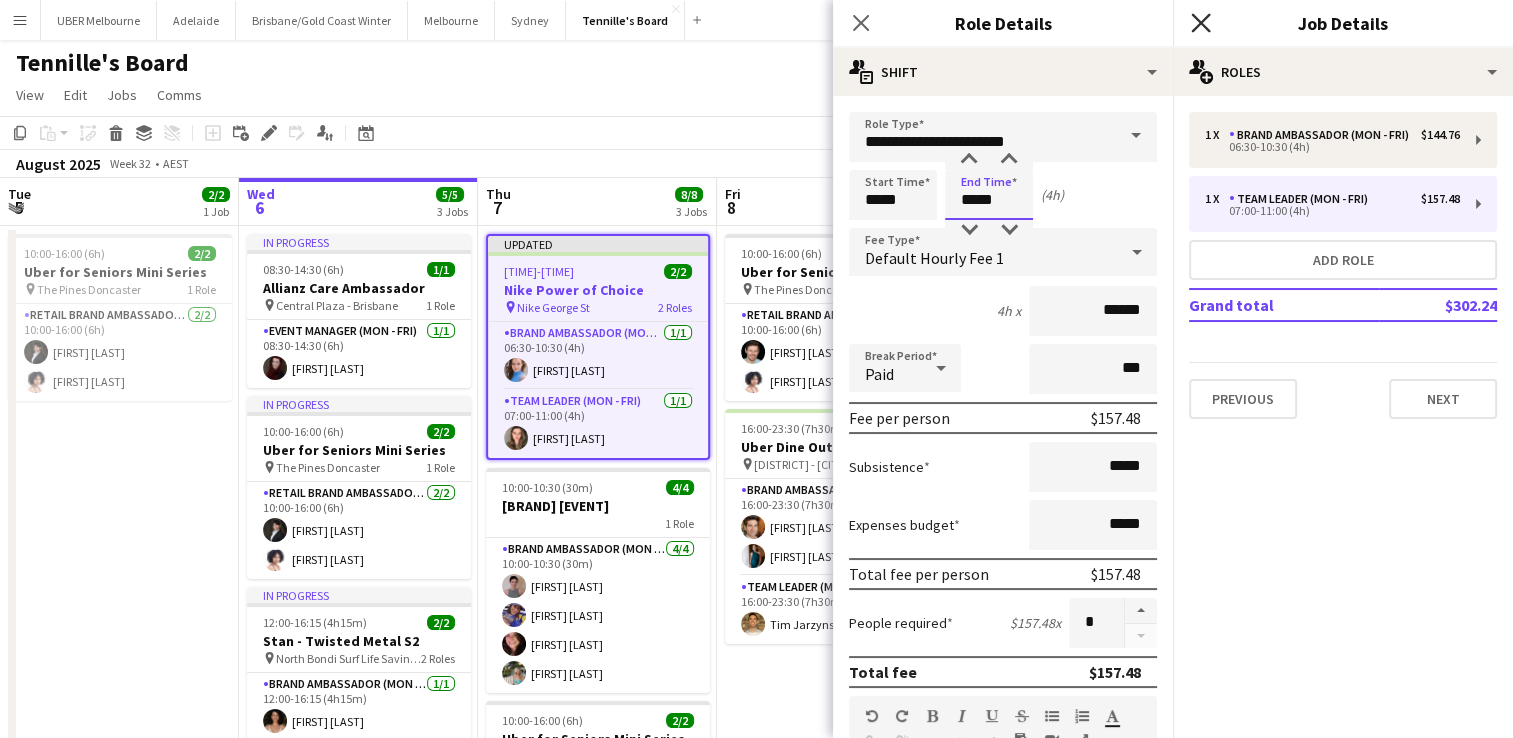 type on "*****" 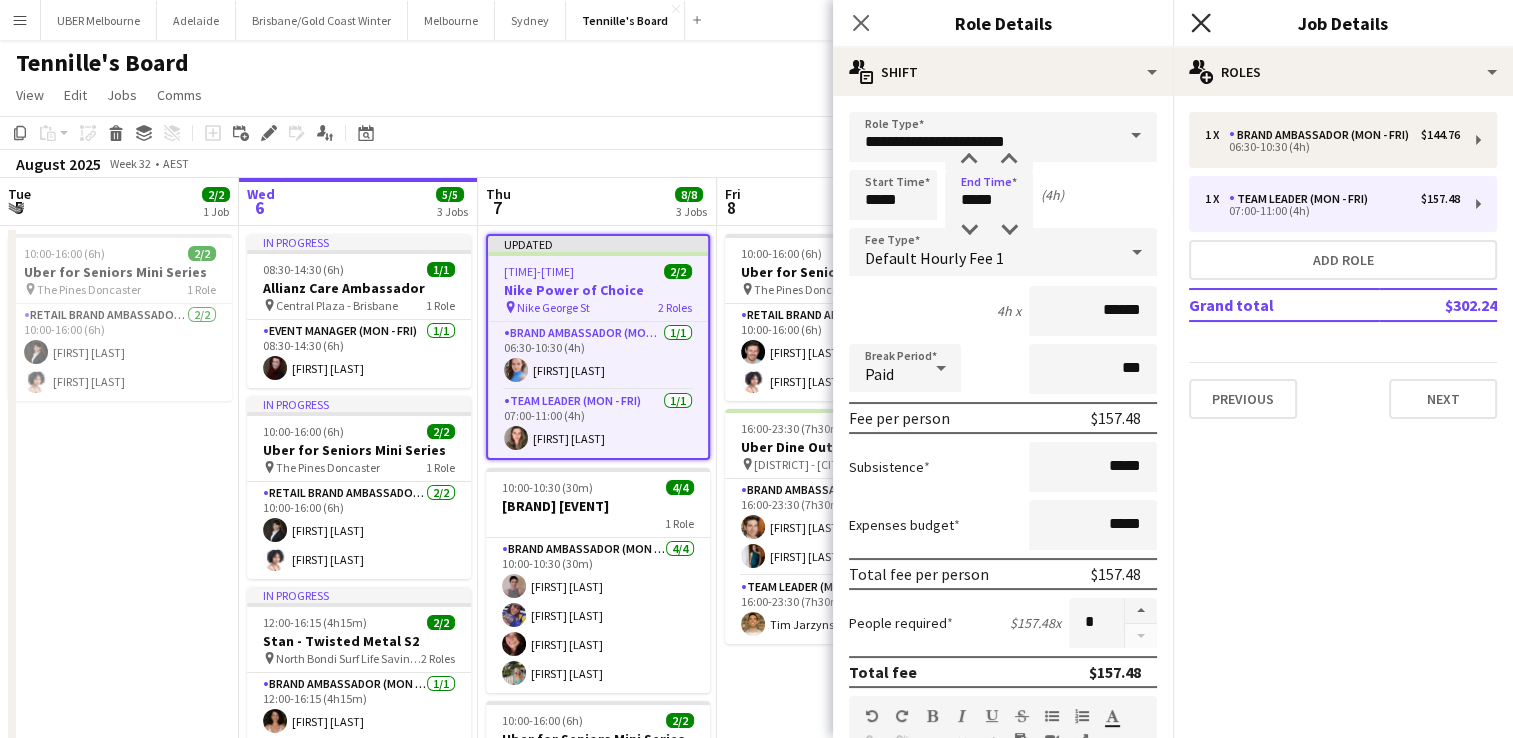 click on "Close pop-in" 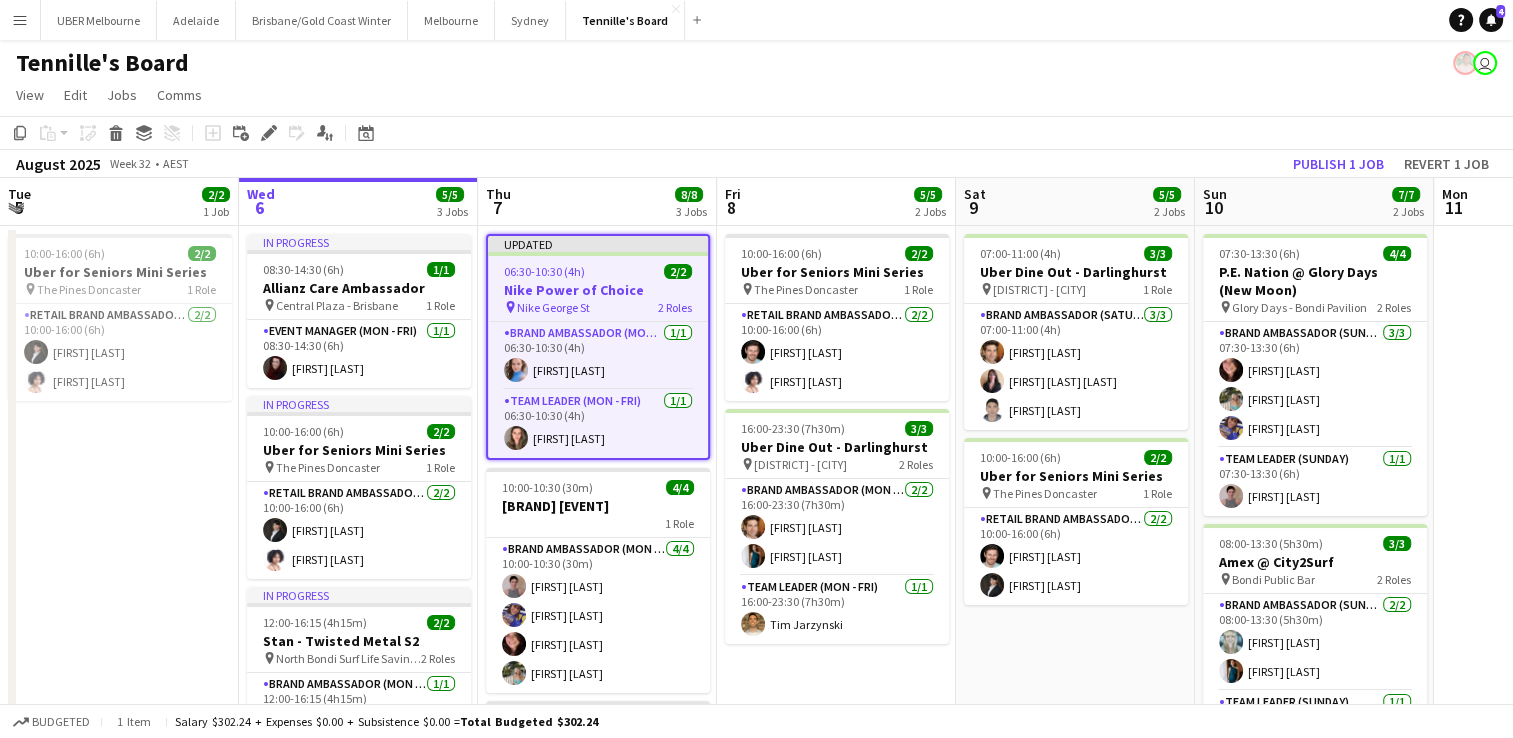 click on "[TIME]-[TIME] ([DURATION]h)    [NUMBER]/[NUMBER]" at bounding box center (598, 271) 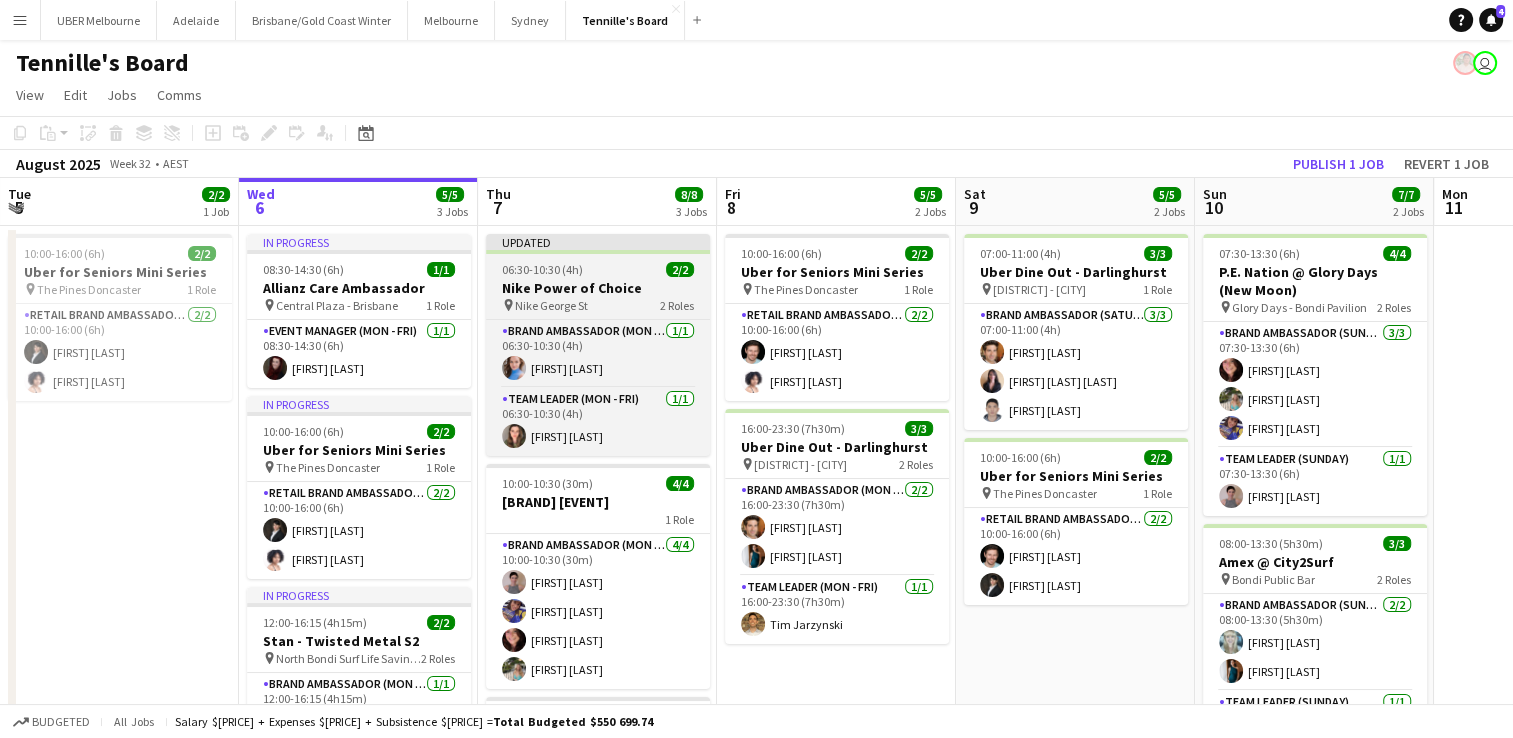 click on "[TIME]-[TIME] ([DURATION]h)    [NUMBER]/[NUMBER]" at bounding box center (598, 269) 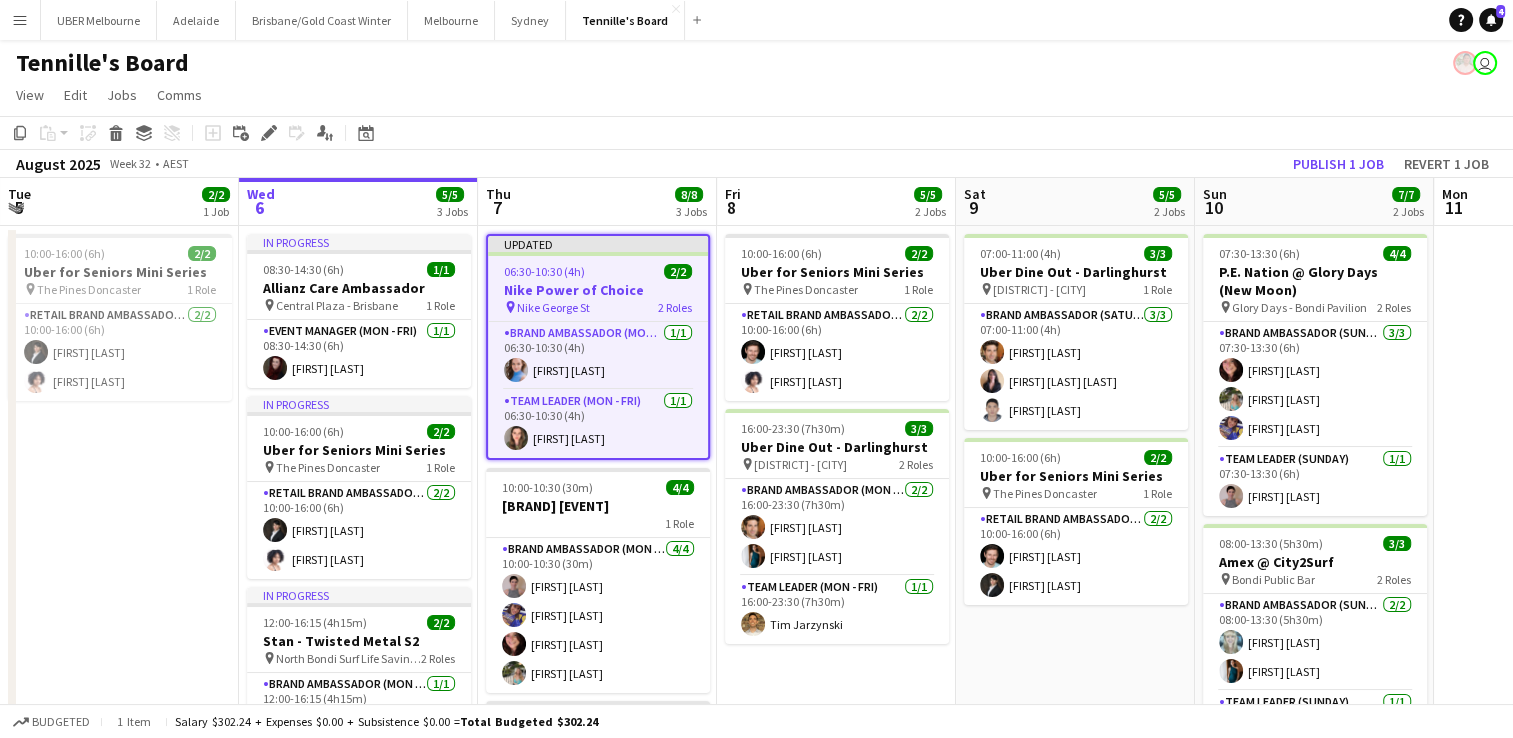 click on "[TIME]-[TIME] ([DURATION]h)    [NUMBER]/[NUMBER]" at bounding box center [598, 271] 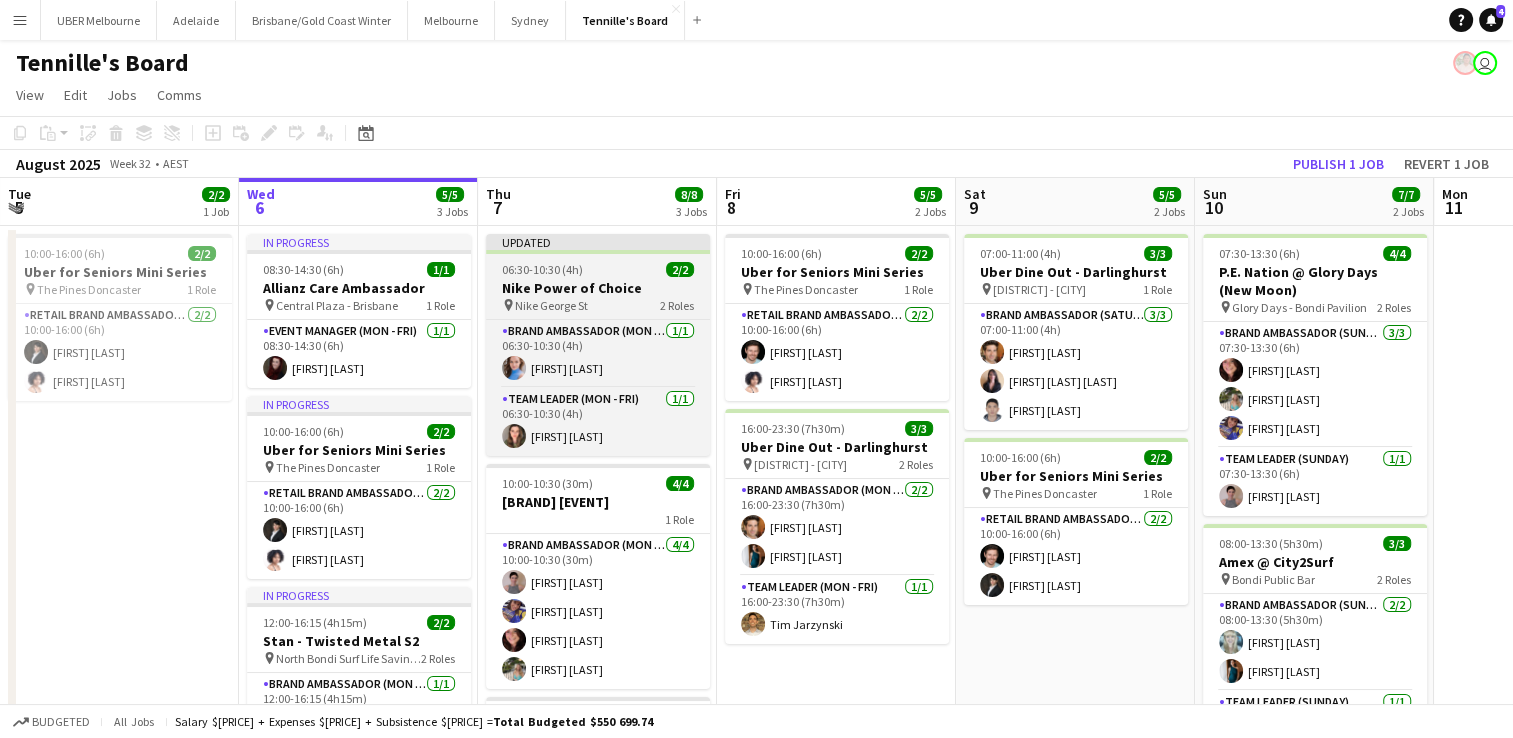 click on "[TIME]-[TIME] ([DURATION]h)    [NUMBER]/[NUMBER]" at bounding box center (598, 269) 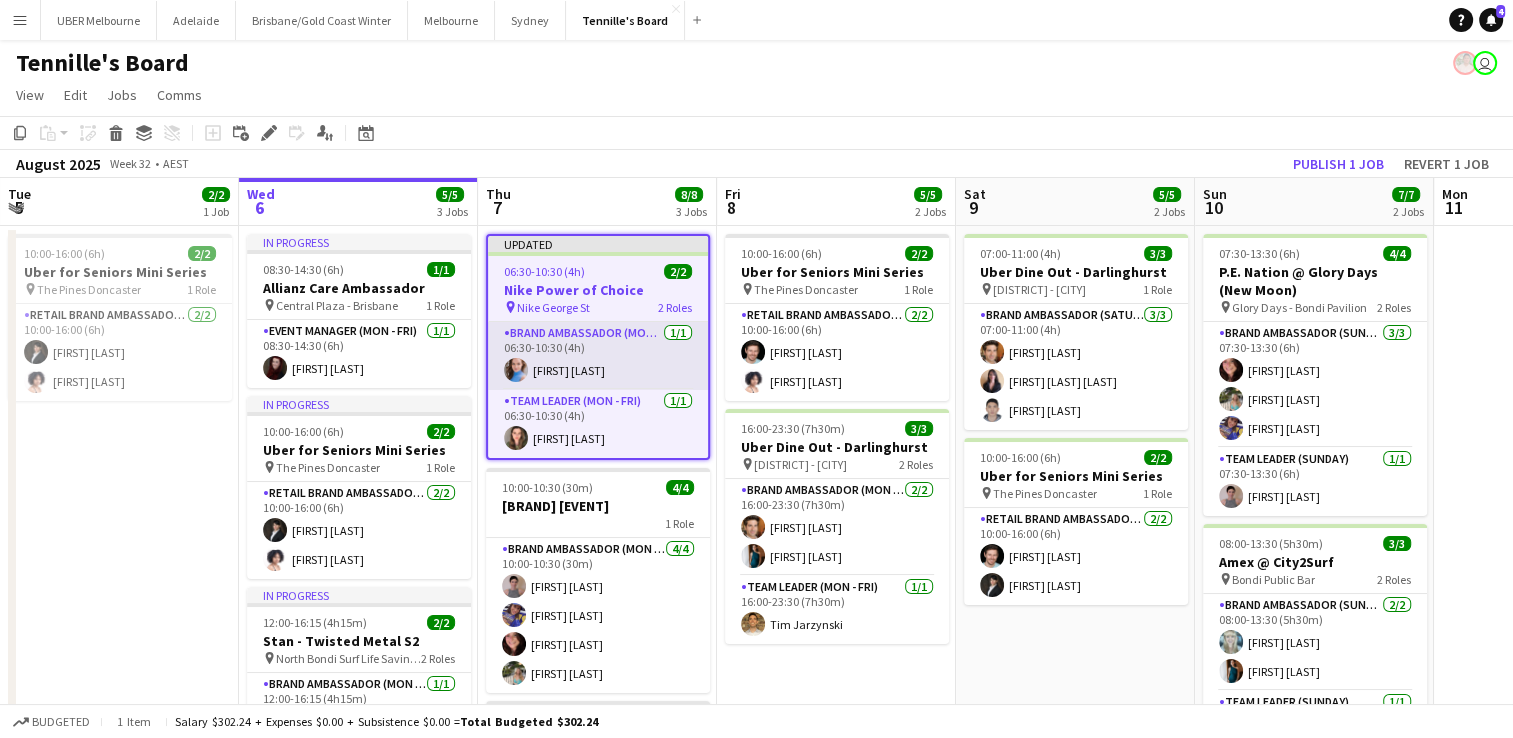 click on "[ROLE] ([DAY] - [DAY]) [NUMBER]/[NUMBER] [DURATION] [DURATION]
[FIRST] [LAST]" at bounding box center (598, 356) 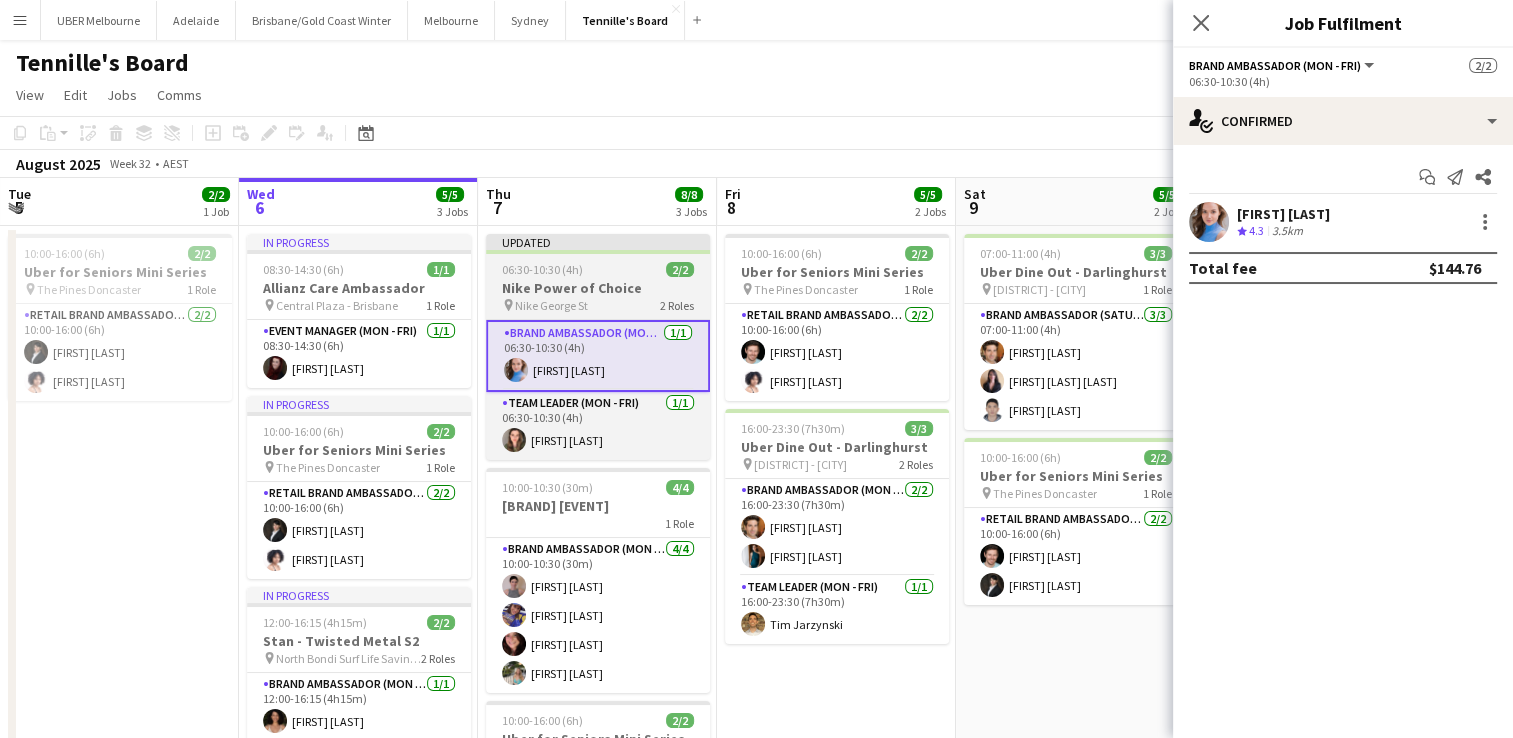 click on "Nike George St   2 Roles" at bounding box center [598, 305] 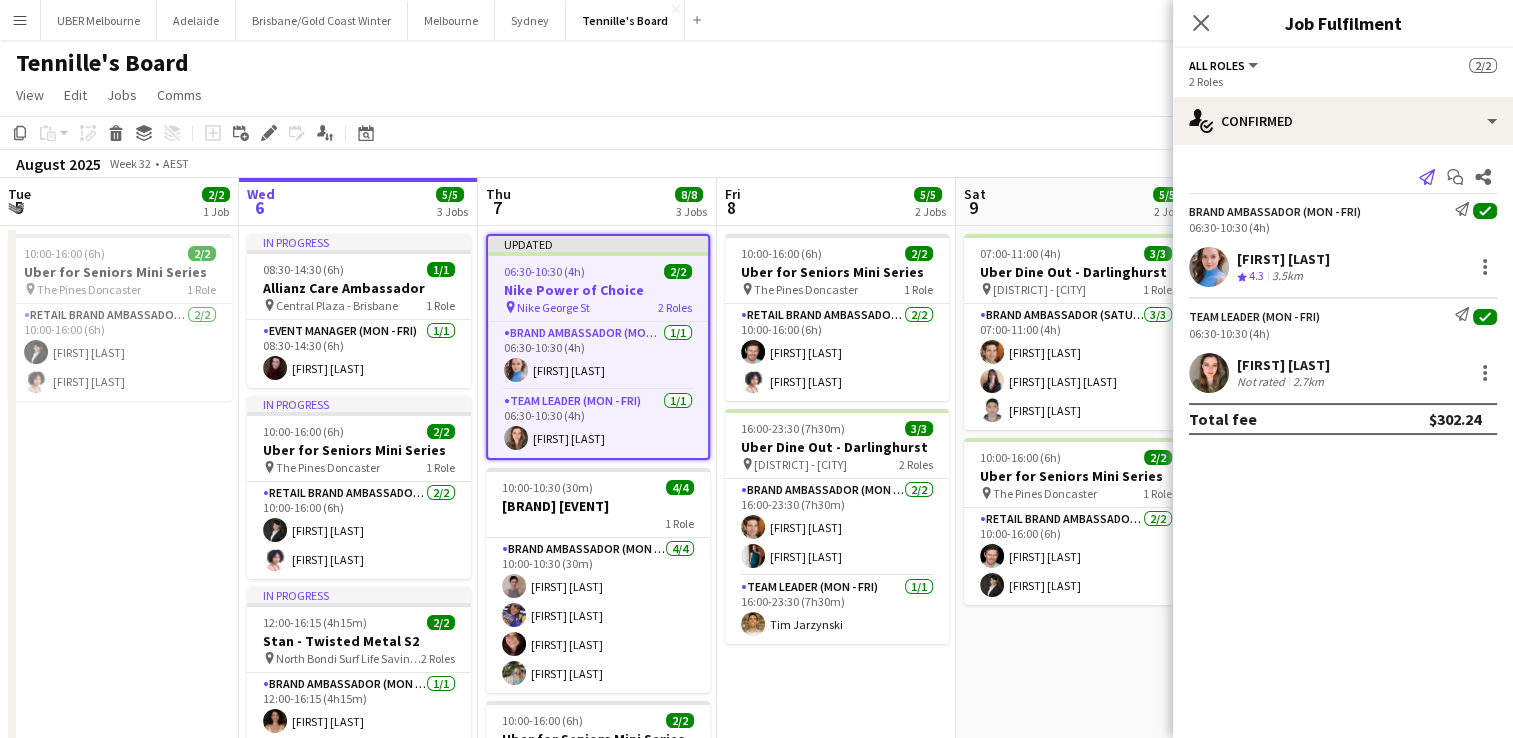 click on "Send notification" 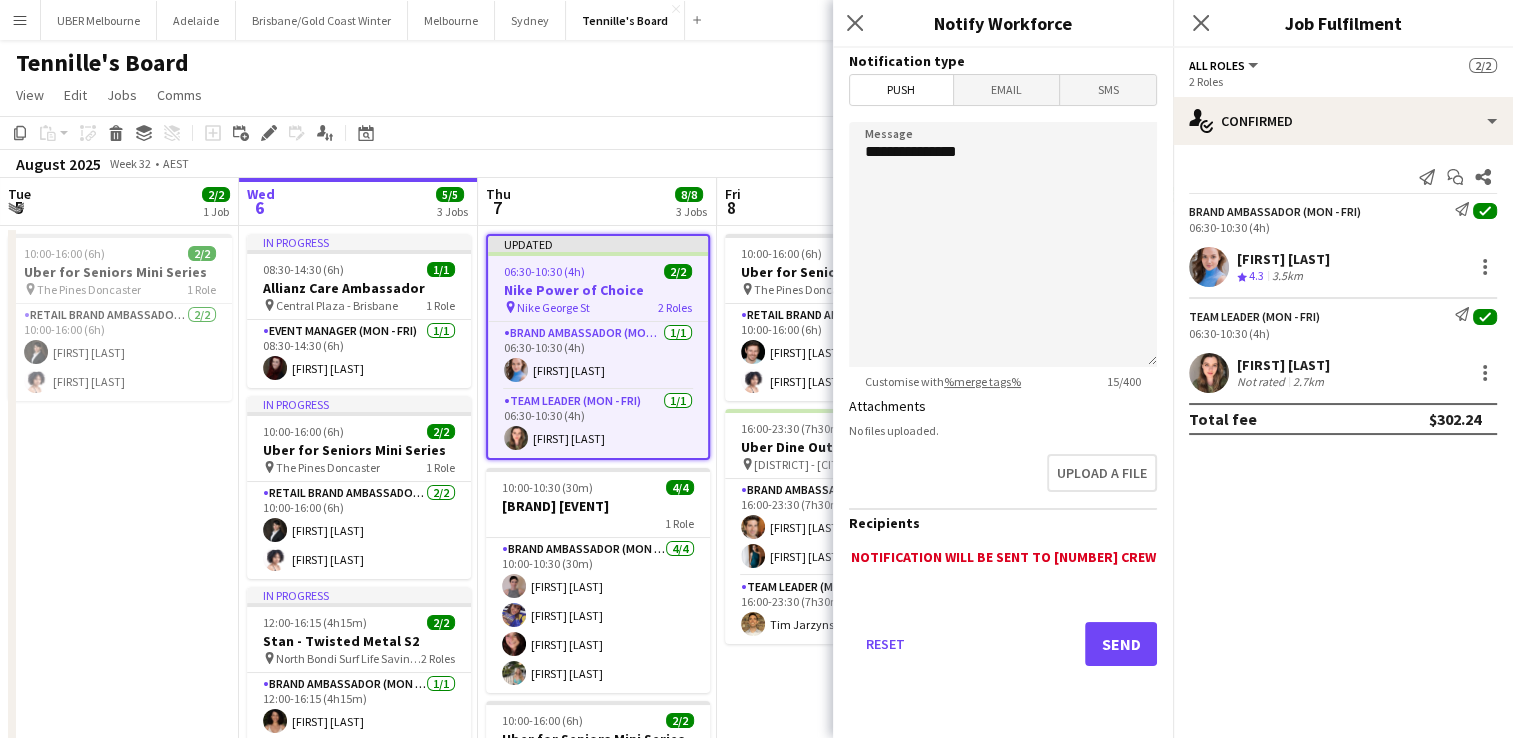 click on "**********" 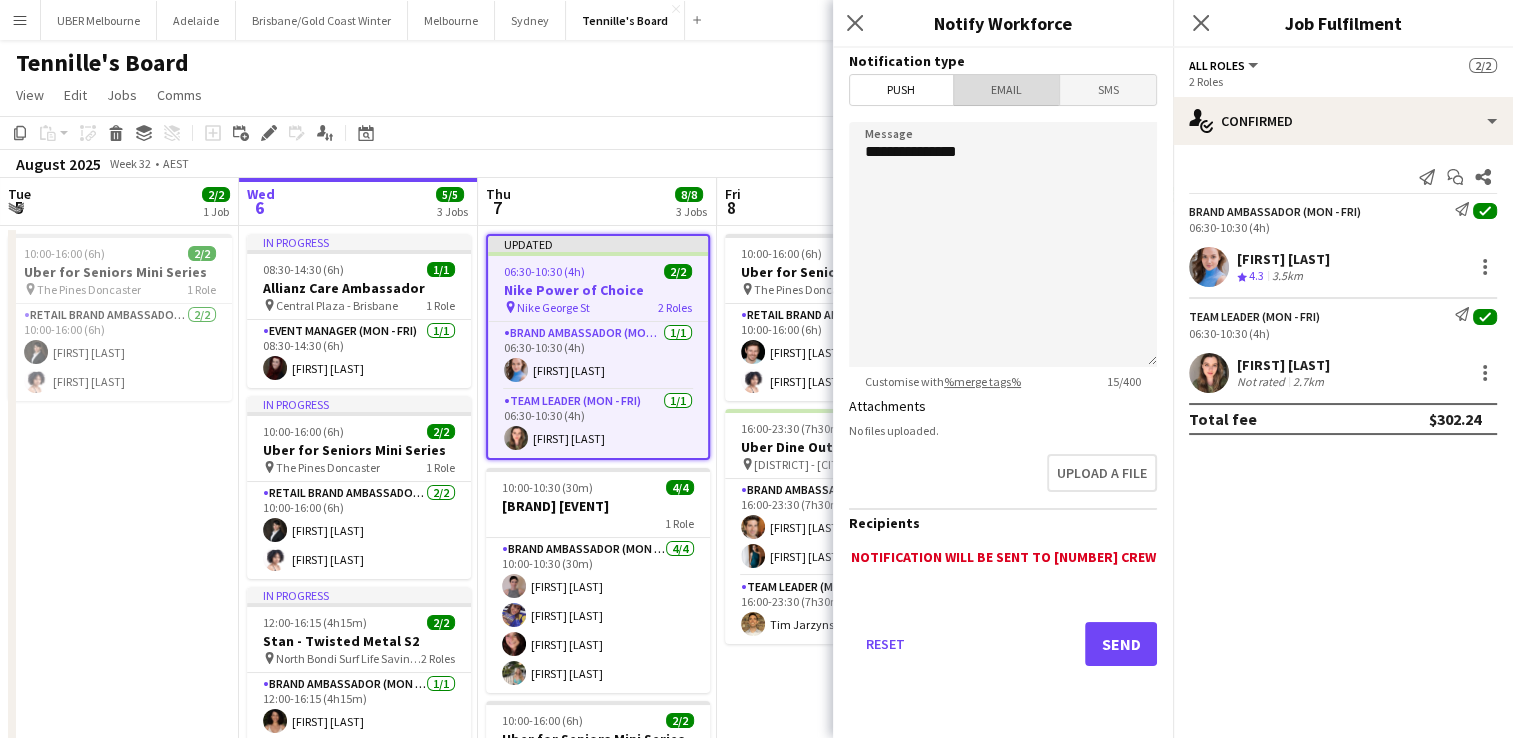 click on "Email" at bounding box center [1007, 90] 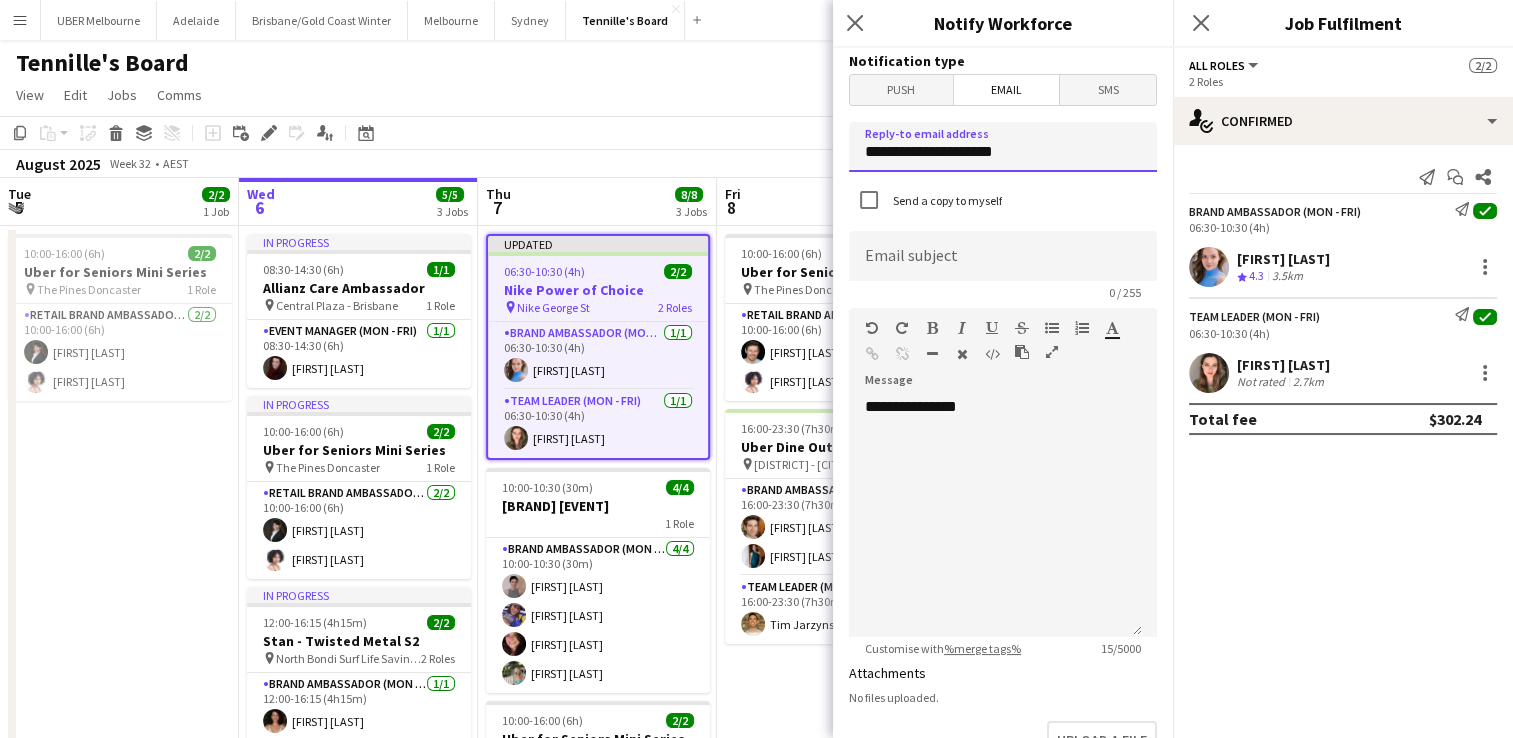 drag, startPoint x: 1010, startPoint y: 154, endPoint x: 774, endPoint y: 146, distance: 236.13556 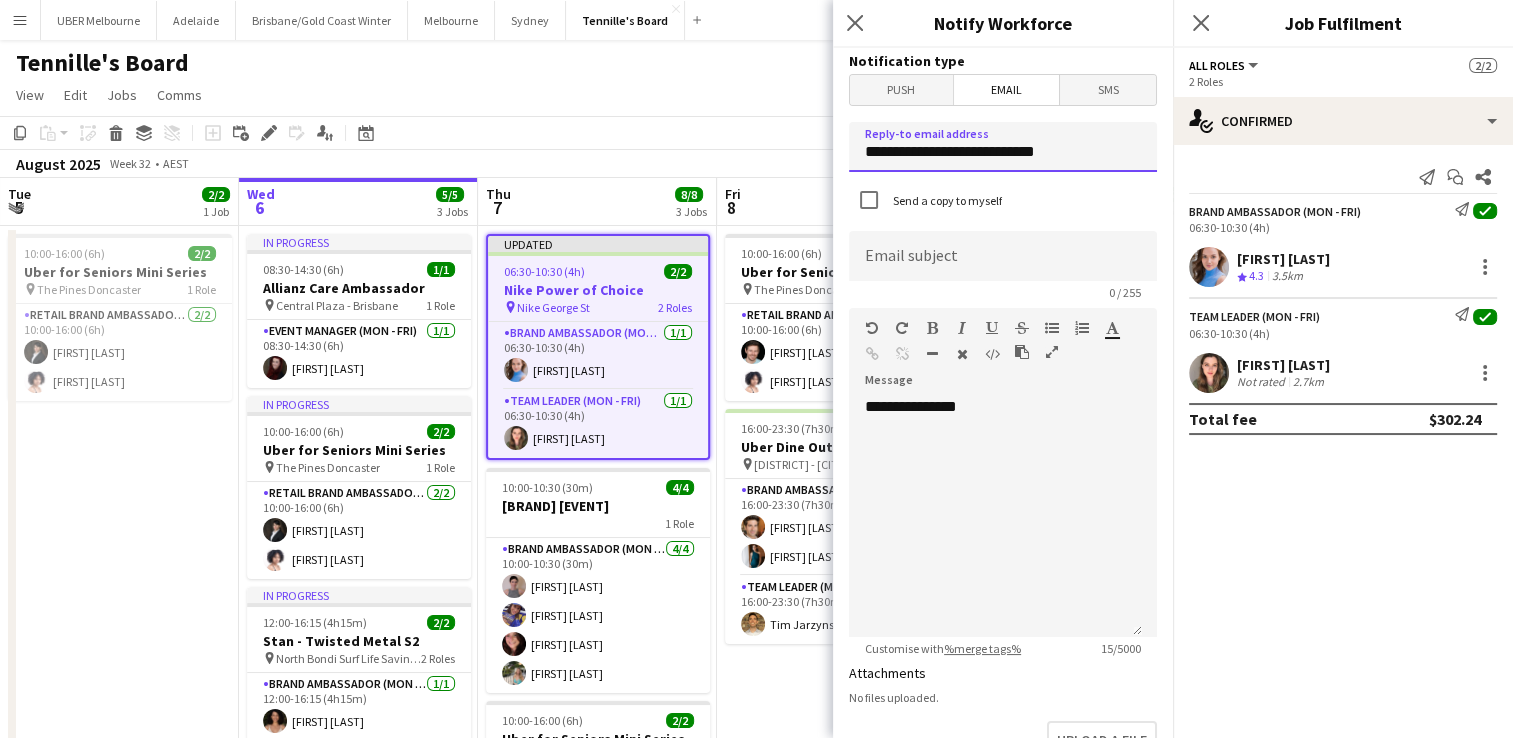 type on "**********" 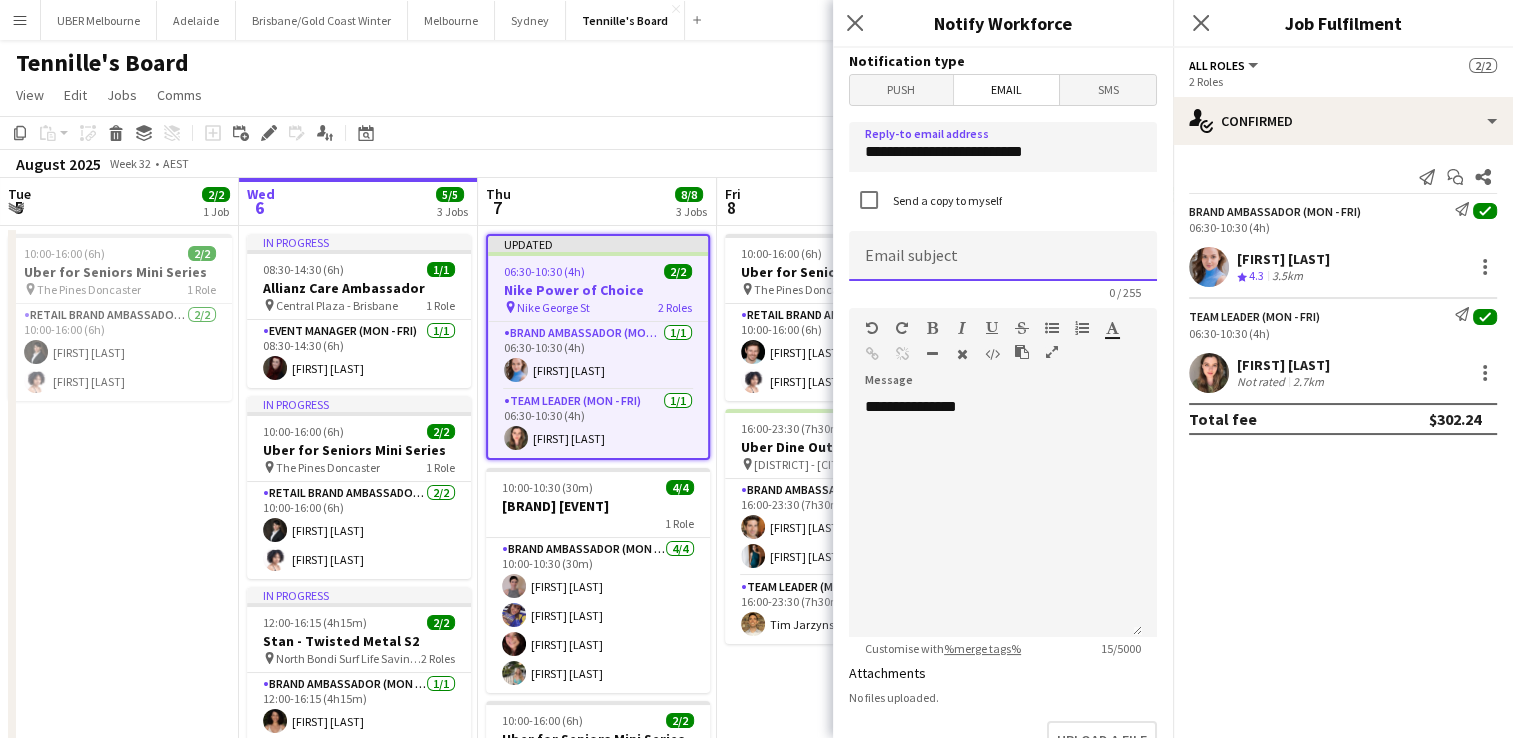 click 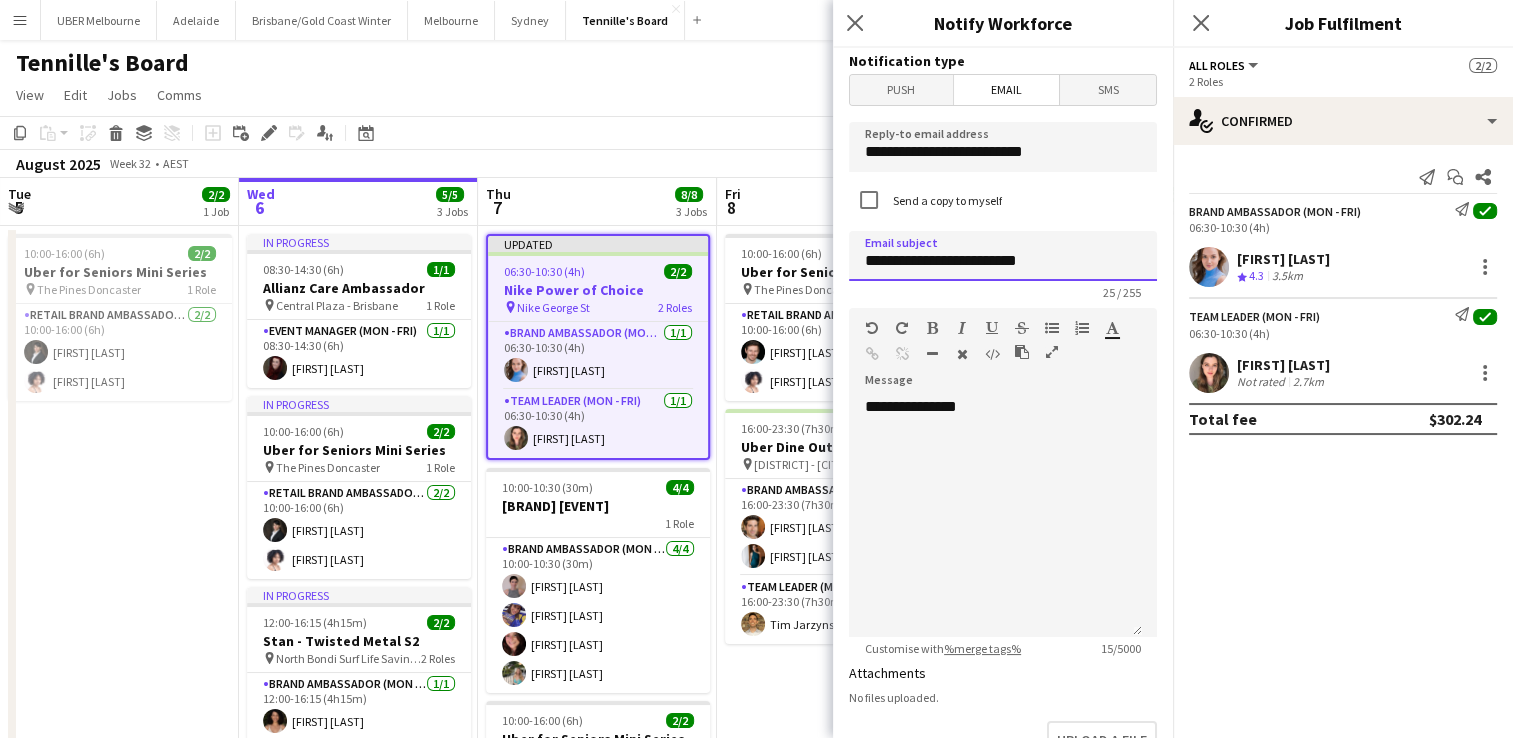 type on "**********" 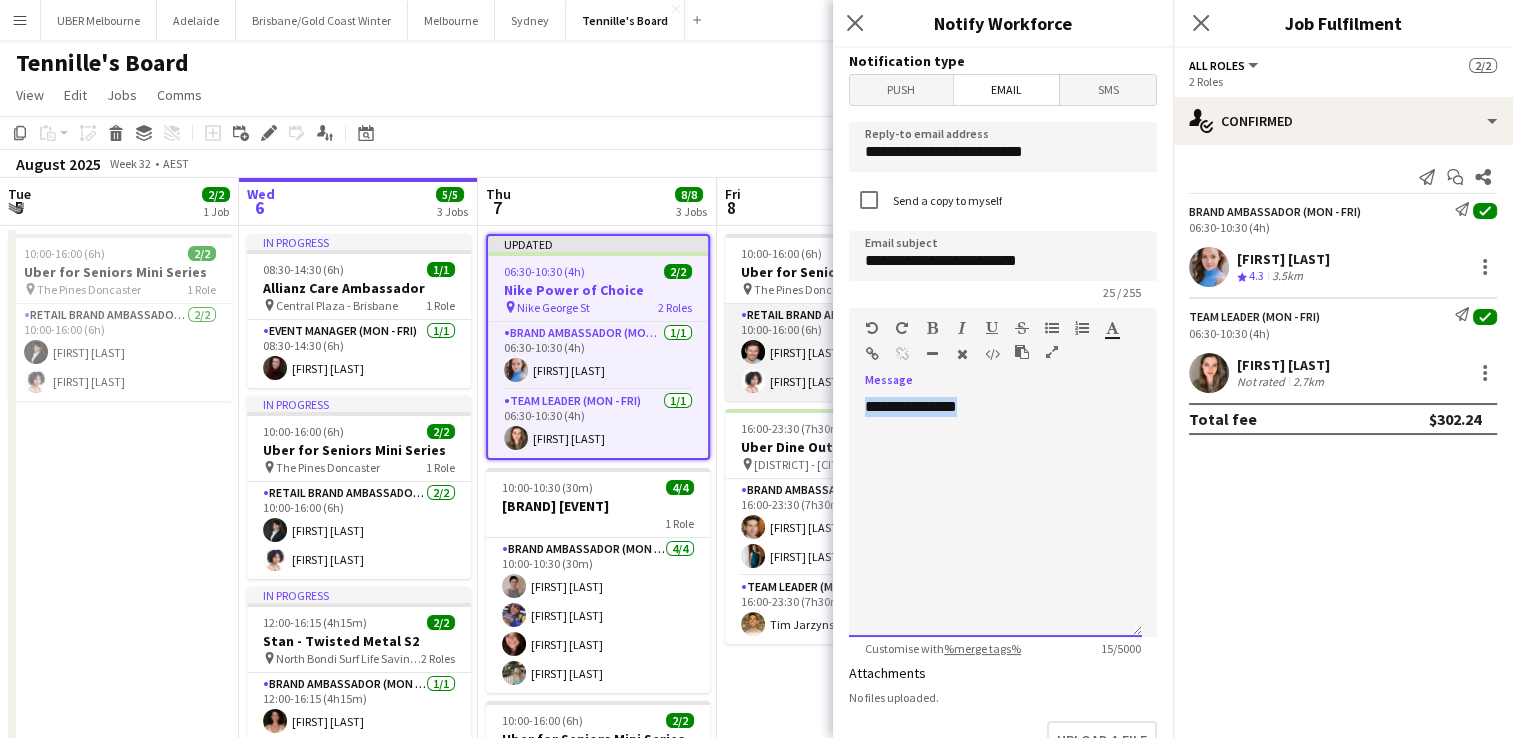drag, startPoint x: 946, startPoint y: 395, endPoint x: 806, endPoint y: 394, distance: 140.00357 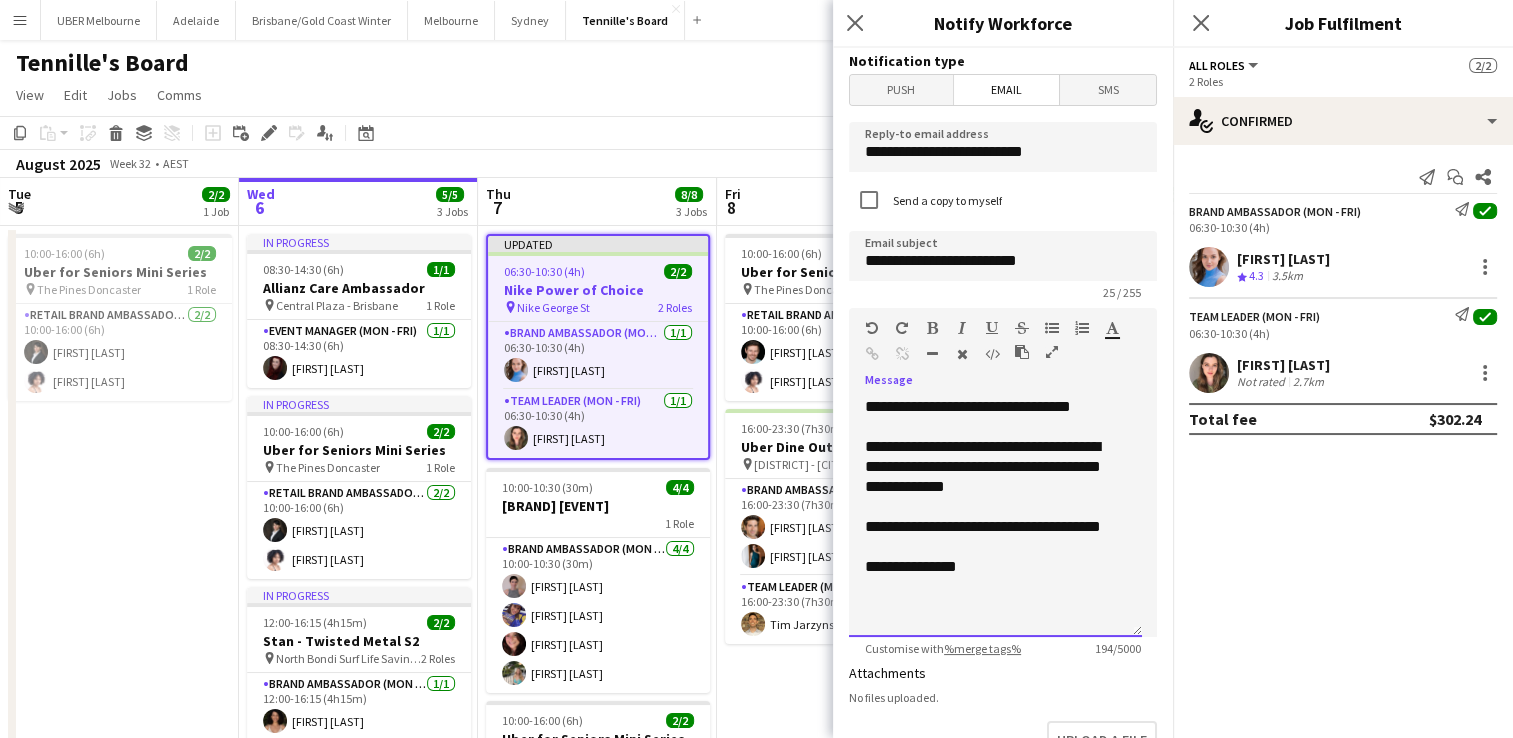 scroll, scrollTop: 418, scrollLeft: 0, axis: vertical 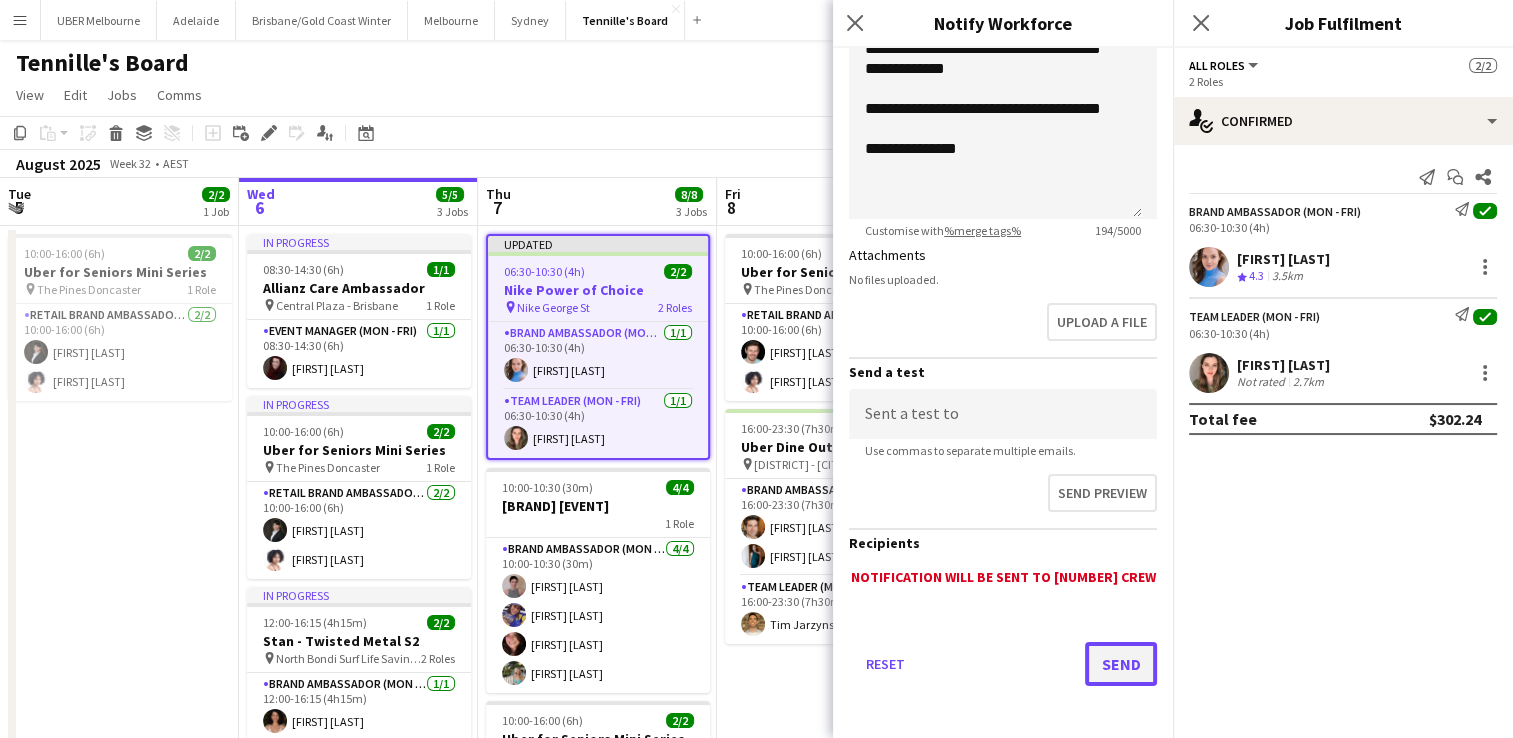 click on "Send" 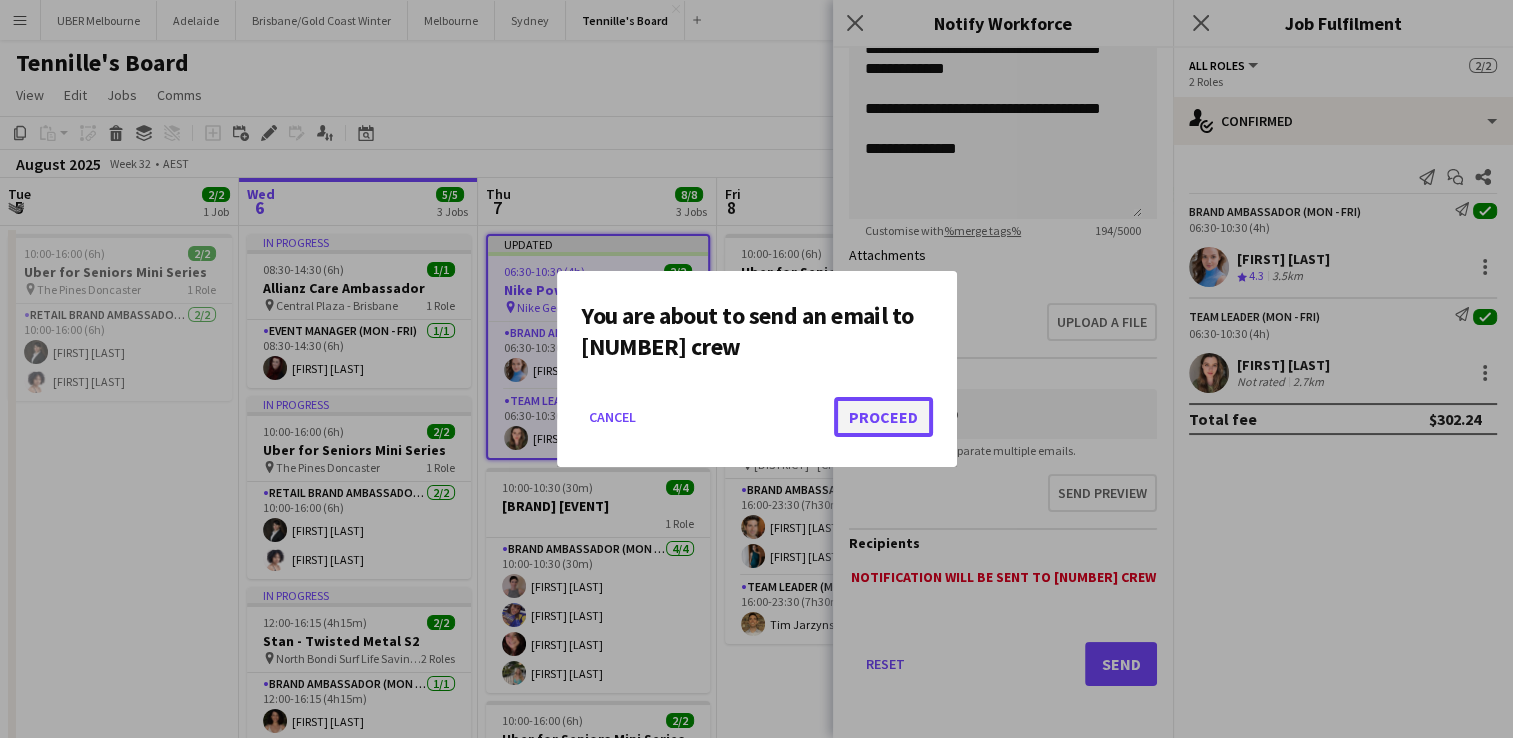 click on "Proceed" 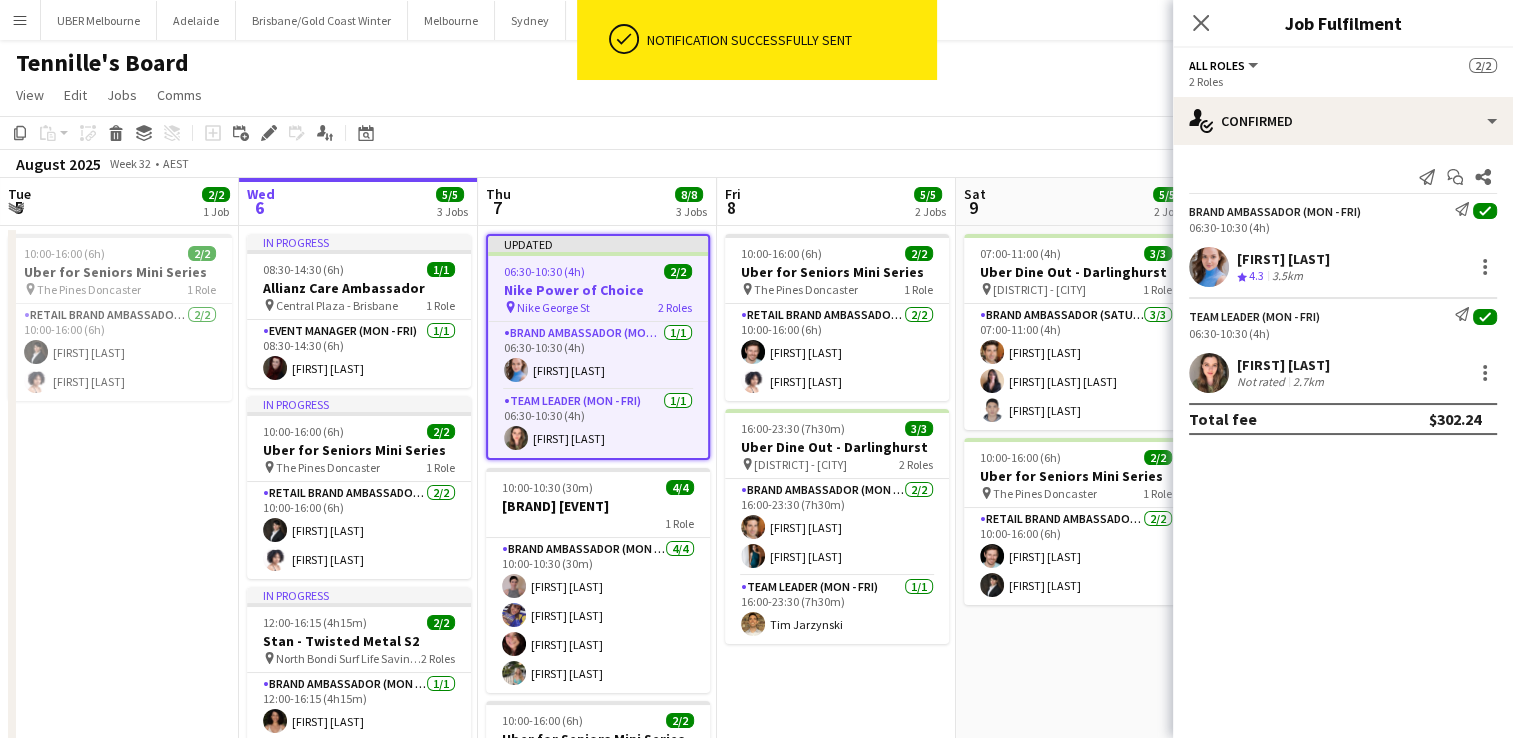 click on "[TIME]-[TIME] ([DURATION]h)    [NUMBER]/[NUMBER]" at bounding box center [598, 271] 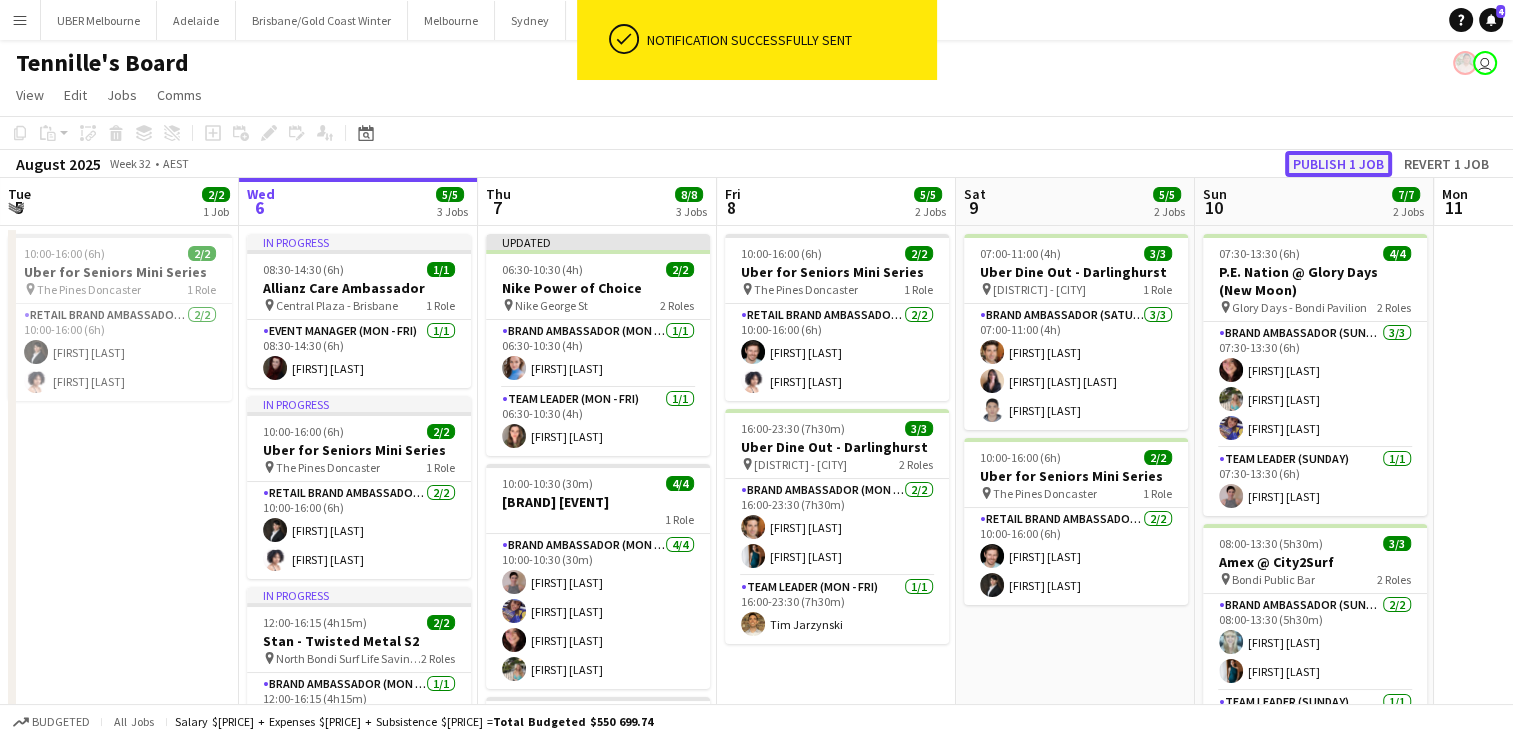 click on "Publish 1 job" 